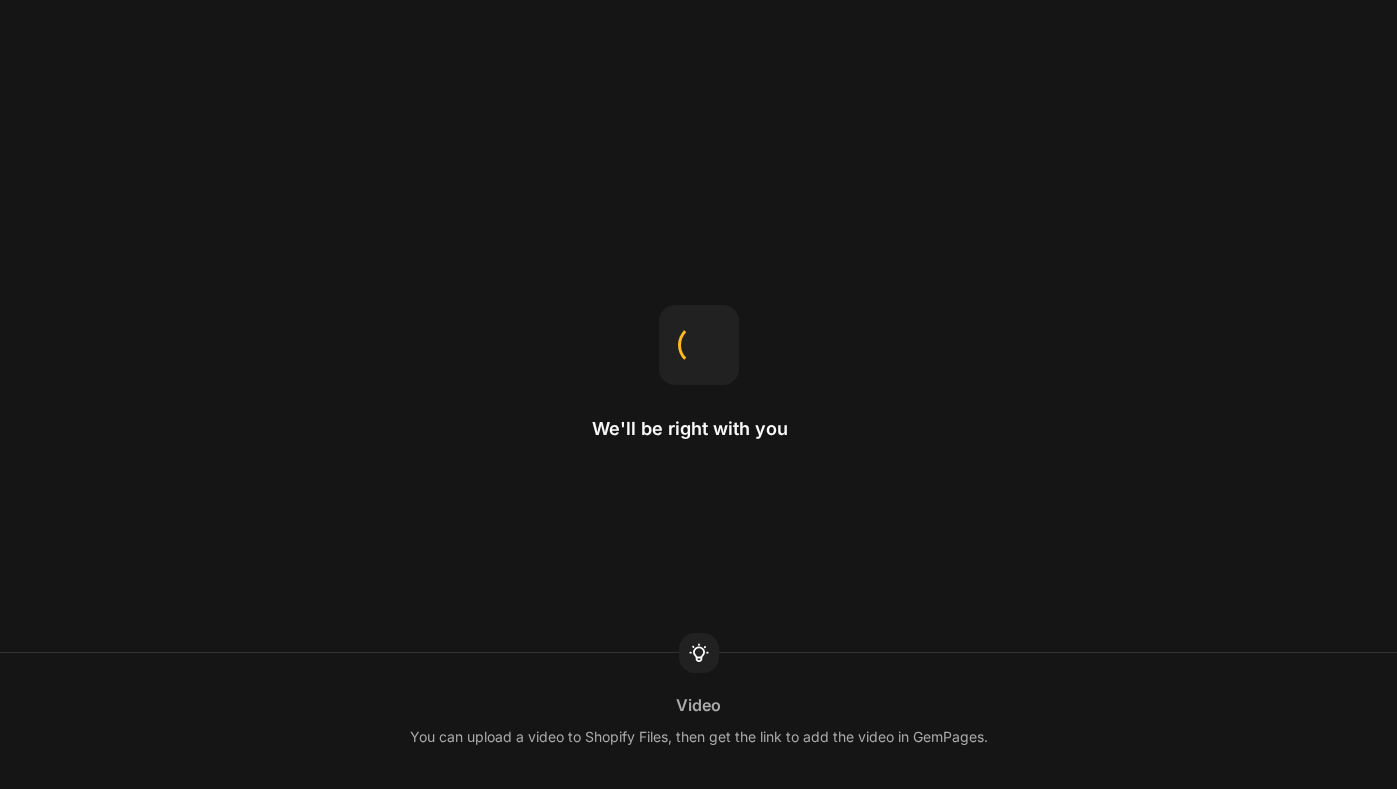 scroll, scrollTop: 0, scrollLeft: 0, axis: both 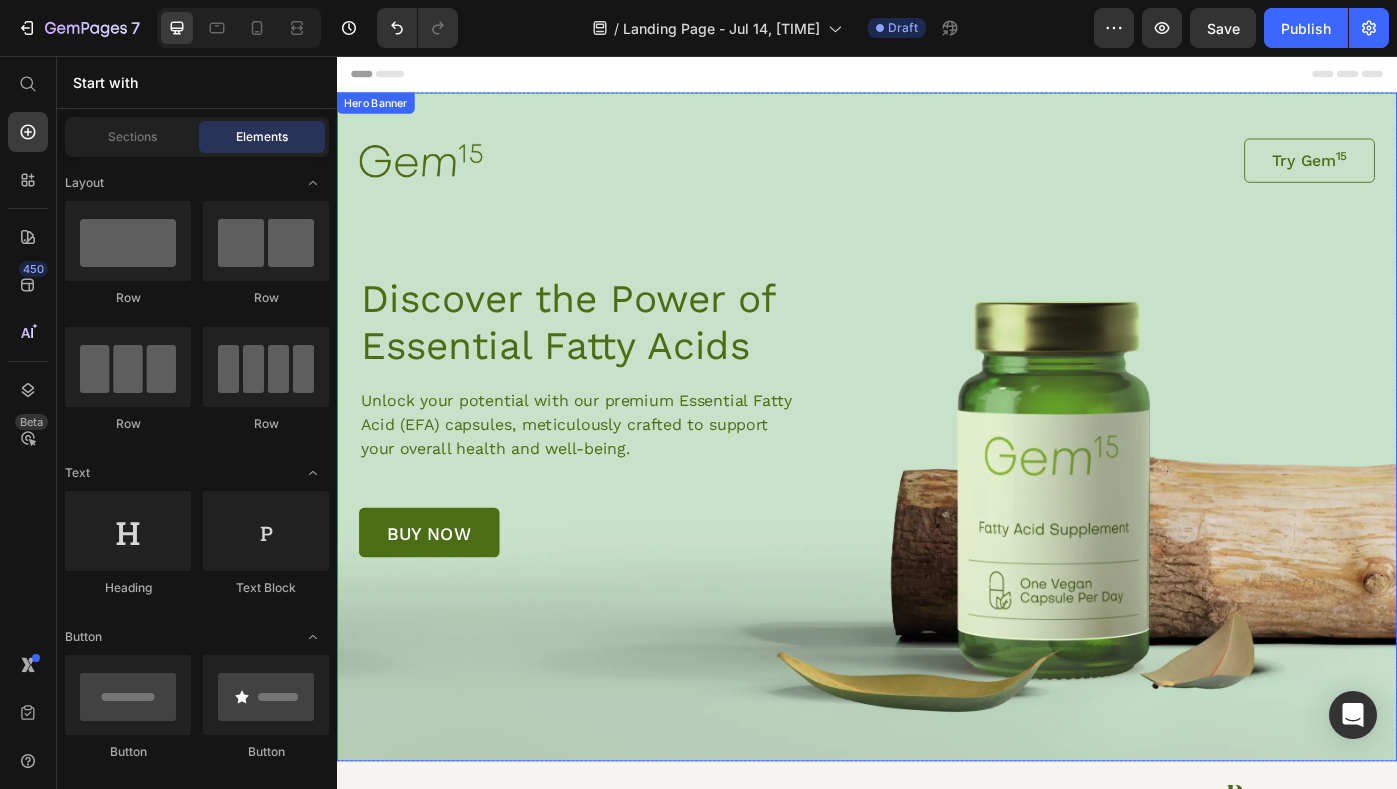 click on "Image Try Gem 15 Button Row Discover the Power of Essential Fatty Acids Heading Unlock your potential with our premium Essential Fatty Acid (EFA) capsules, meticulously crafted to support your overall health and well-being. Text Block buy now Button Row Row" at bounding box center [937, 360] 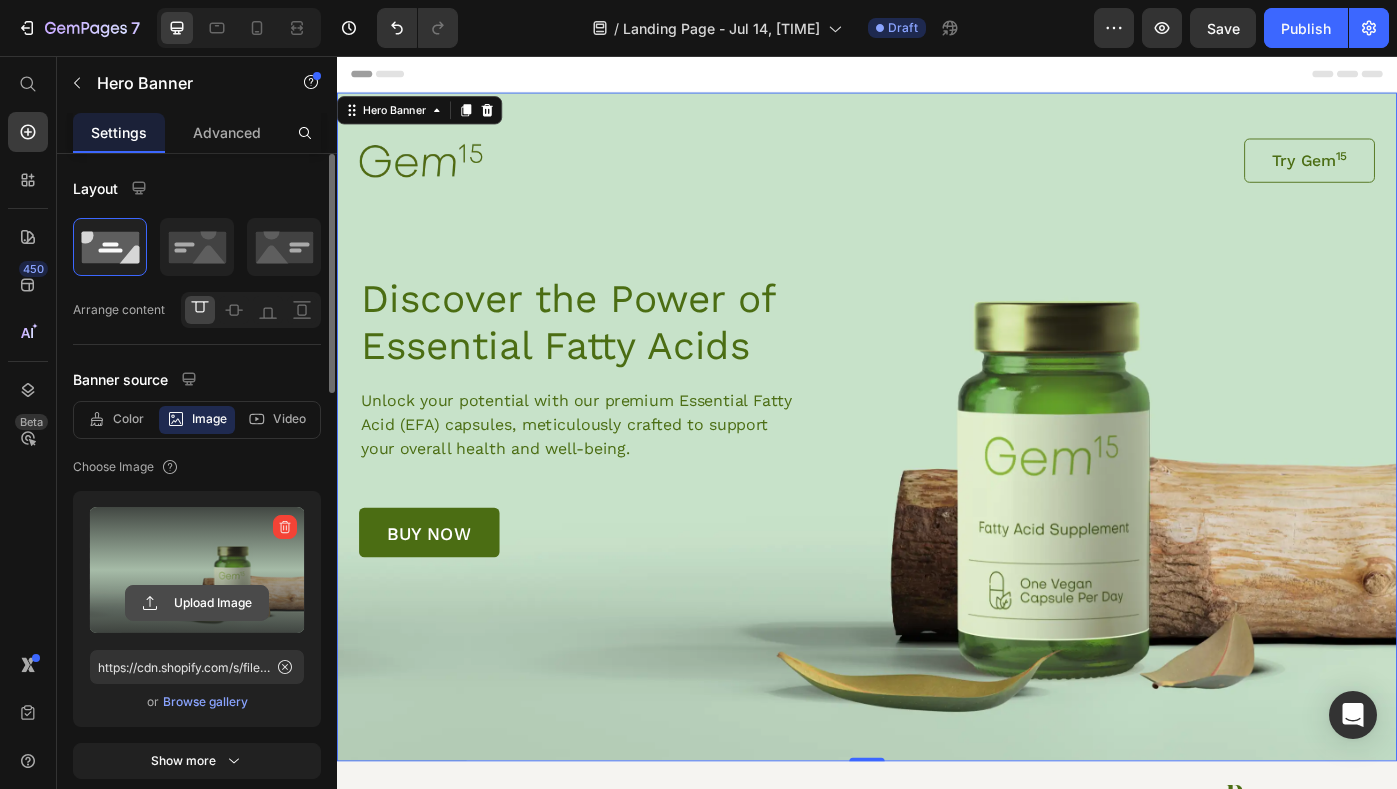 click 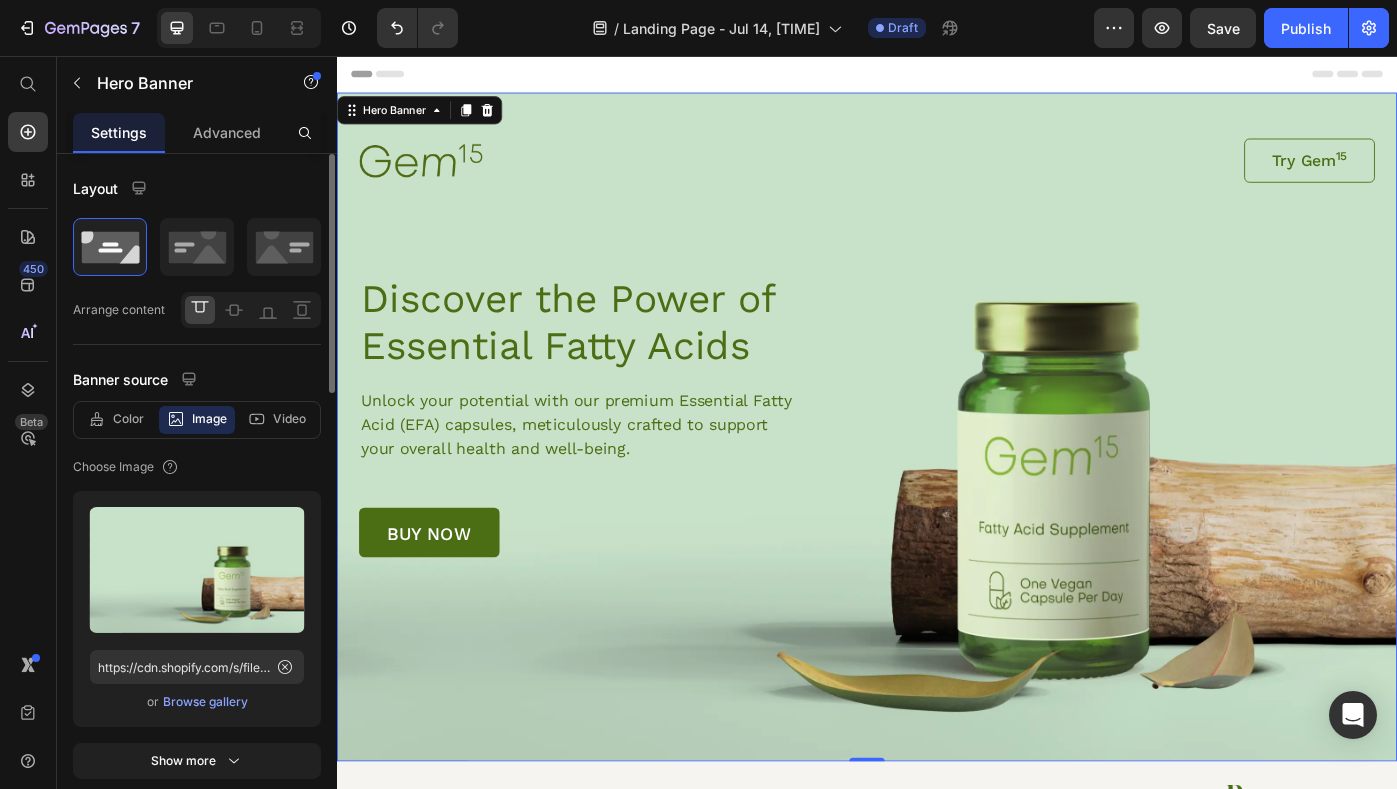 click on "Browse gallery" at bounding box center (205, 702) 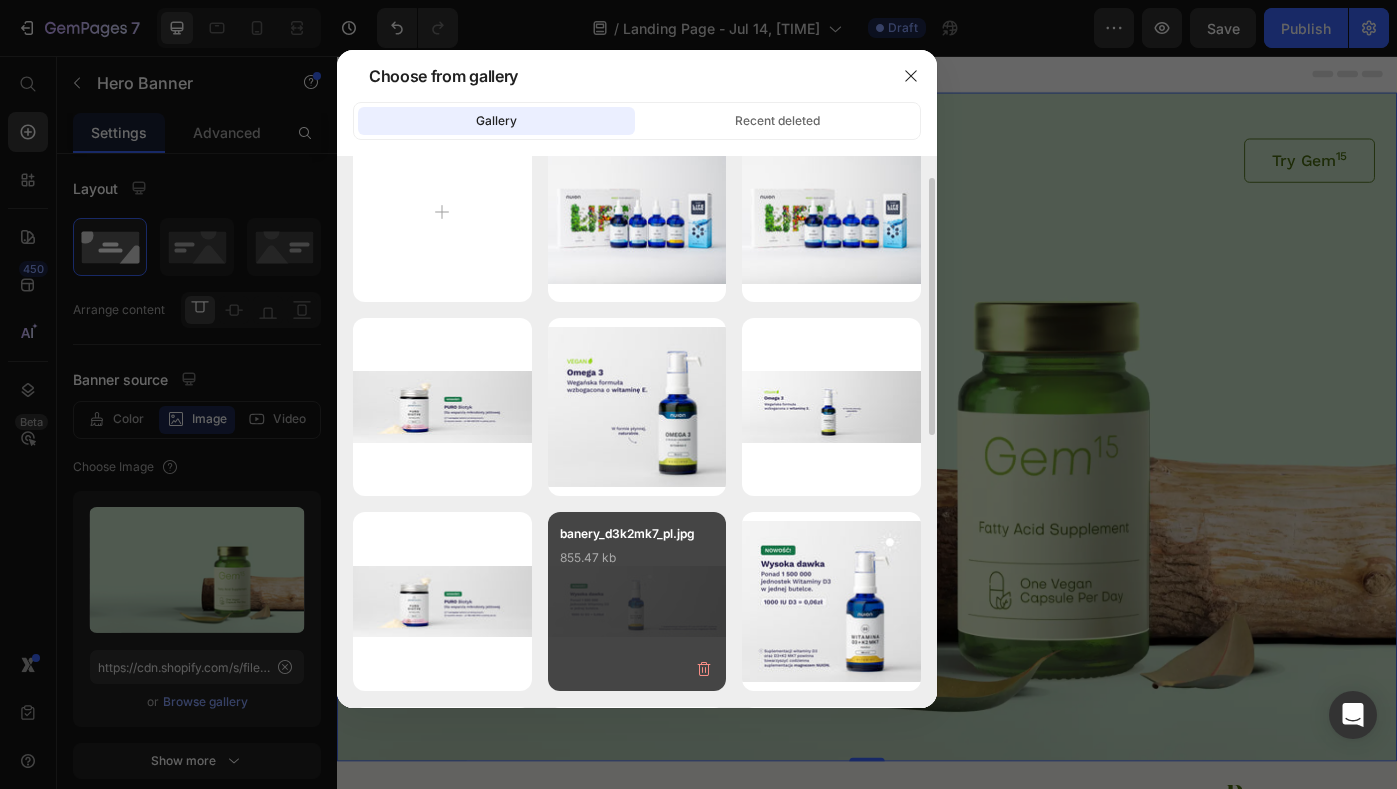 scroll, scrollTop: 53, scrollLeft: 0, axis: vertical 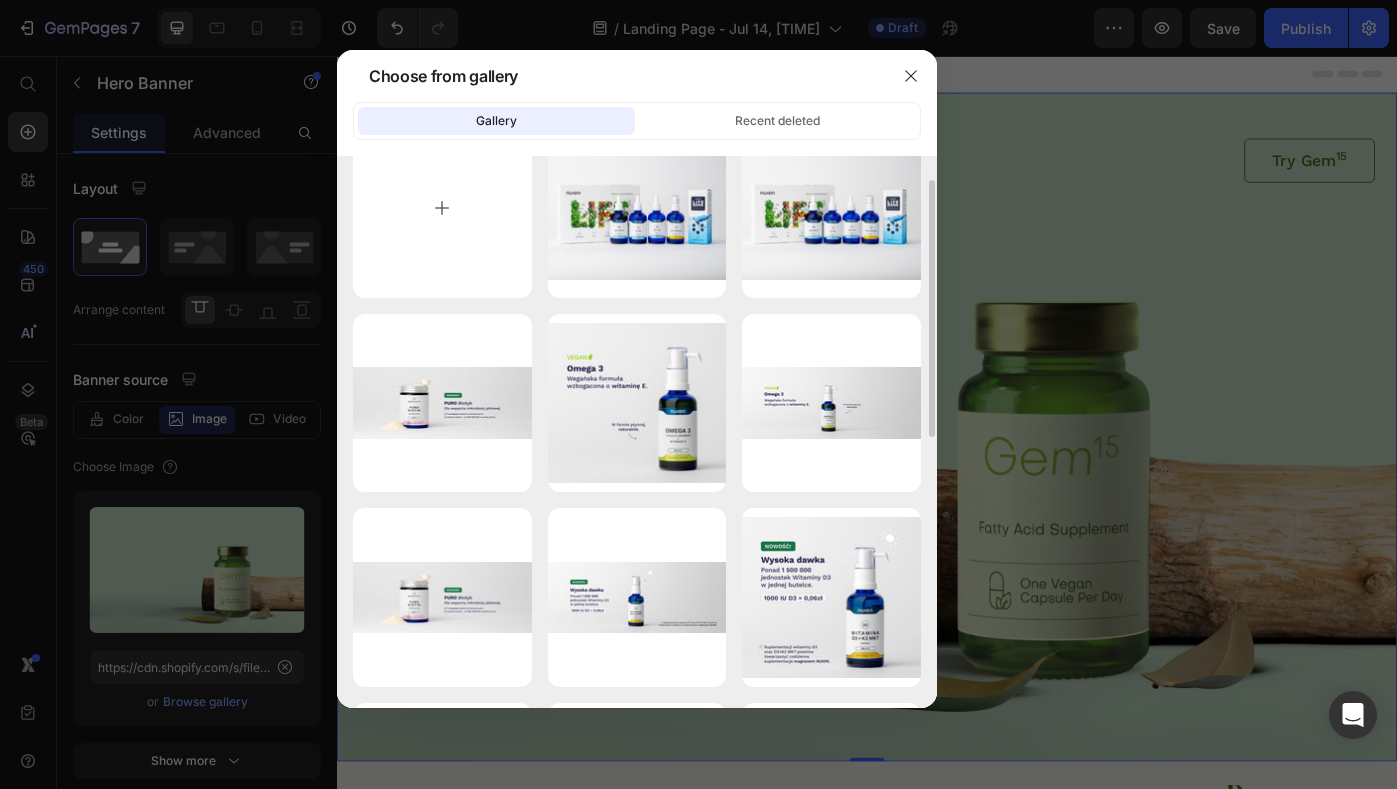 type on "C:\fakepath\A7400075-Edit.jpg" 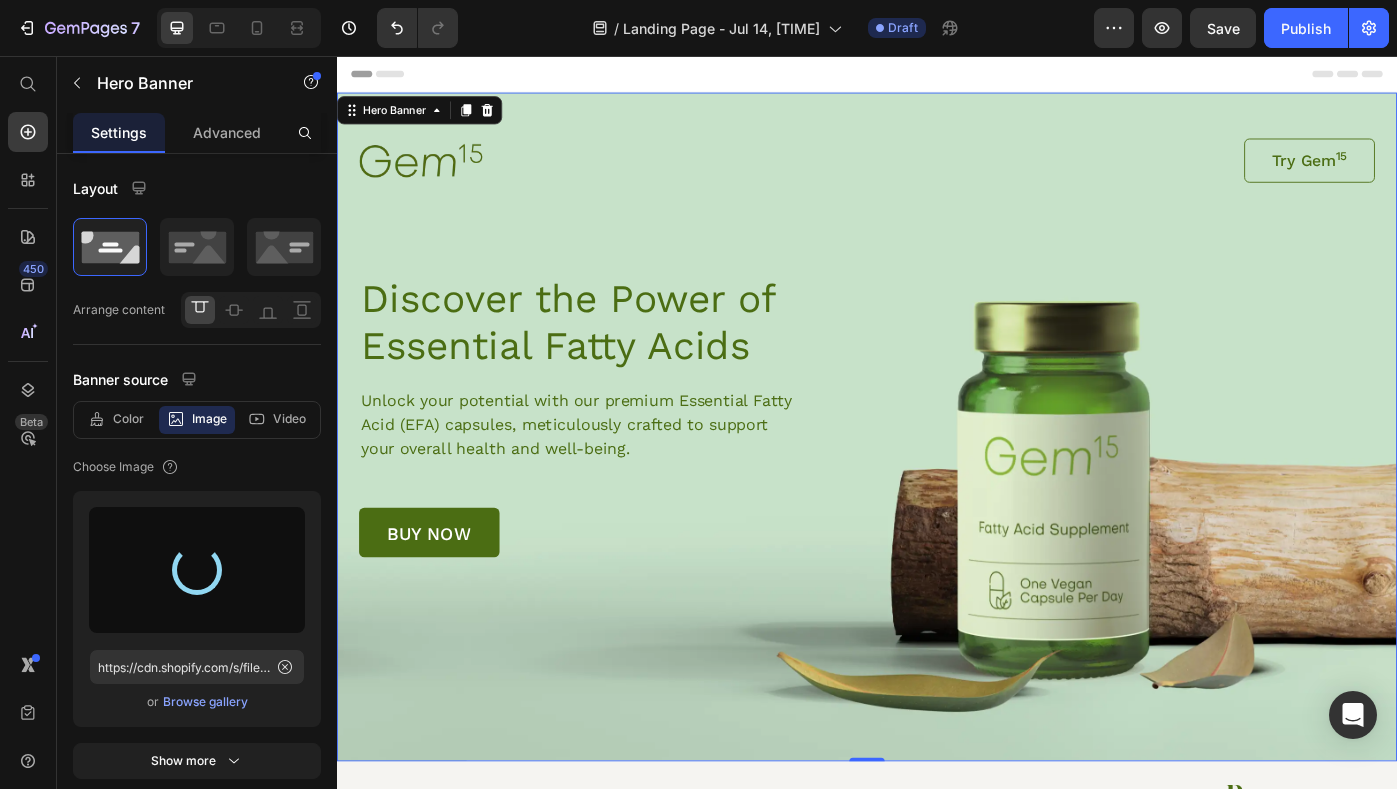 type on "https://cdn.shopify.com/s/files/1/0646/3779/6585/files/gempages_503068837235655806-85d19021-d585-4753-8826-e074d89b13bb.jpg" 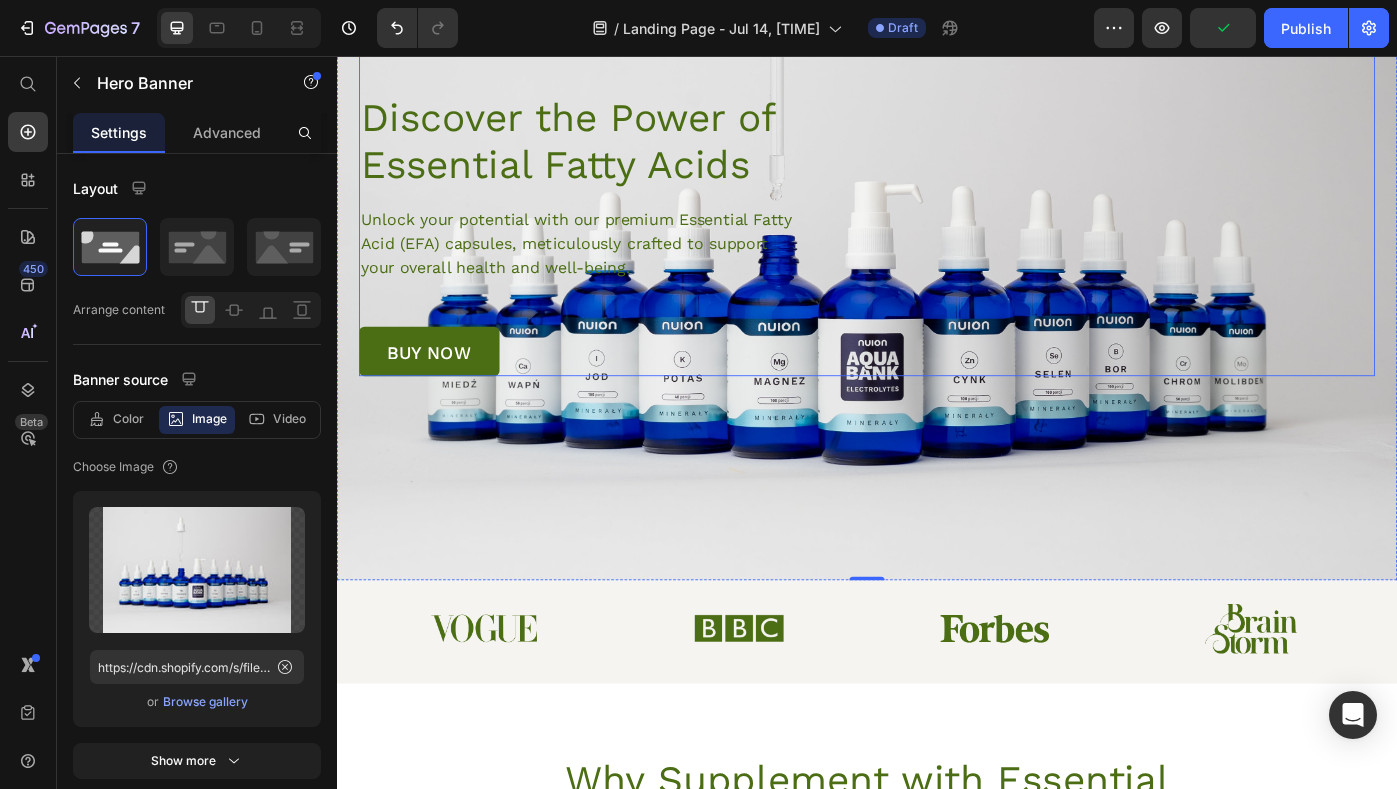 scroll, scrollTop: 0, scrollLeft: 0, axis: both 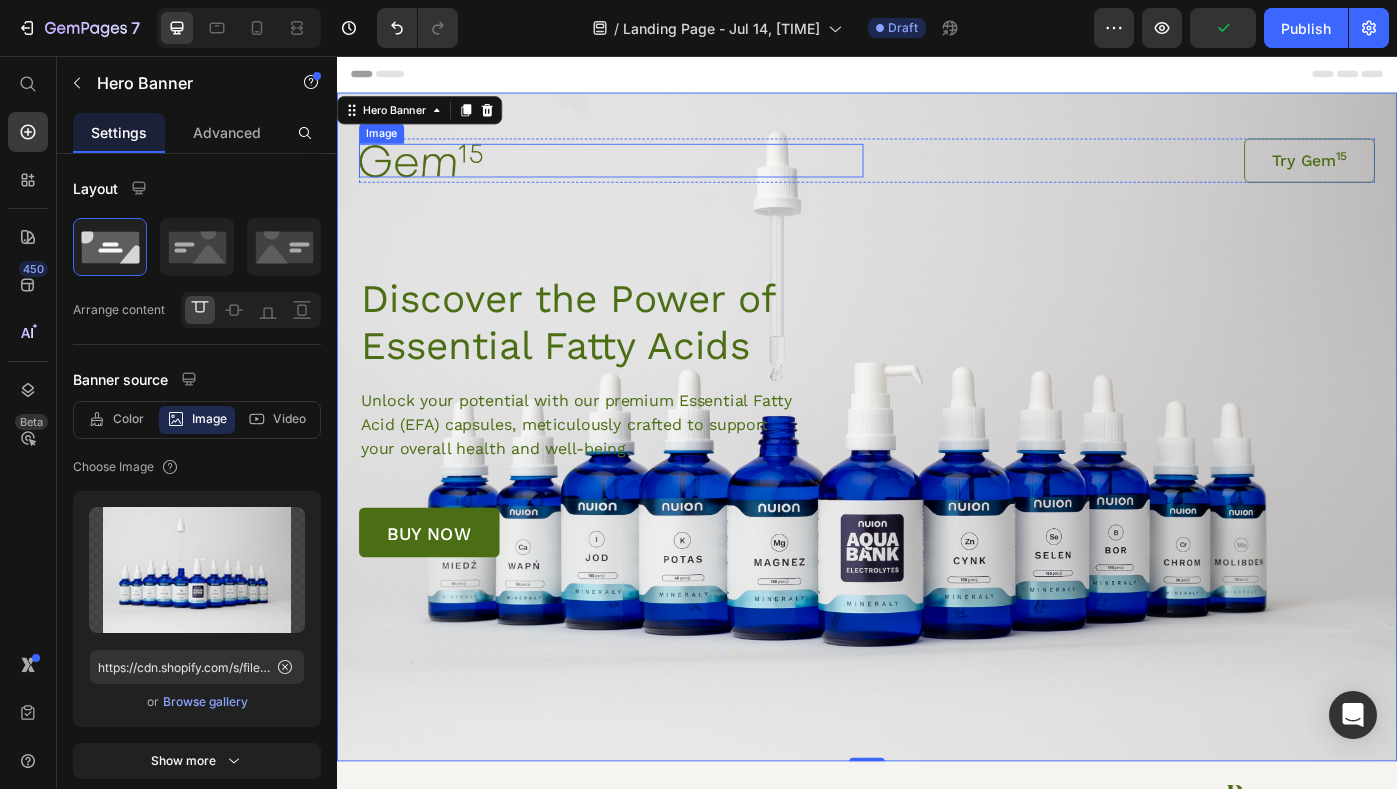 click at bounding box center (647, 173) 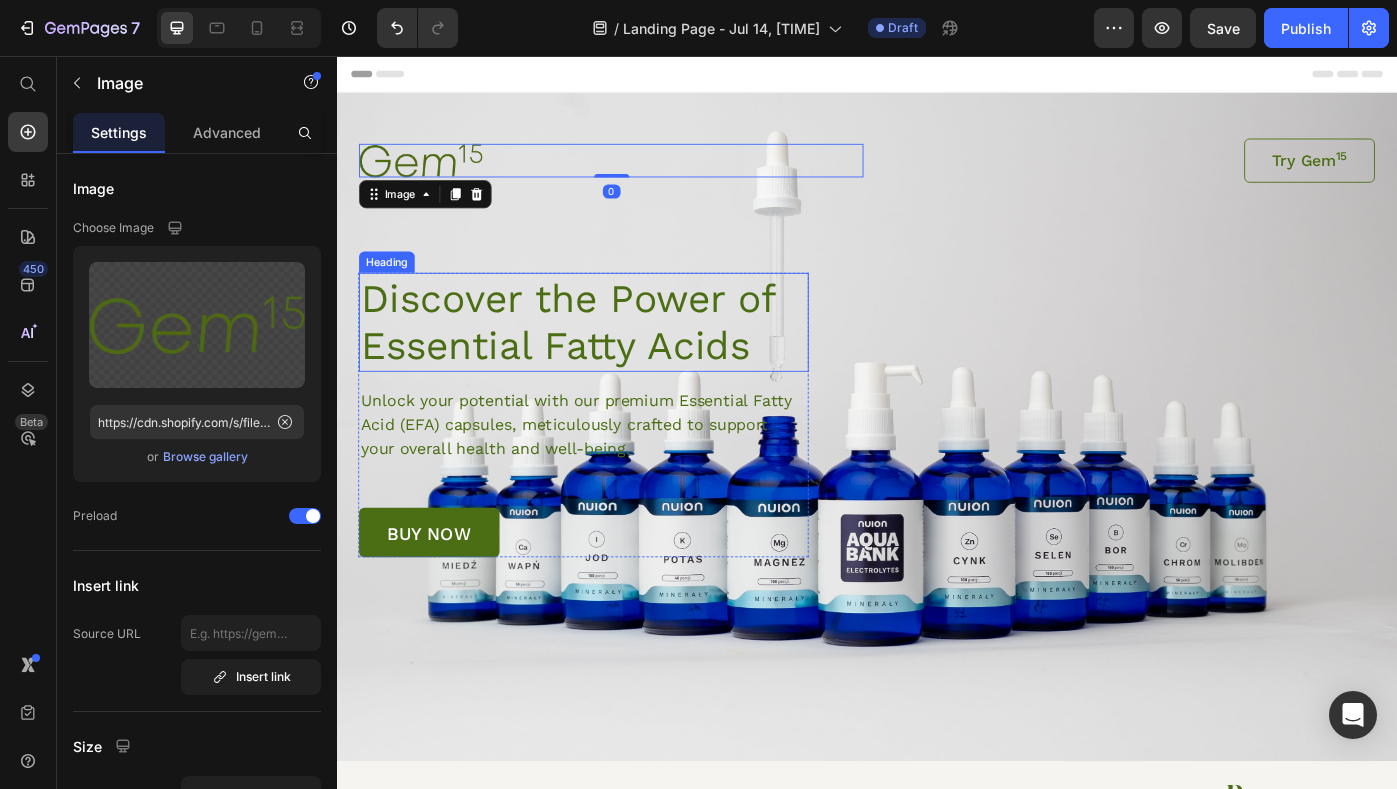 scroll, scrollTop: 7, scrollLeft: 0, axis: vertical 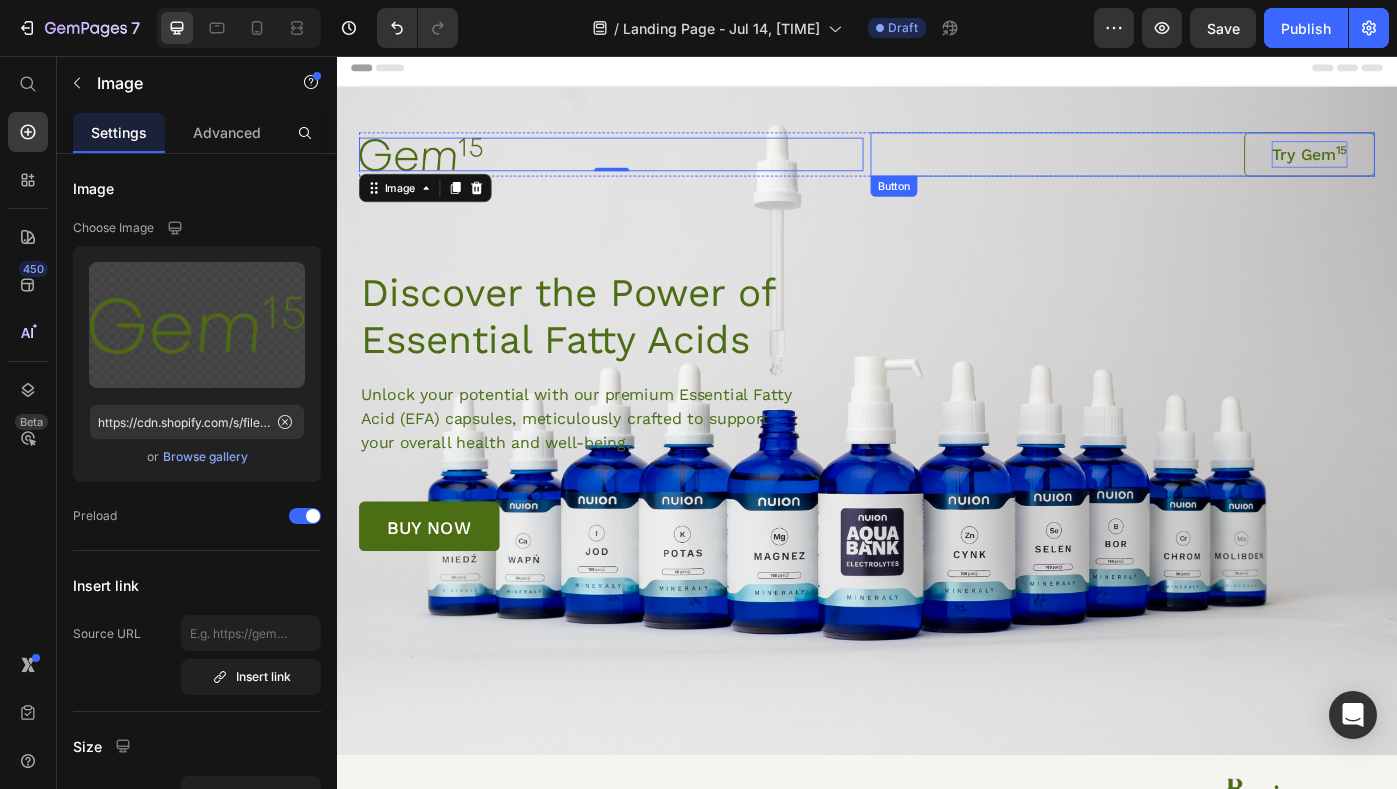 click on "Try Gem 15" at bounding box center (1438, 167) 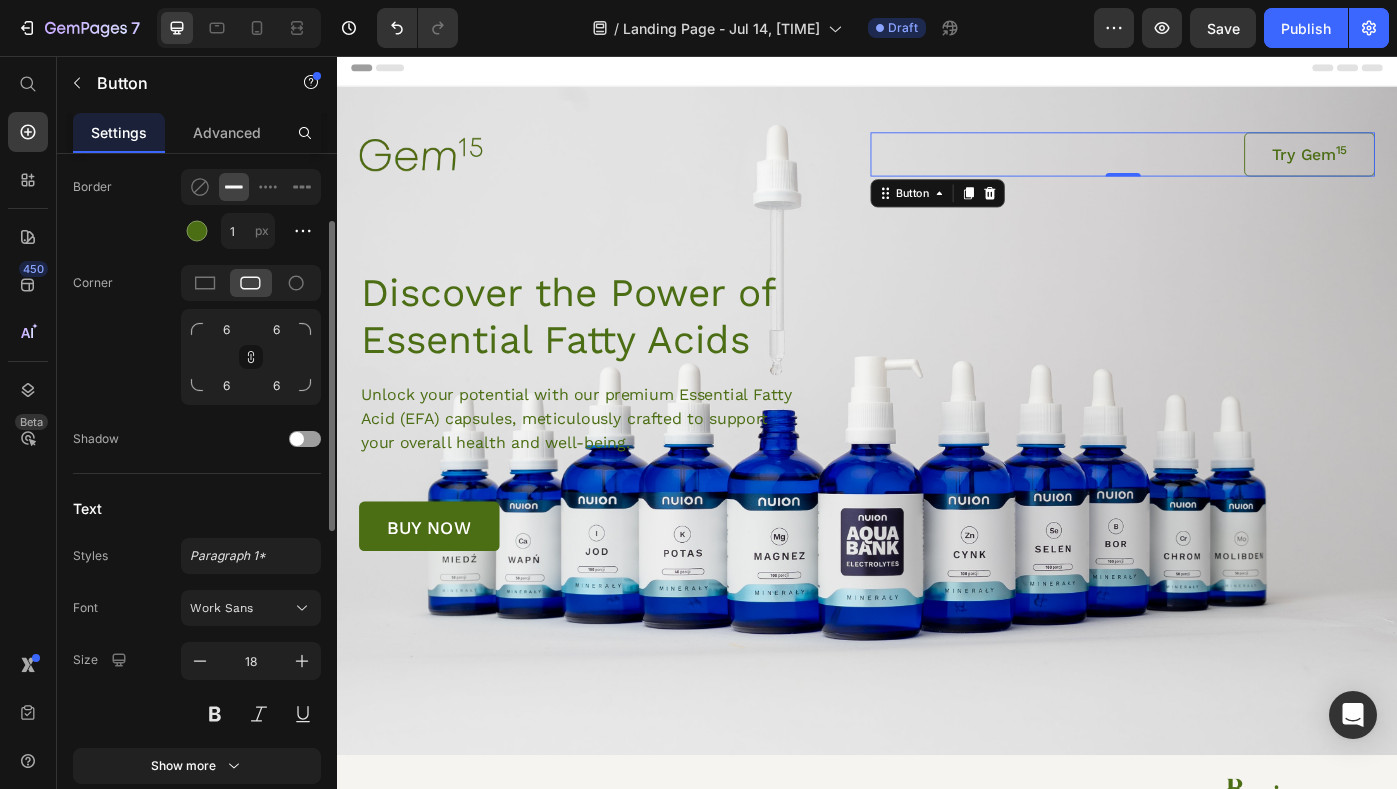 scroll, scrollTop: 0, scrollLeft: 0, axis: both 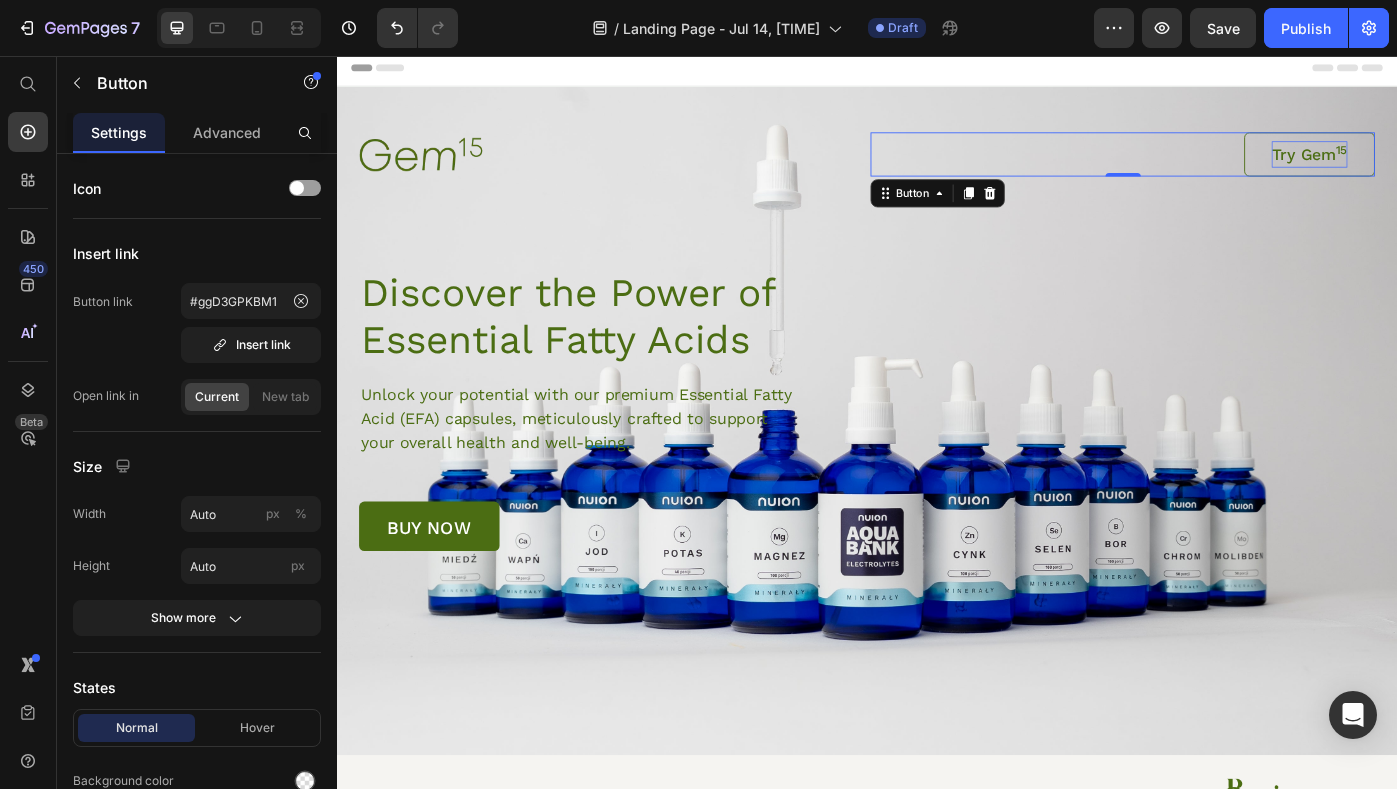 click on "Try Gem 15" at bounding box center (1438, 167) 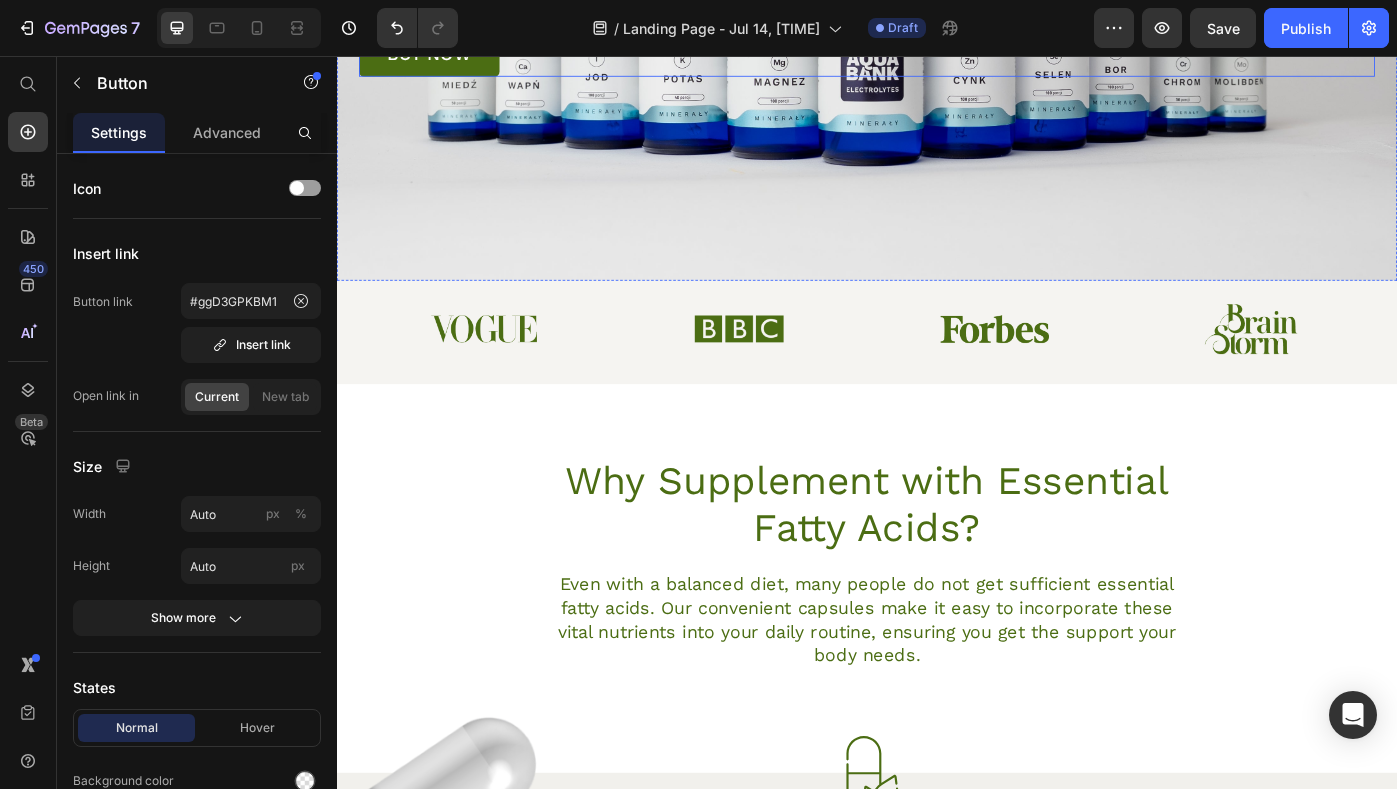 scroll, scrollTop: 557, scrollLeft: 0, axis: vertical 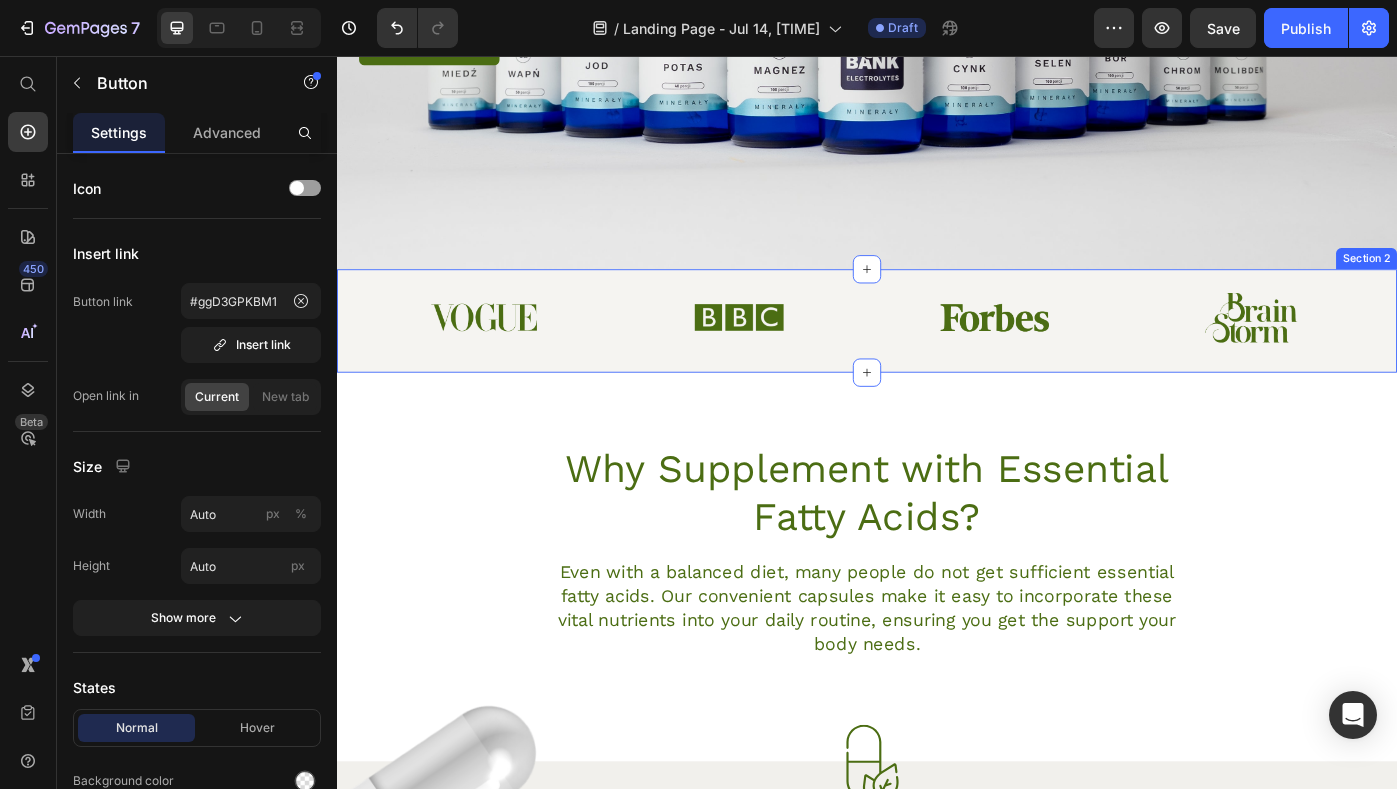 click on "Image Image Image Image Row Section 2" at bounding box center [937, 355] 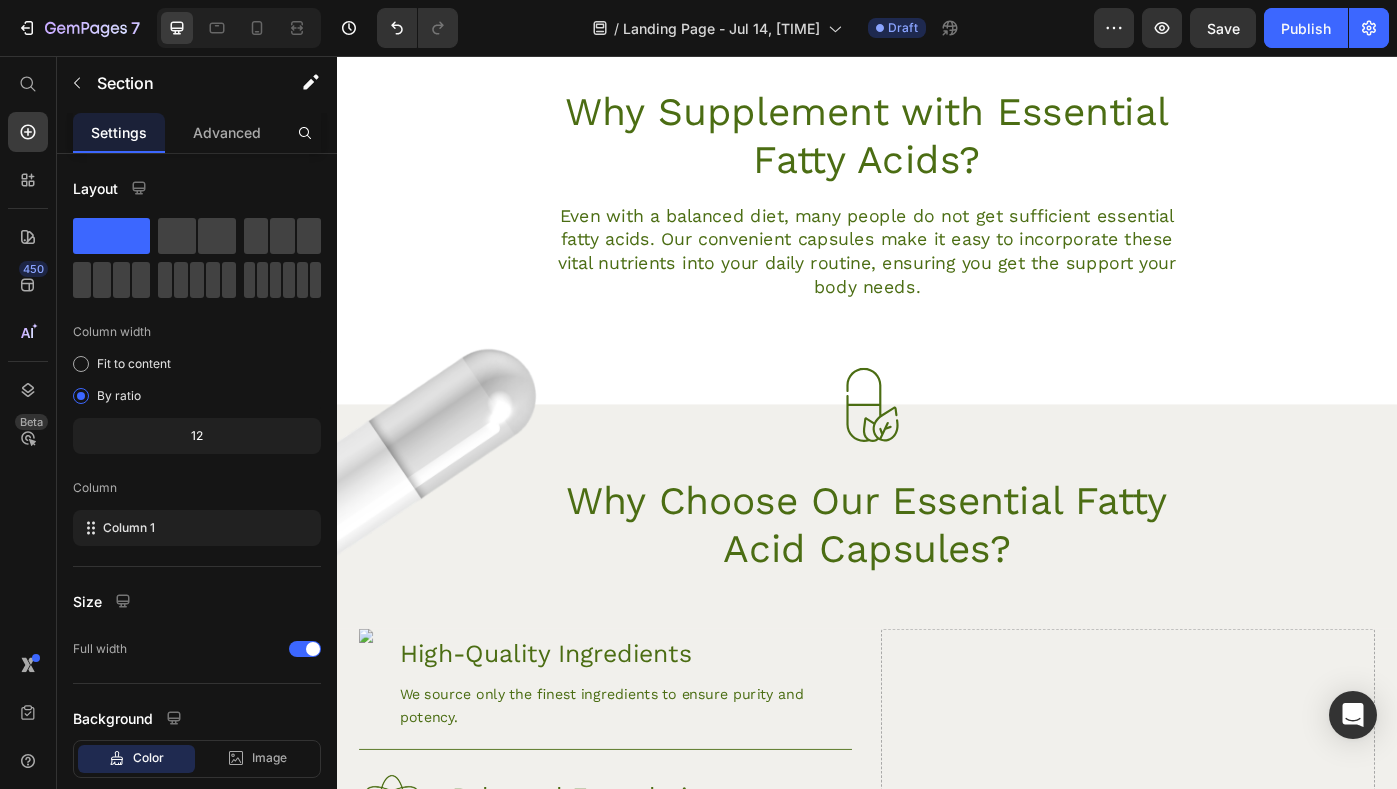 scroll, scrollTop: 1039, scrollLeft: 0, axis: vertical 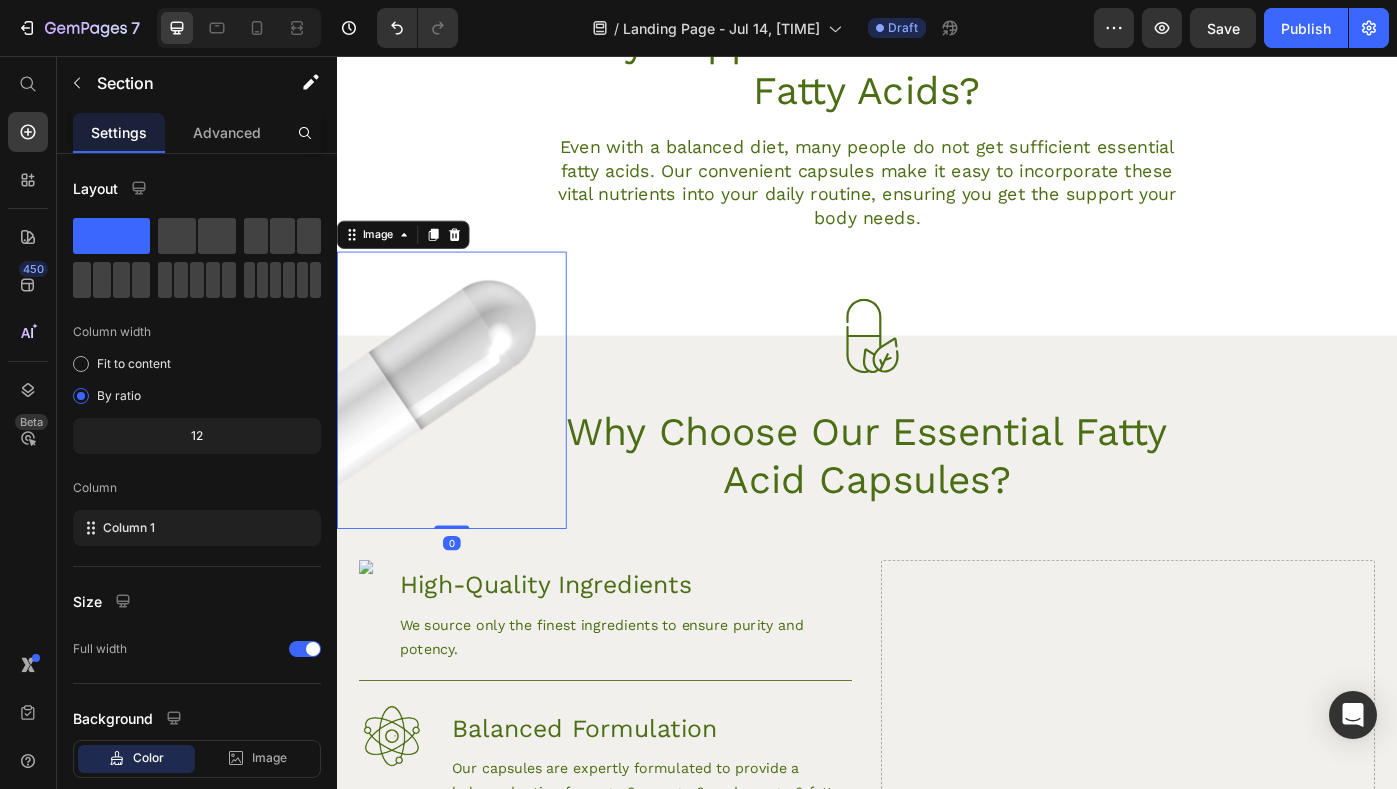 click at bounding box center [467, 434] 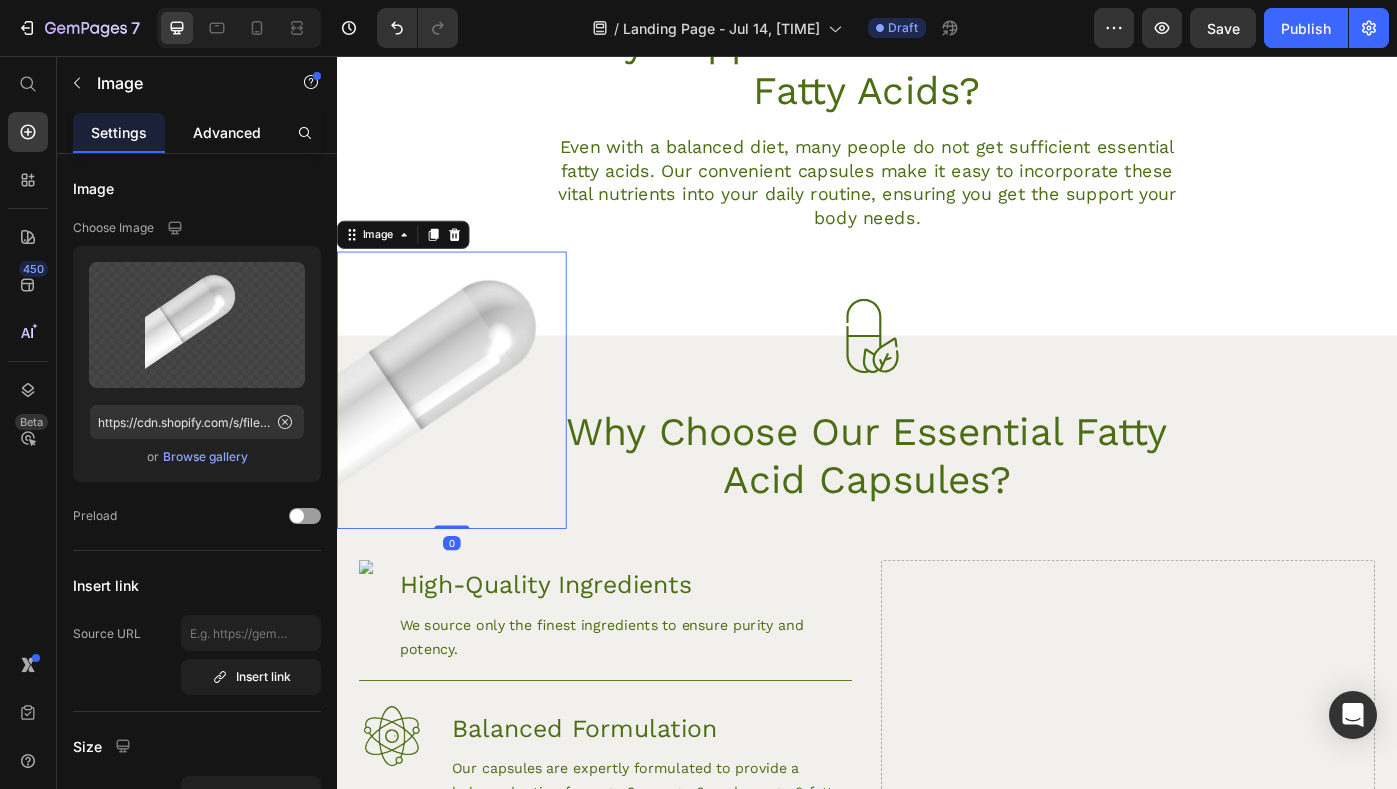 click on "Advanced" at bounding box center (227, 132) 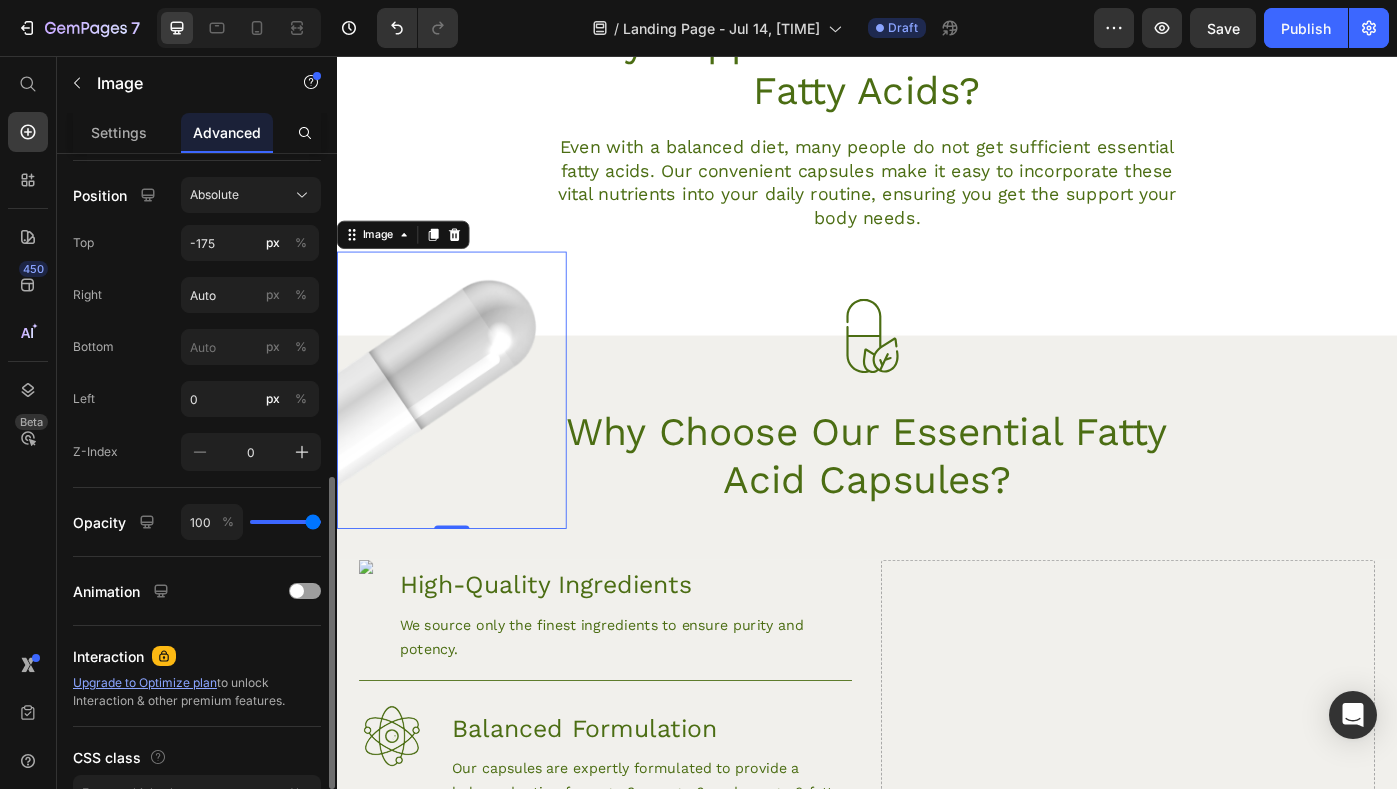 scroll, scrollTop: 714, scrollLeft: 0, axis: vertical 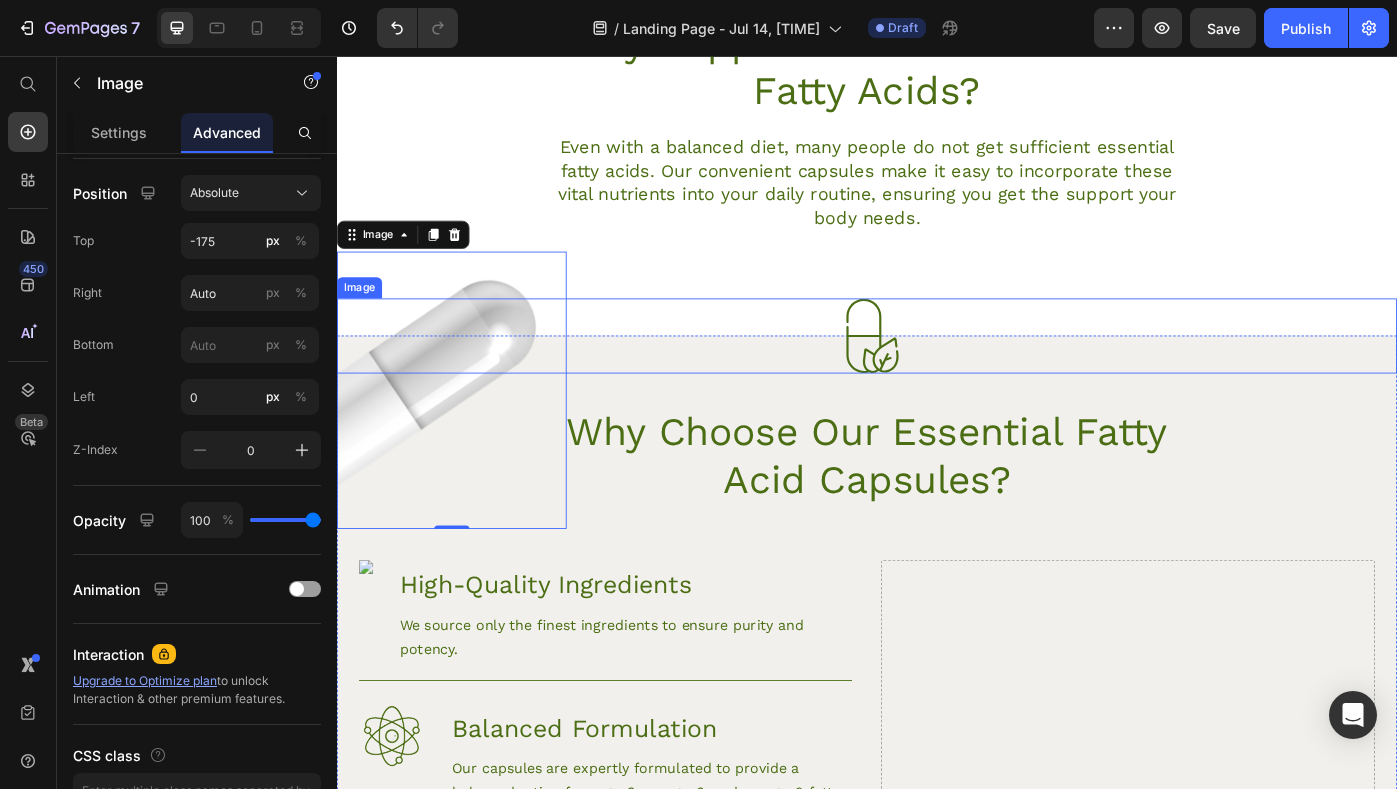 click at bounding box center [937, 372] 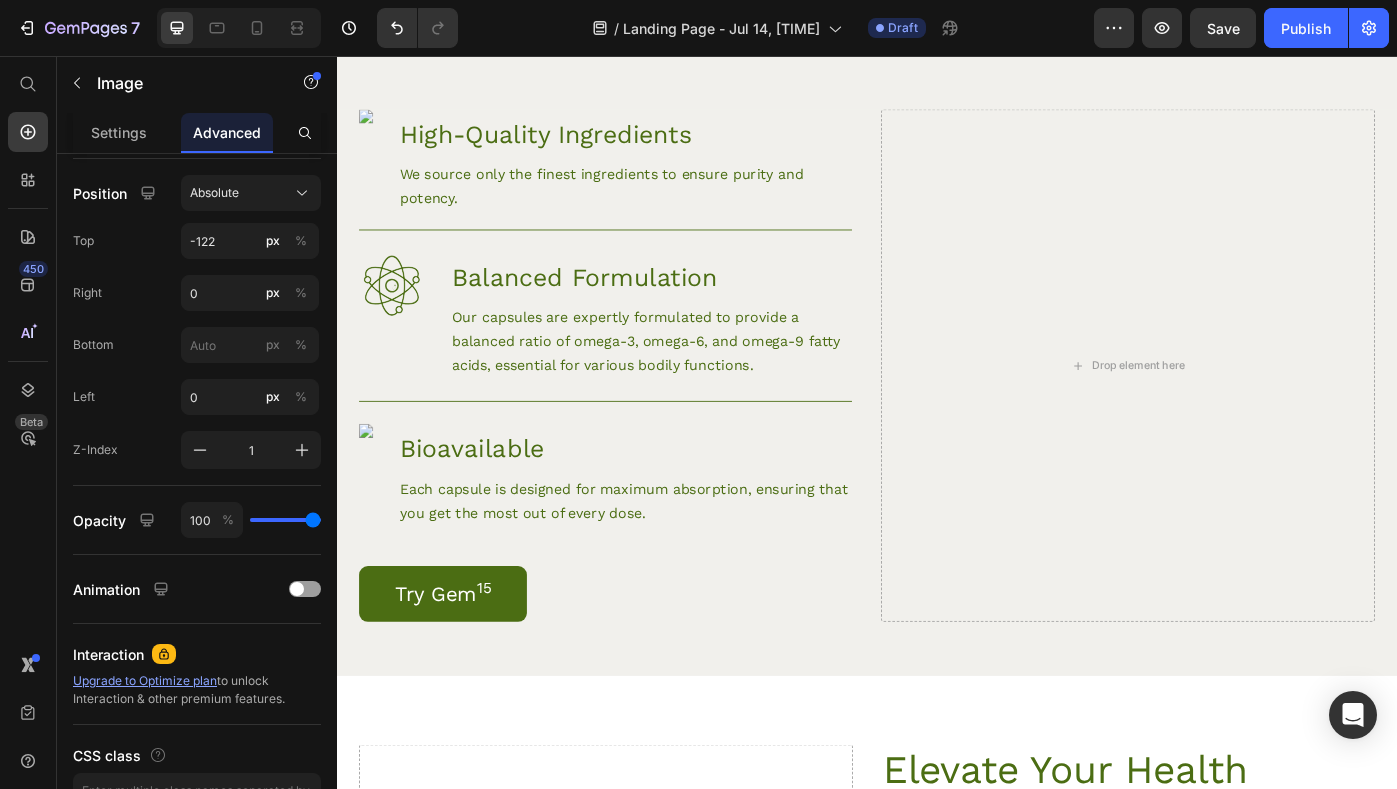 scroll, scrollTop: 1491, scrollLeft: 0, axis: vertical 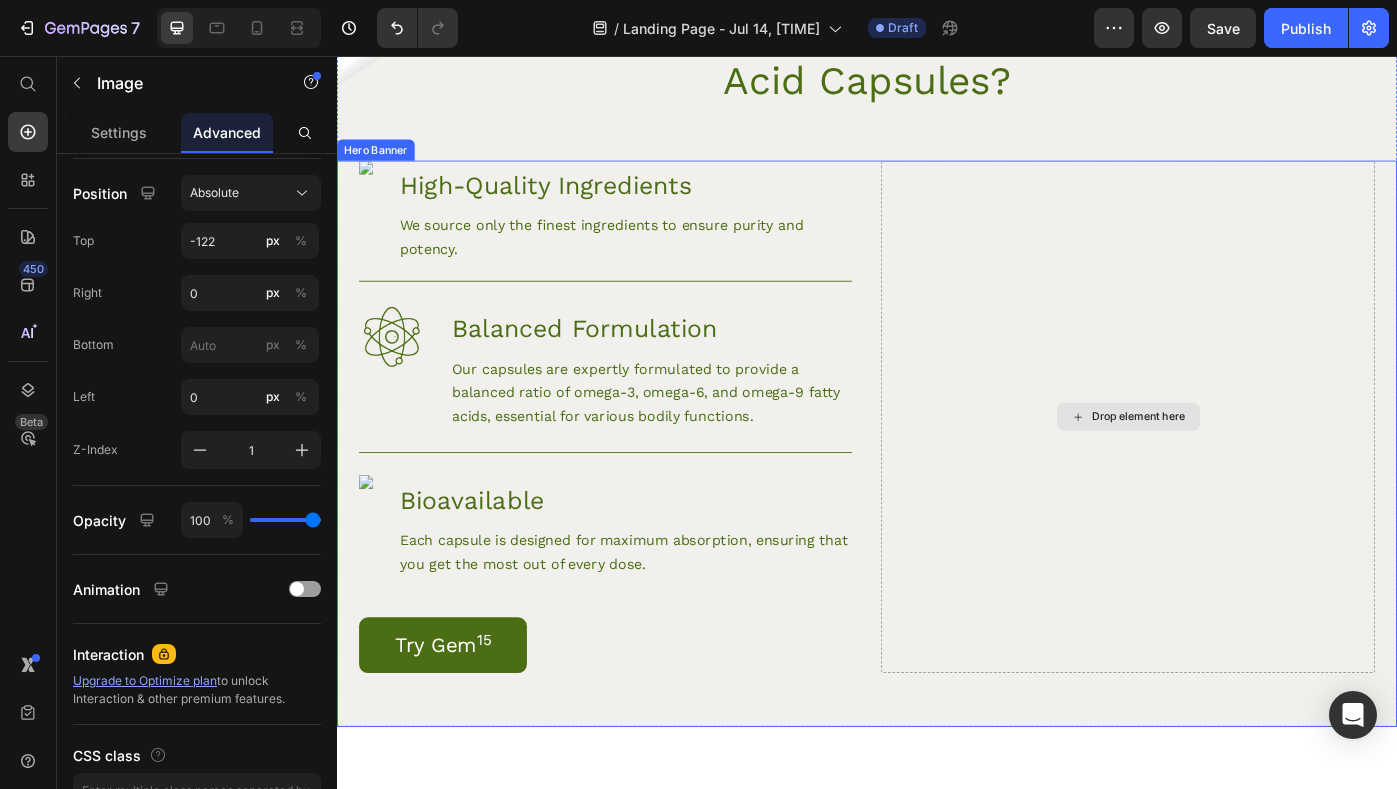 click on "Drop element here" at bounding box center (1232, 464) 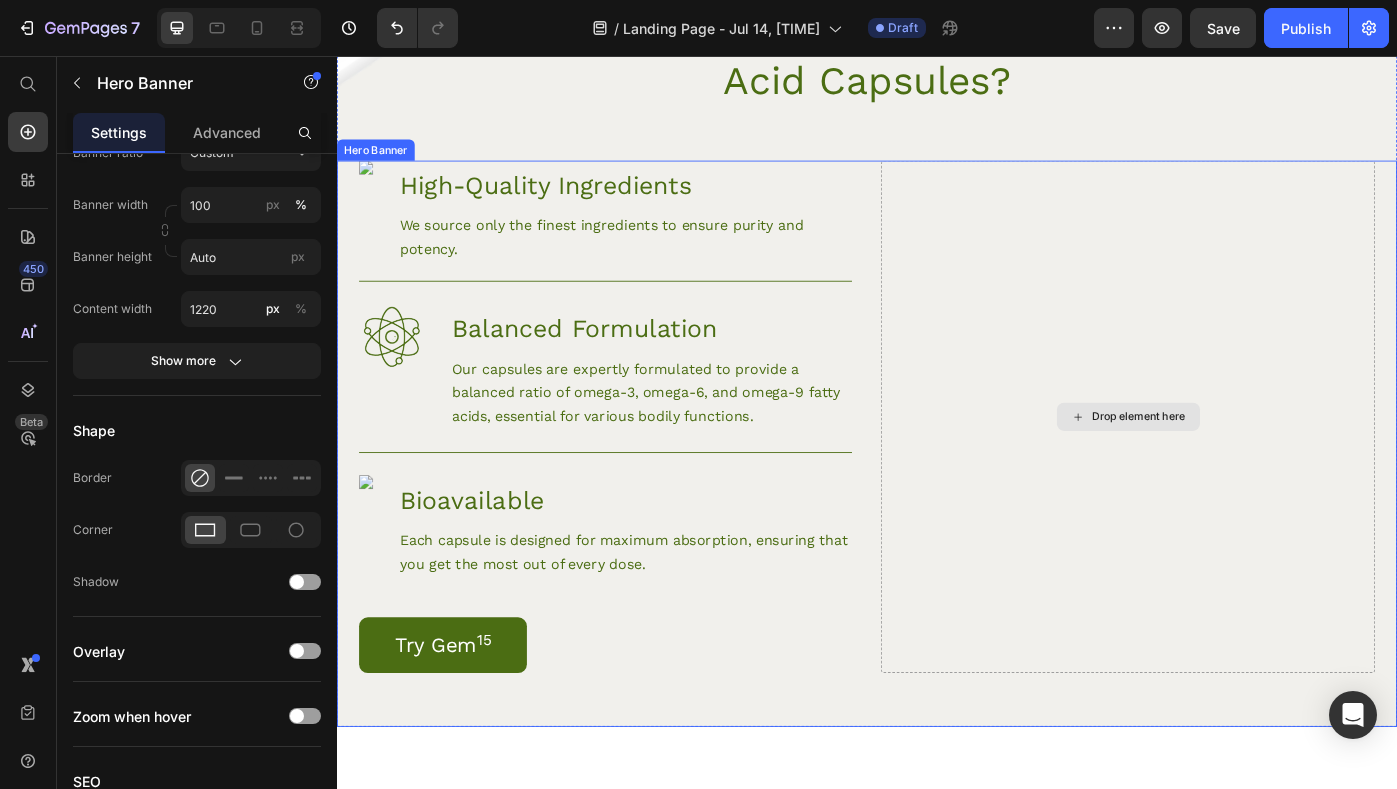 scroll, scrollTop: 0, scrollLeft: 0, axis: both 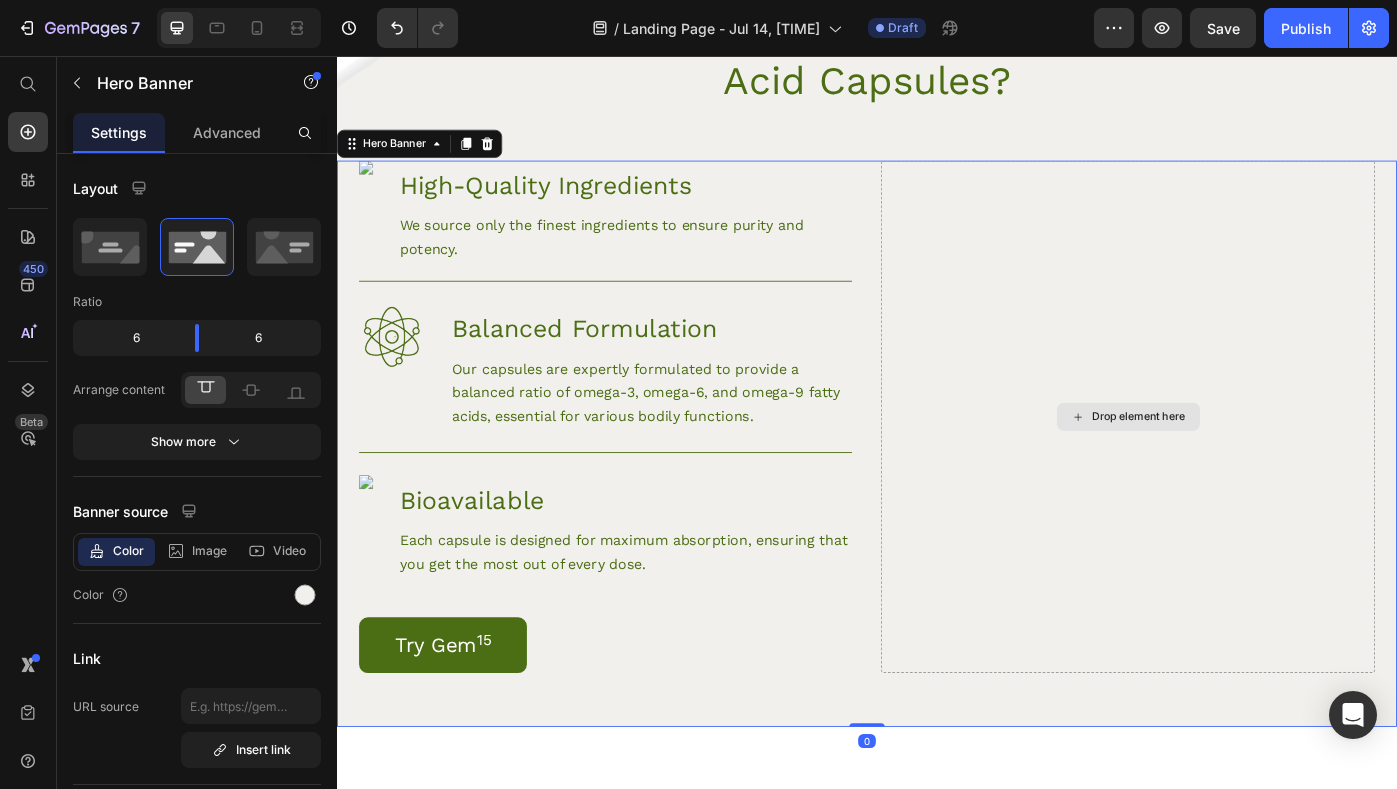 click on "Drop element here" at bounding box center [1245, 464] 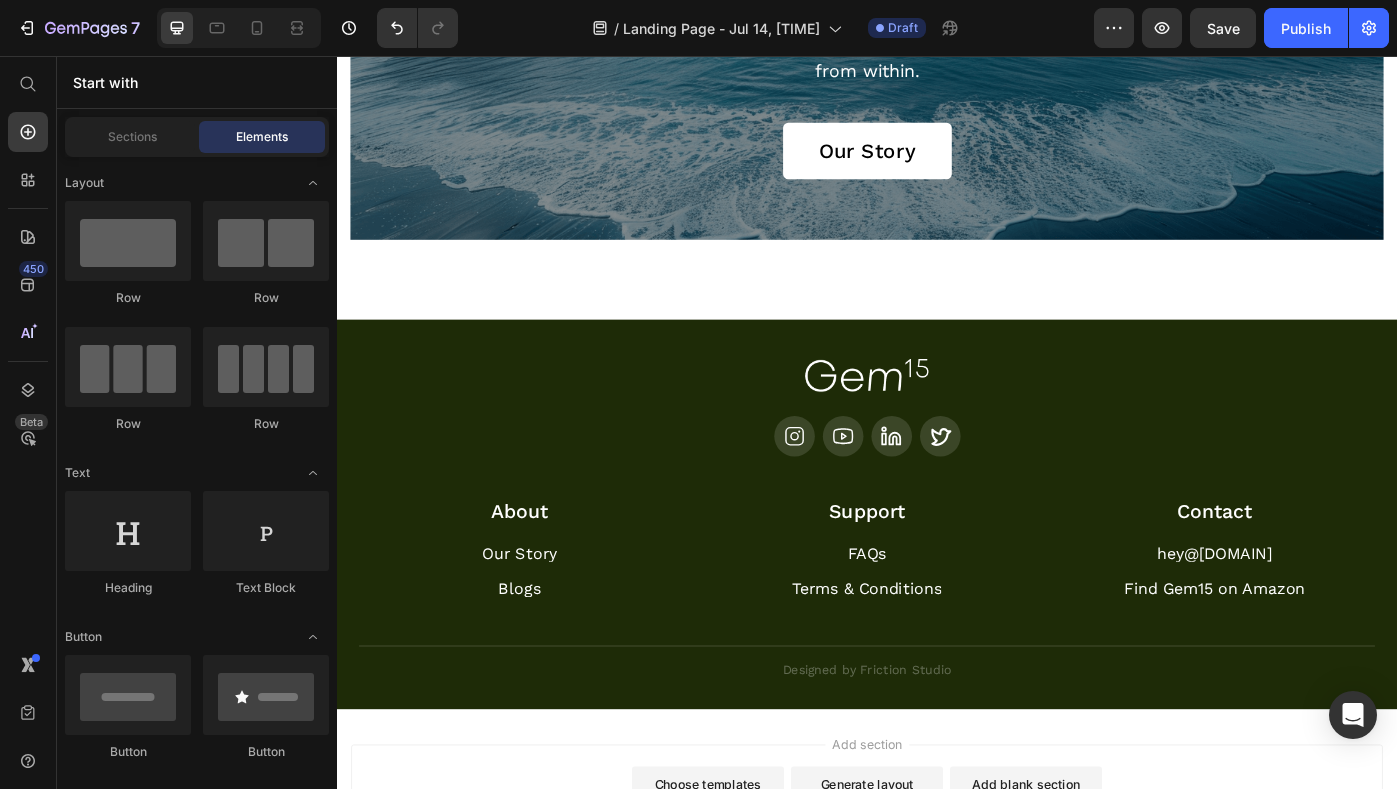 scroll, scrollTop: 5198, scrollLeft: 0, axis: vertical 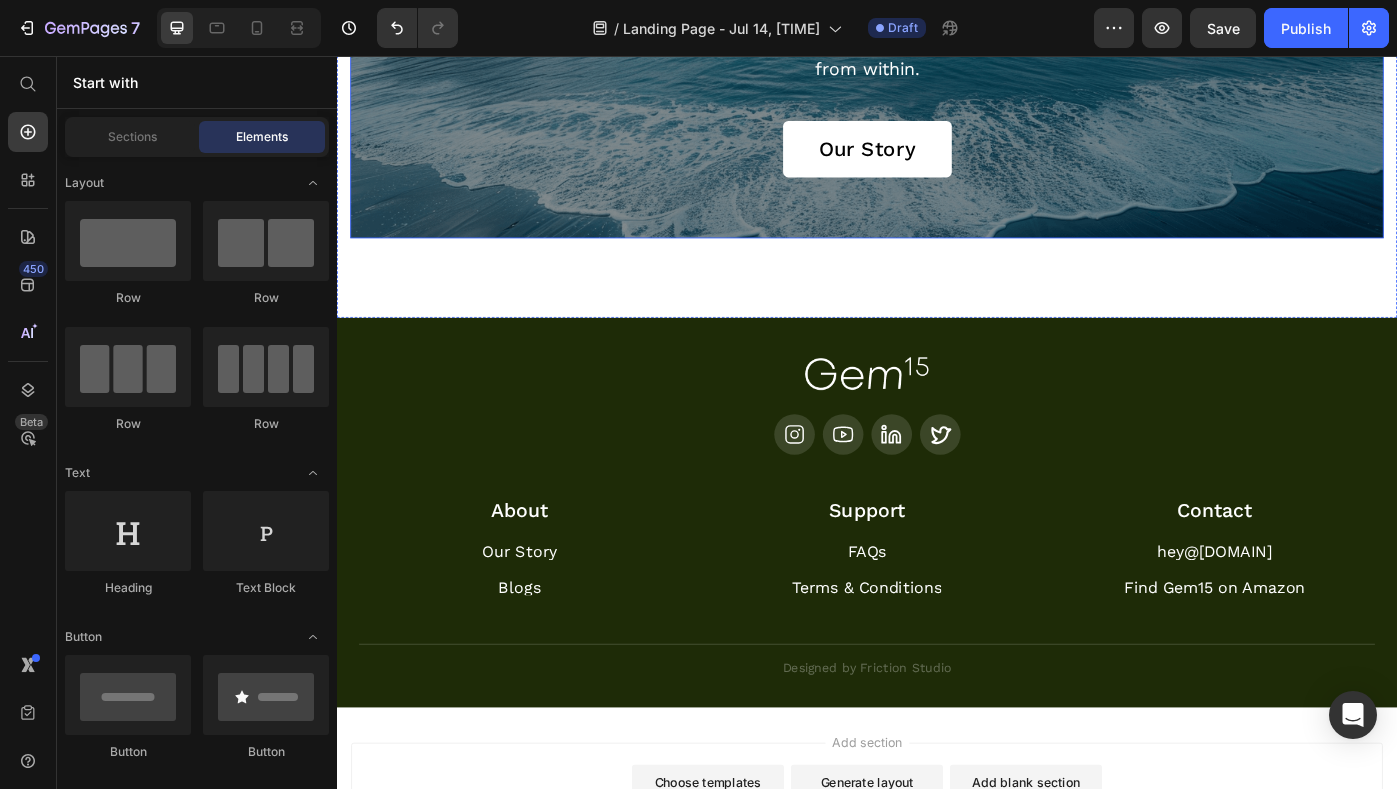 click on "Us, And why we’re here. Heading We believe in the power of nature to enhance your well-being. Inspired by the brilliance and purity of gemstones, we've dedicated ourselves to crafting premium health supplements that elevate your vitality and nurture your body from within. Text Block Our Story Button" at bounding box center [937, 46] 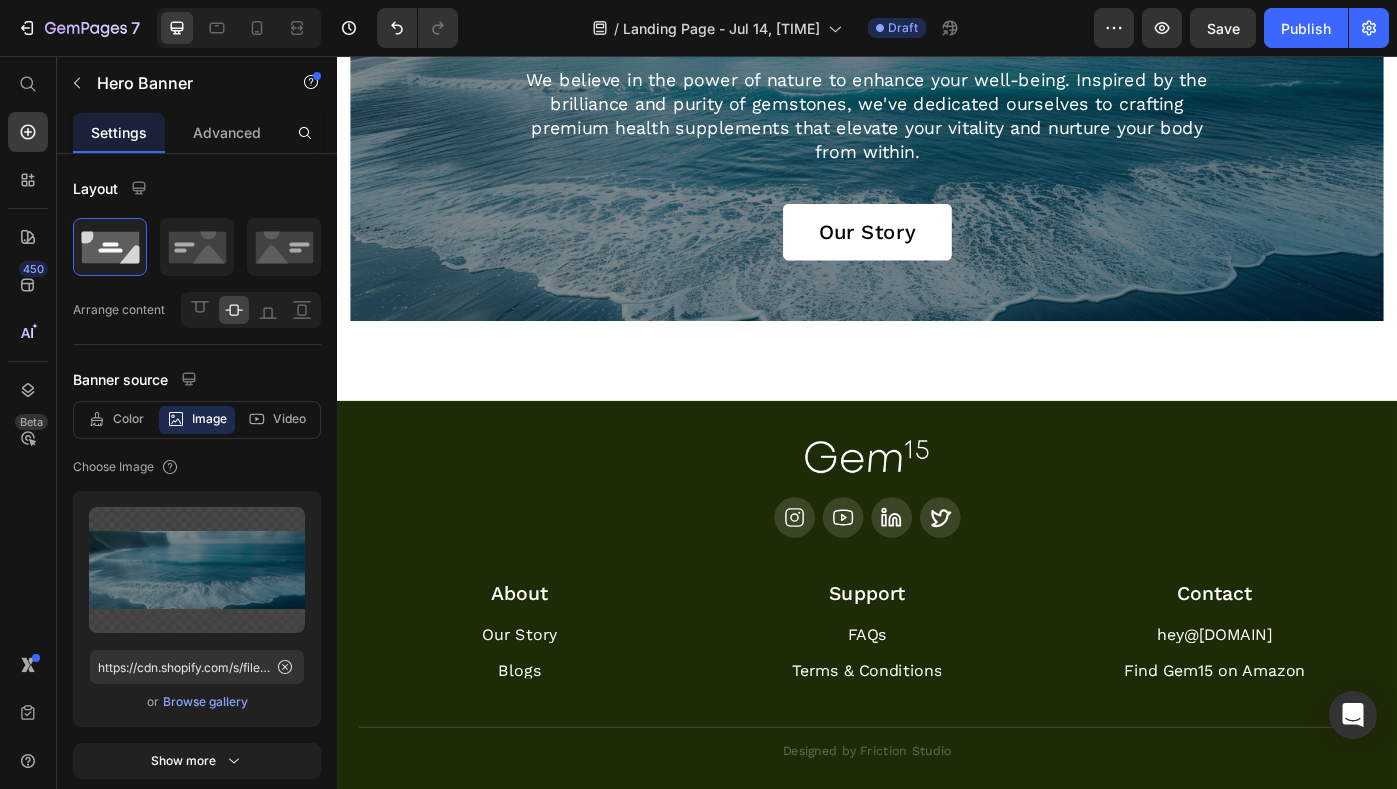scroll, scrollTop: 5106, scrollLeft: 0, axis: vertical 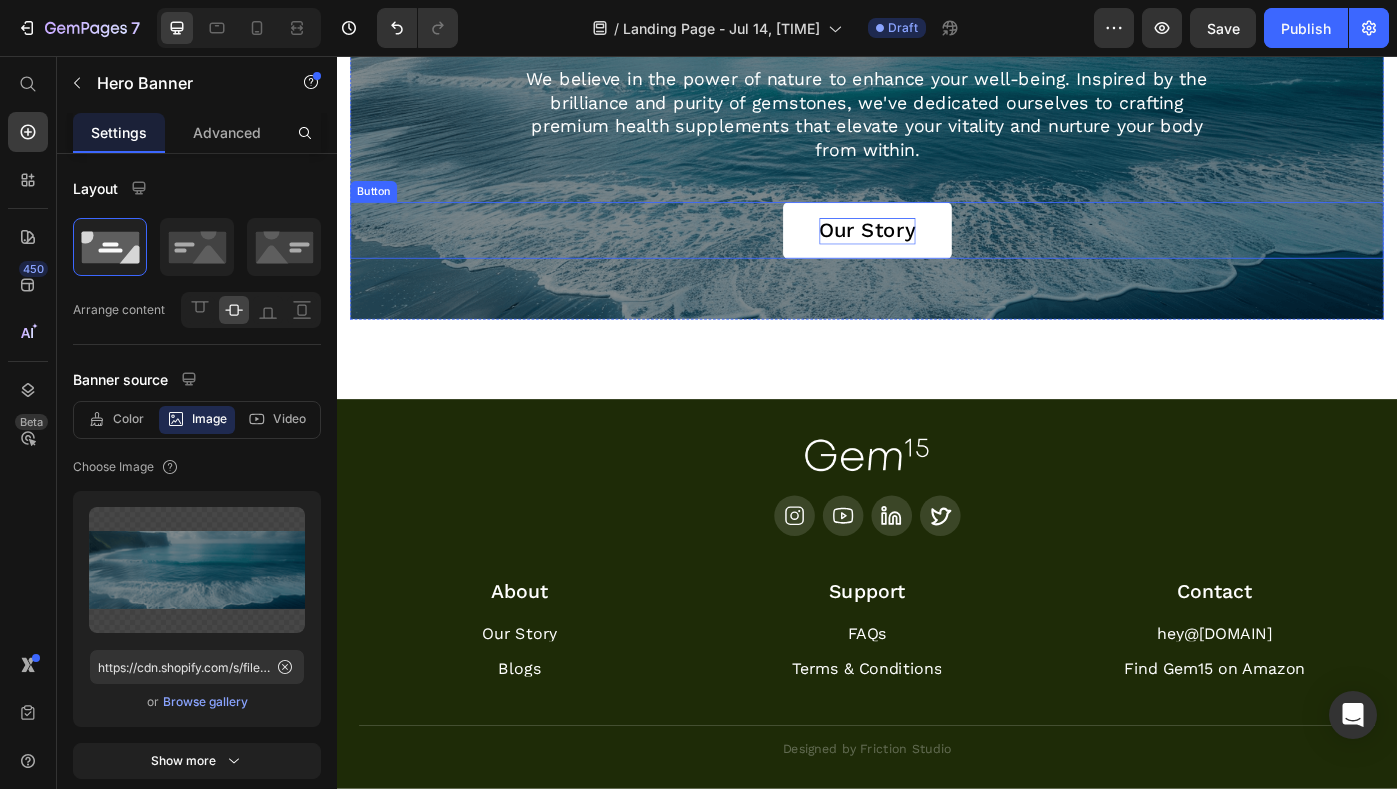 click on "Our Story" at bounding box center [937, 254] 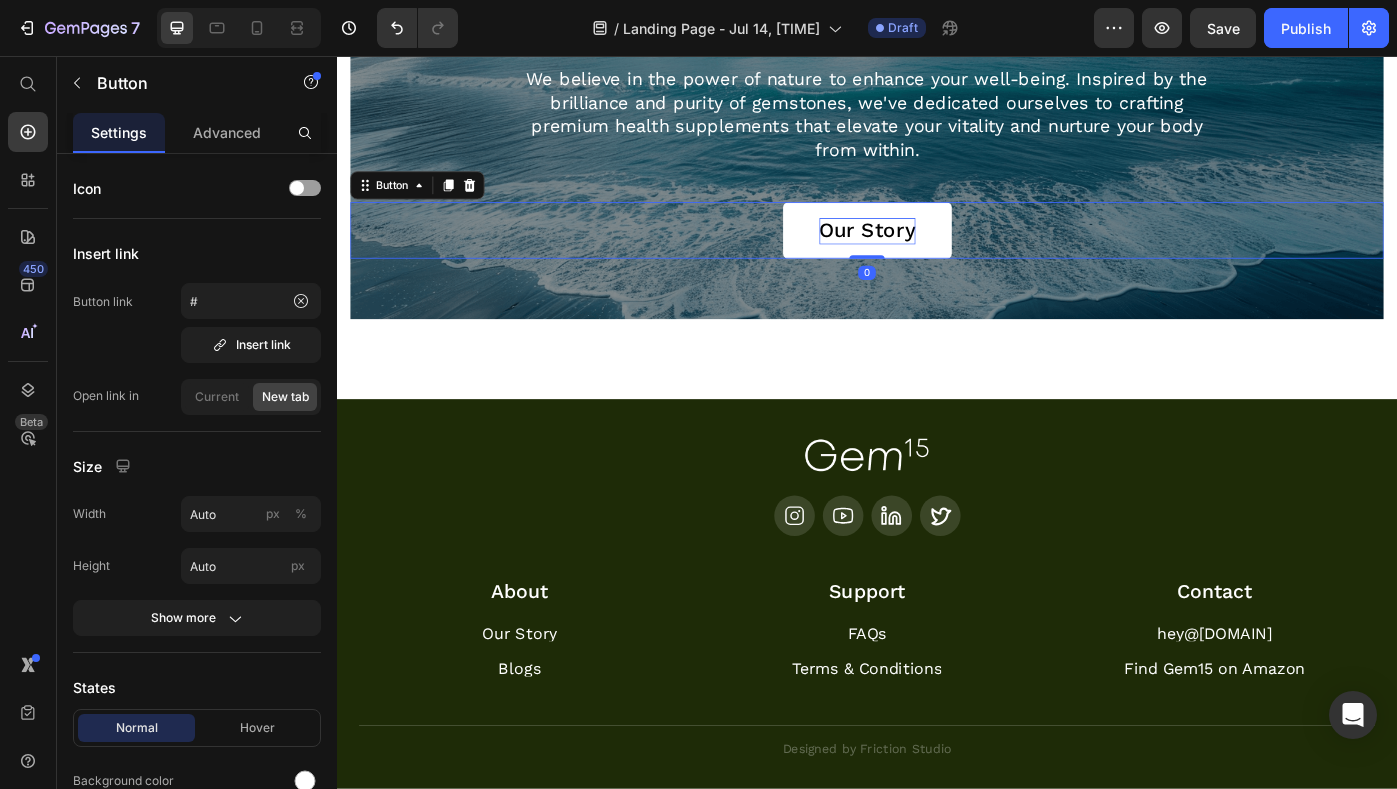 click on "Our Story" at bounding box center [937, 254] 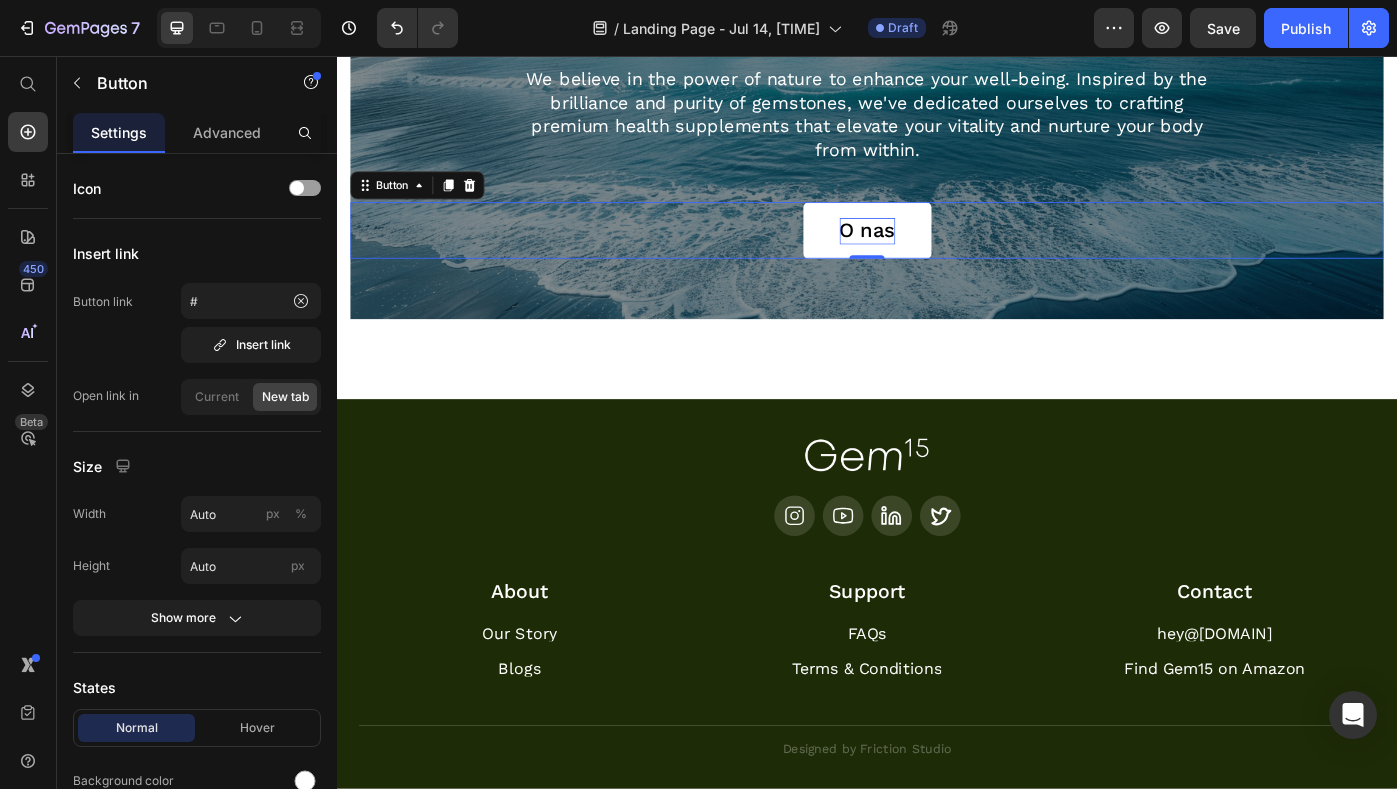 click on "O nas Button   0" at bounding box center [937, 253] 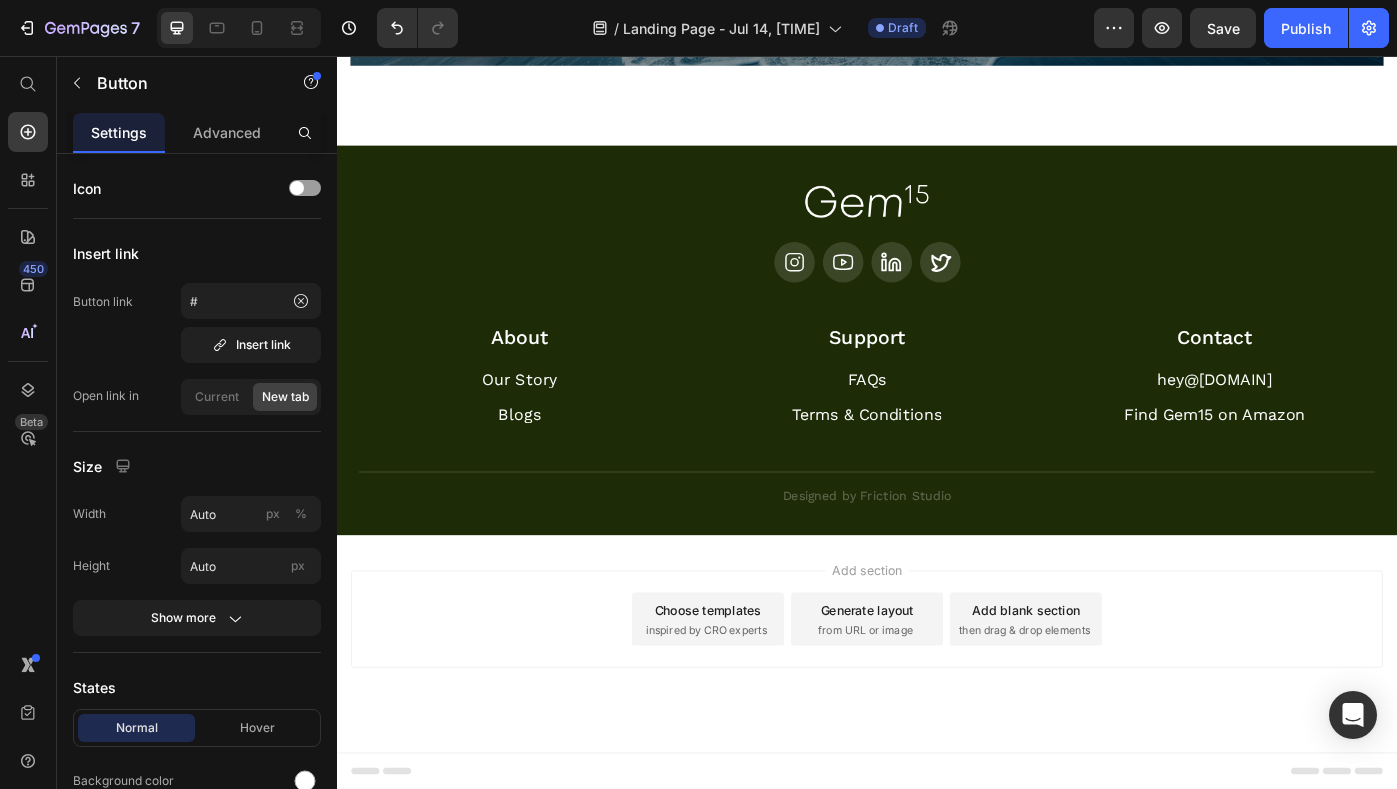 scroll, scrollTop: 5543, scrollLeft: 0, axis: vertical 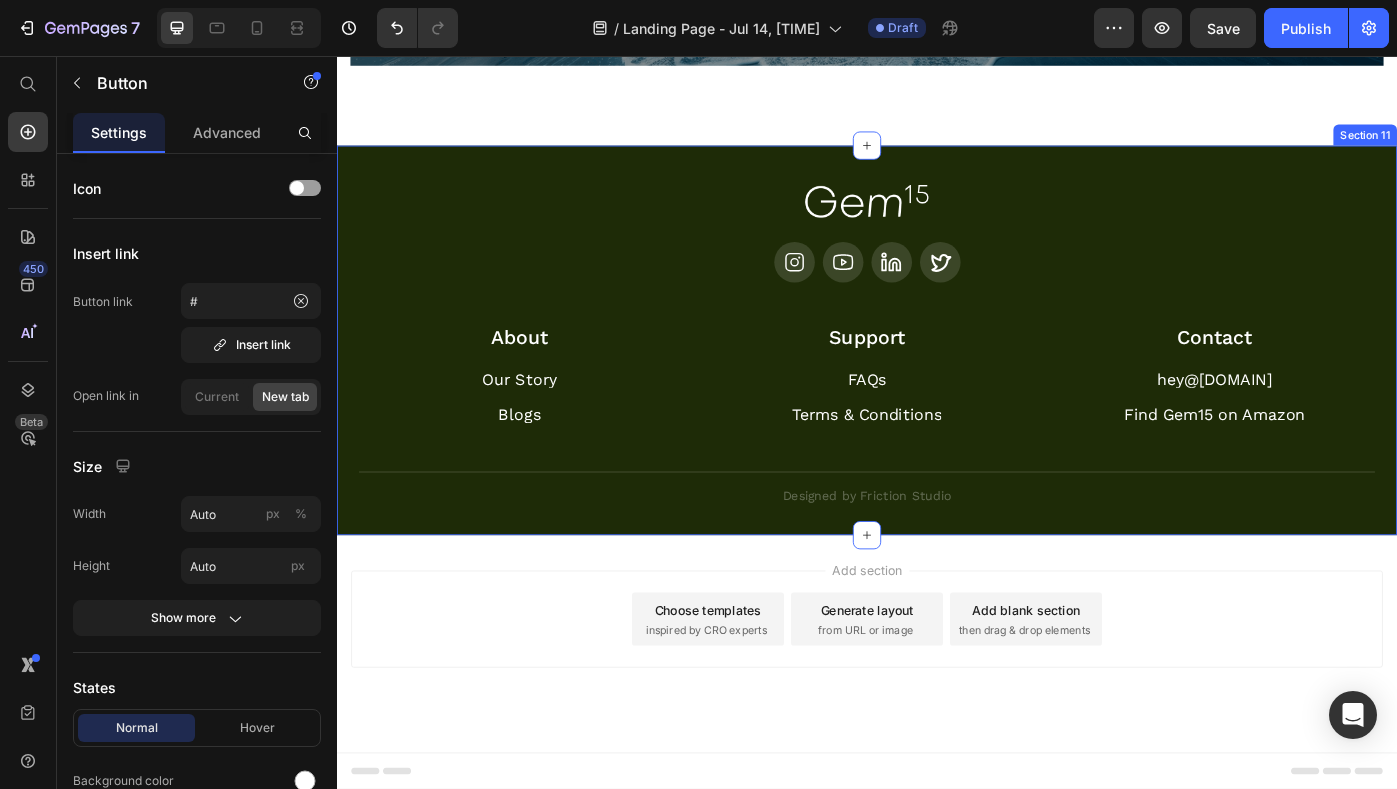 click on "Image
Icon
Icon
Icon
Icon Row
About Accordion
Support Accordion
Contact Accordion Row About Heading Our Story Button Blogs Button Row Support Heading FAQs Button Terms & Conditions Button Row Contact Heading hey@trygem15.com Button Find Gem15 on Amazon   Button Row Row Row                Title Line Designed by Friction Studio Text Block Section 11" at bounding box center [937, 377] 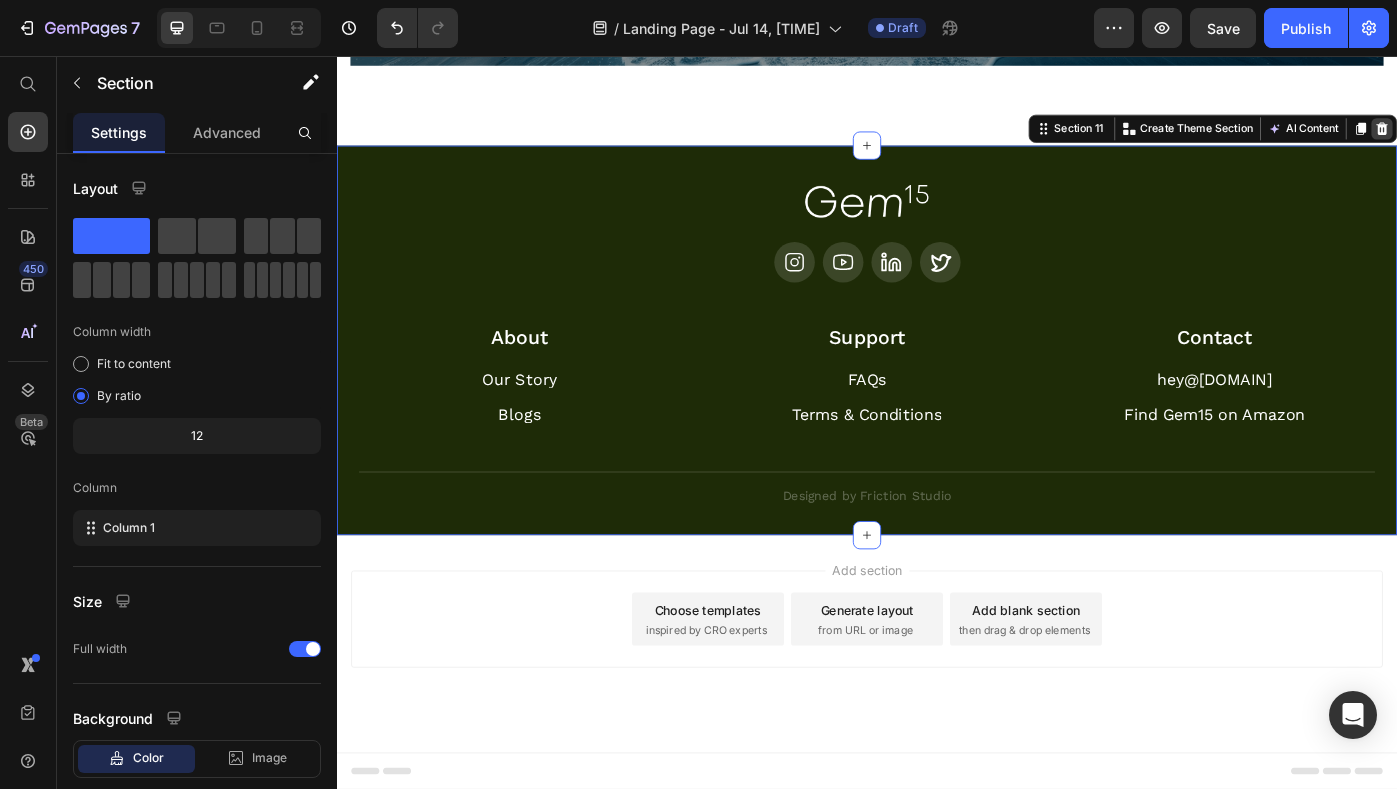 click 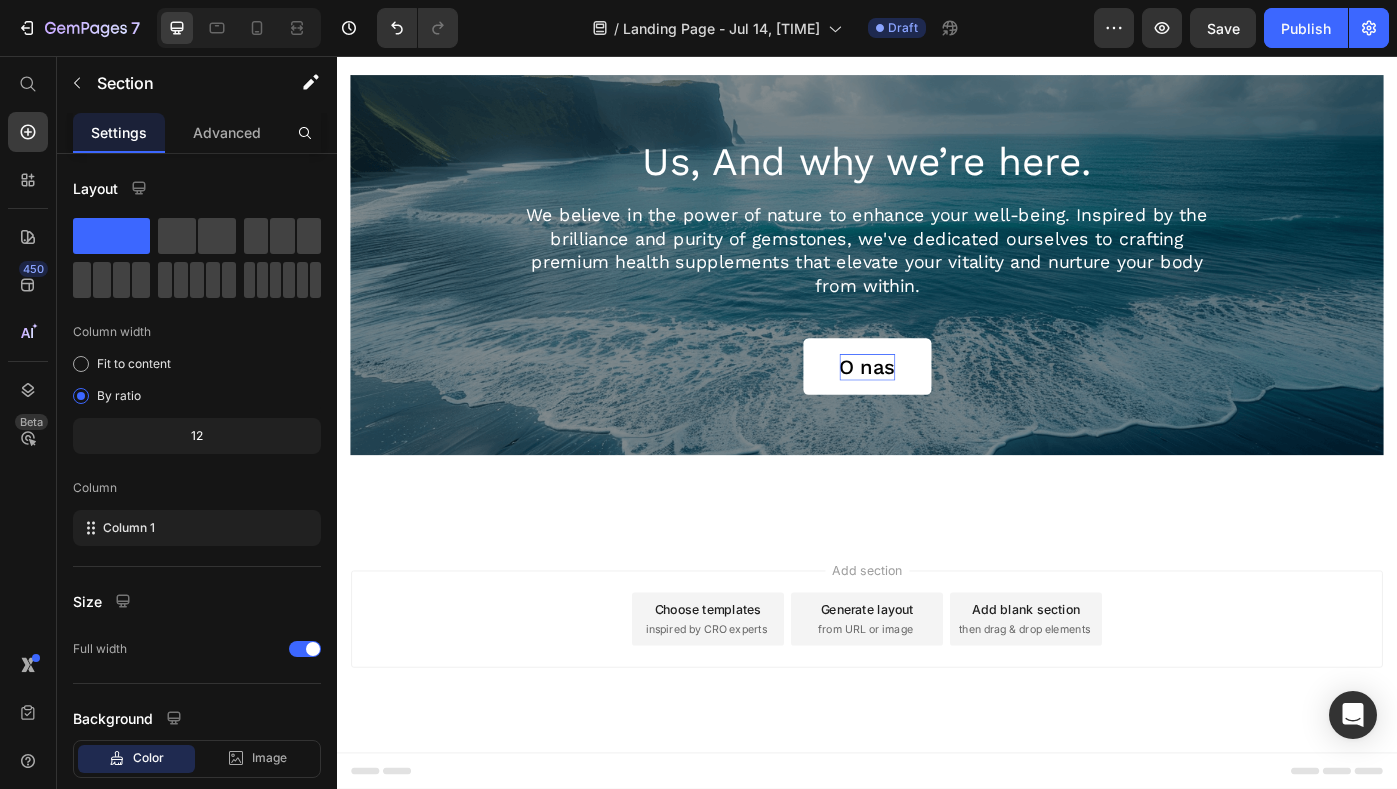 scroll, scrollTop: 5101, scrollLeft: 0, axis: vertical 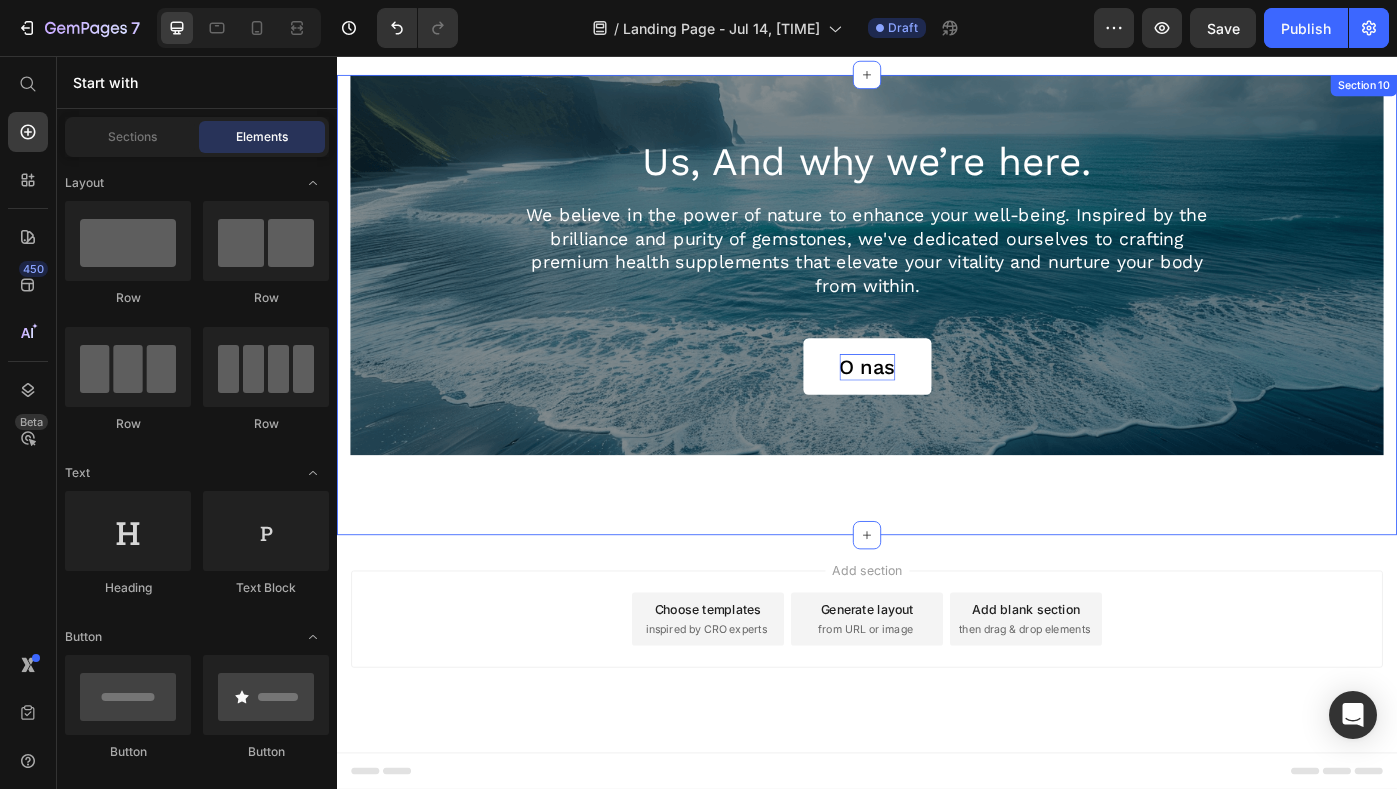 click on "Us, And why we’re here. Heading We believe in the power of nature to enhance your well-being. Inspired by the brilliance and purity of gemstones, we've dedicated ourselves to crafting premium health supplements that elevate your vitality and nurture your body from within. Text Block O nas Button Hero Banner Section 10" at bounding box center (937, 337) 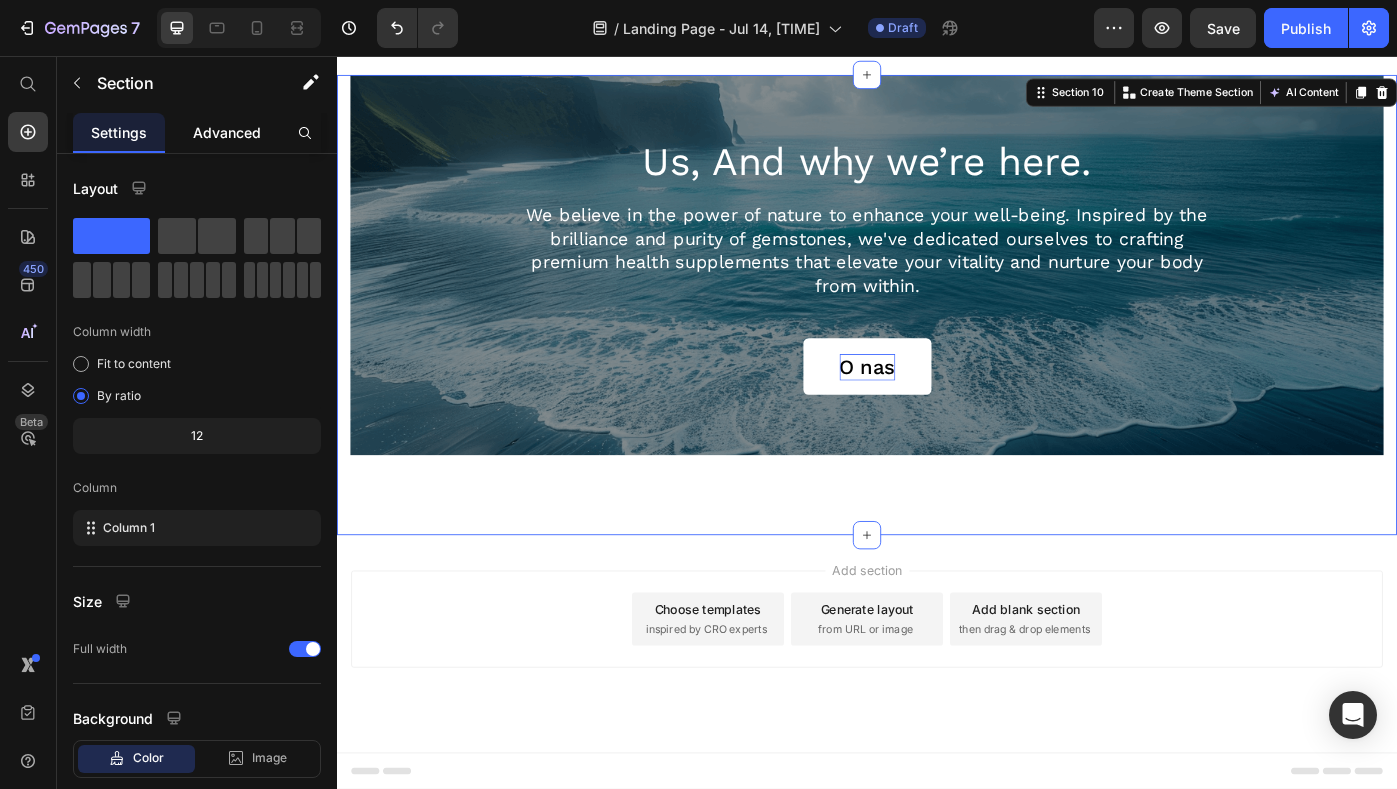 click on "Advanced" at bounding box center [227, 132] 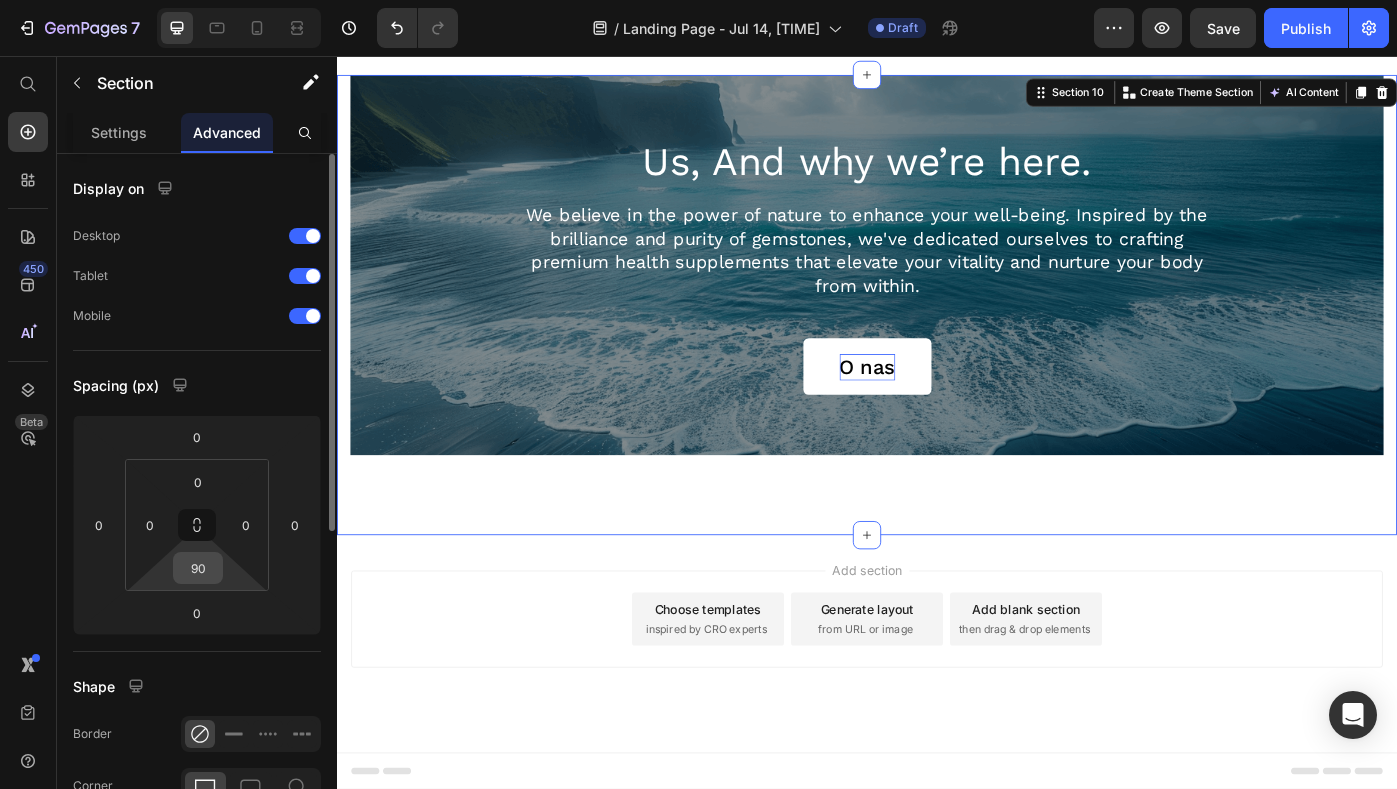 click on "90" at bounding box center [198, 568] 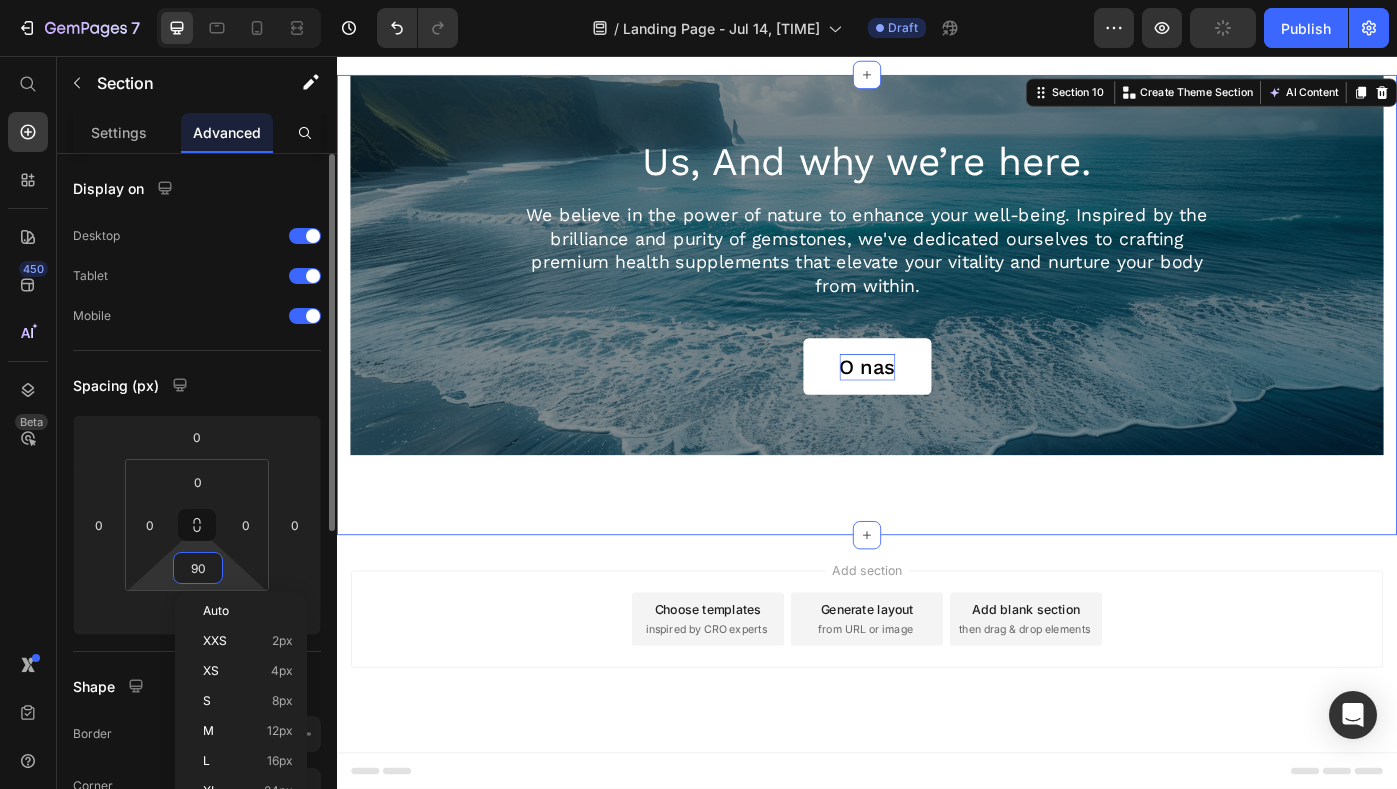 type on "0" 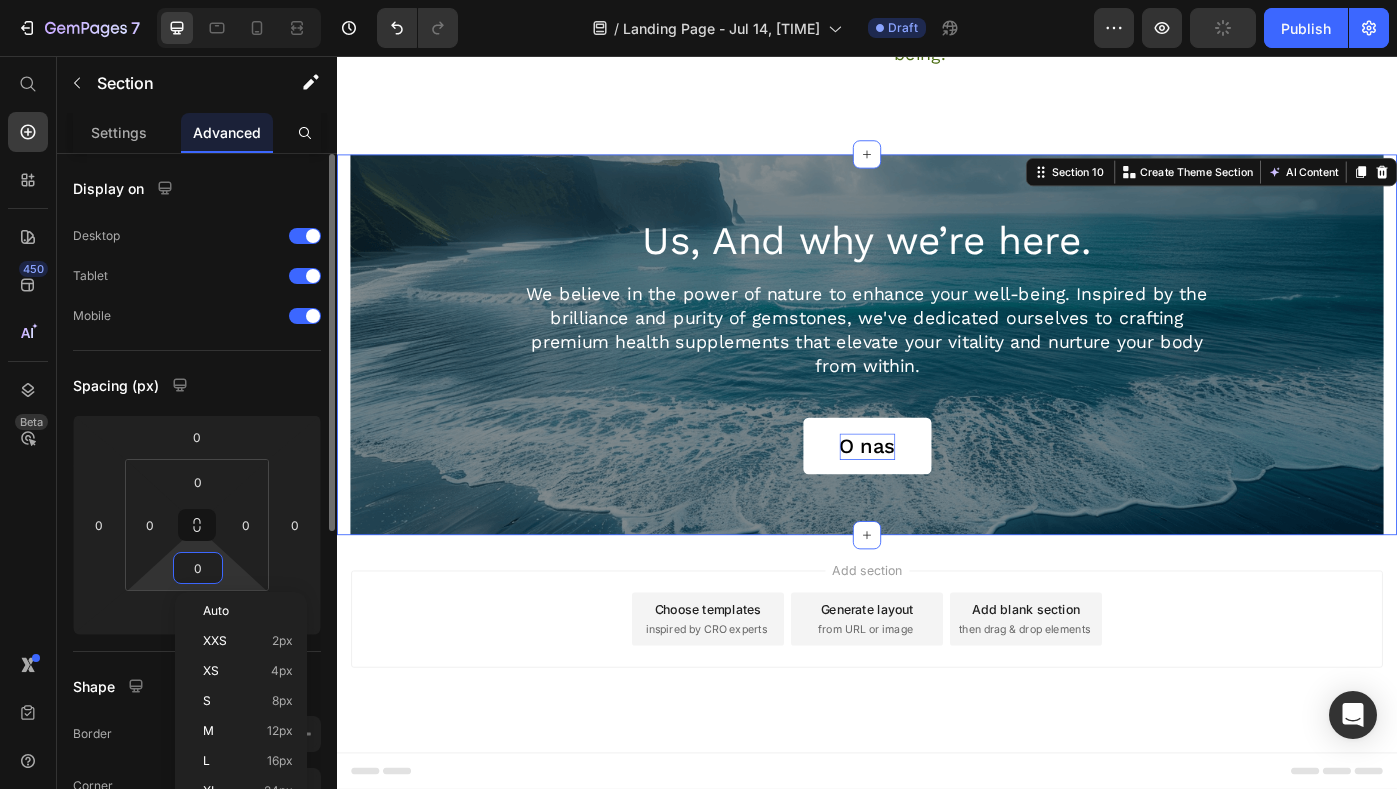 scroll, scrollTop: 5011, scrollLeft: 0, axis: vertical 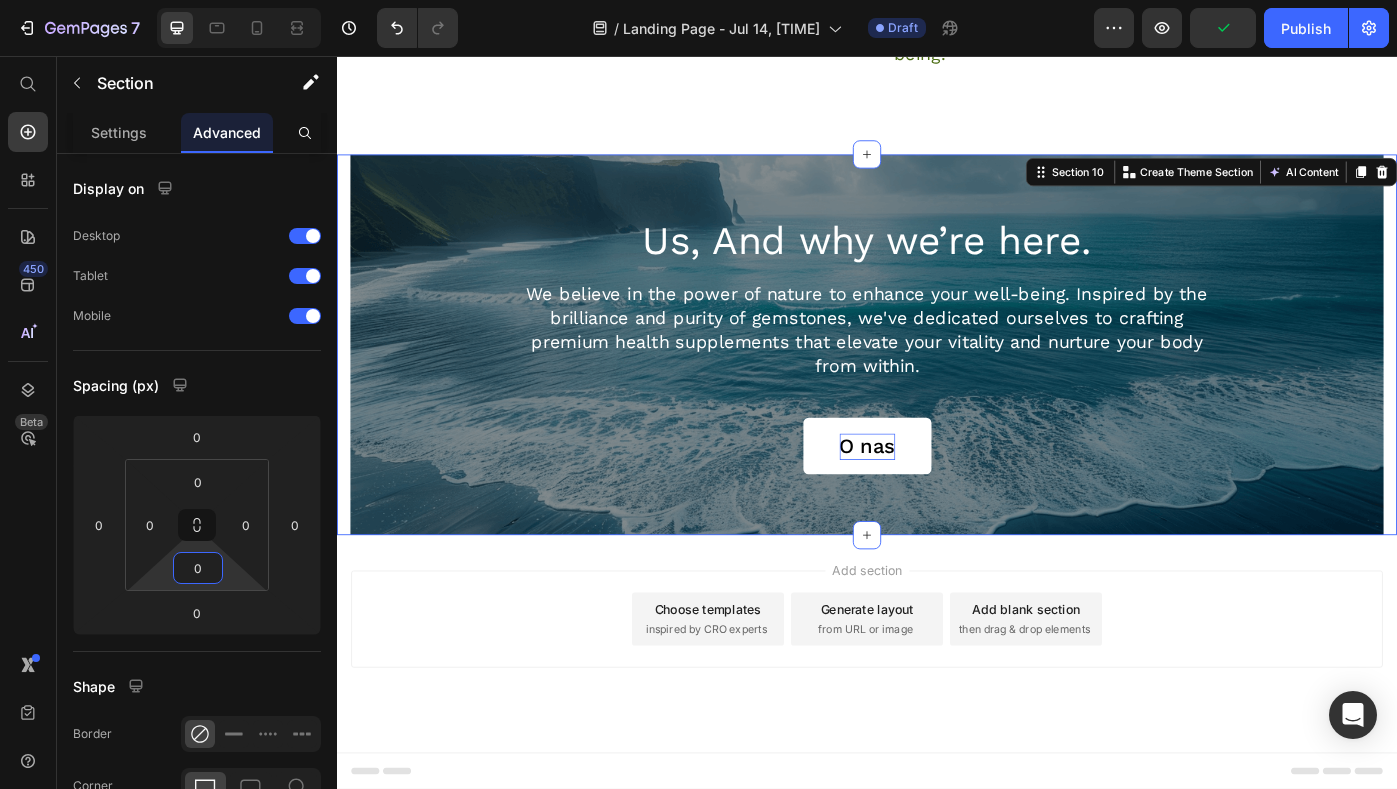 click on "Add section Choose templates inspired by CRO experts Generate layout from URL or image Add blank section then drag & drop elements" at bounding box center (937, 693) 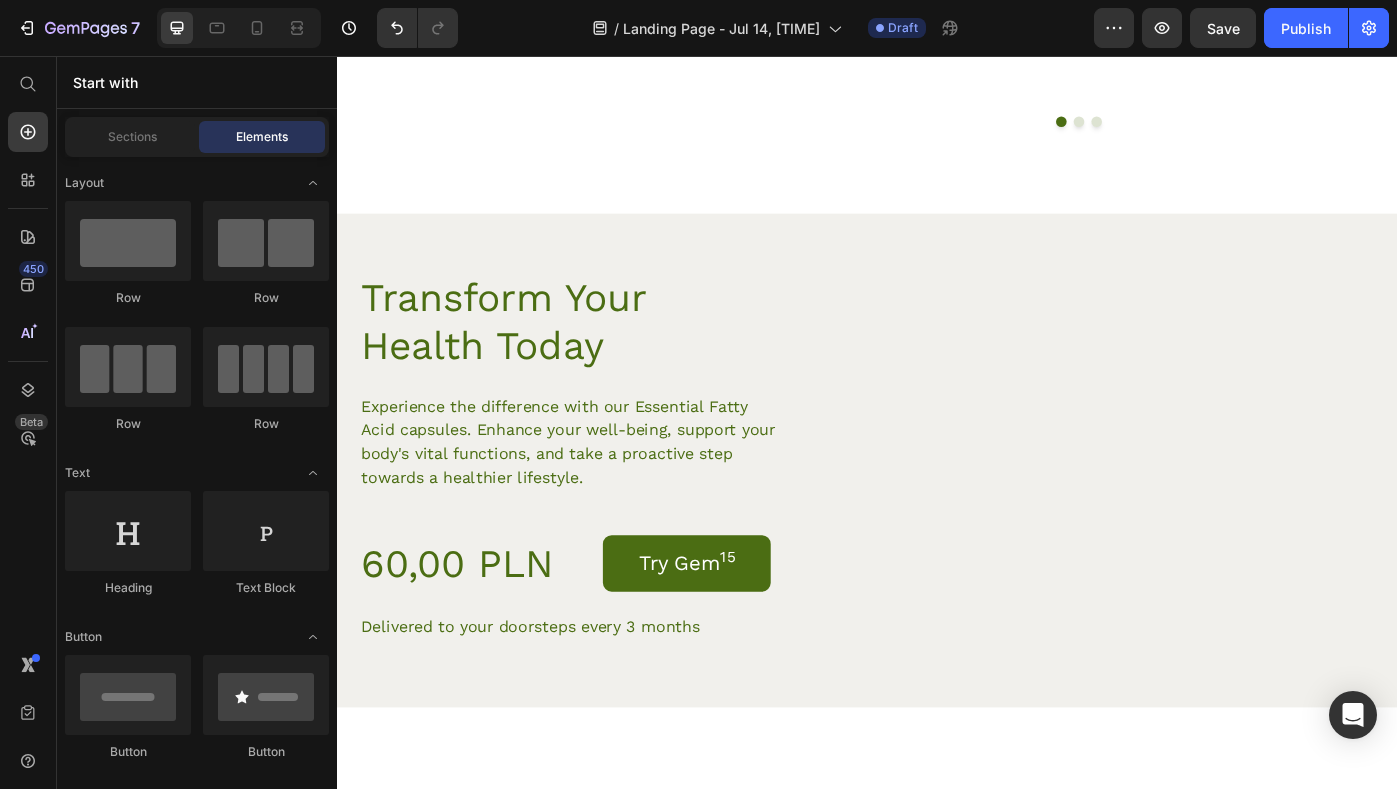 scroll, scrollTop: 3585, scrollLeft: 0, axis: vertical 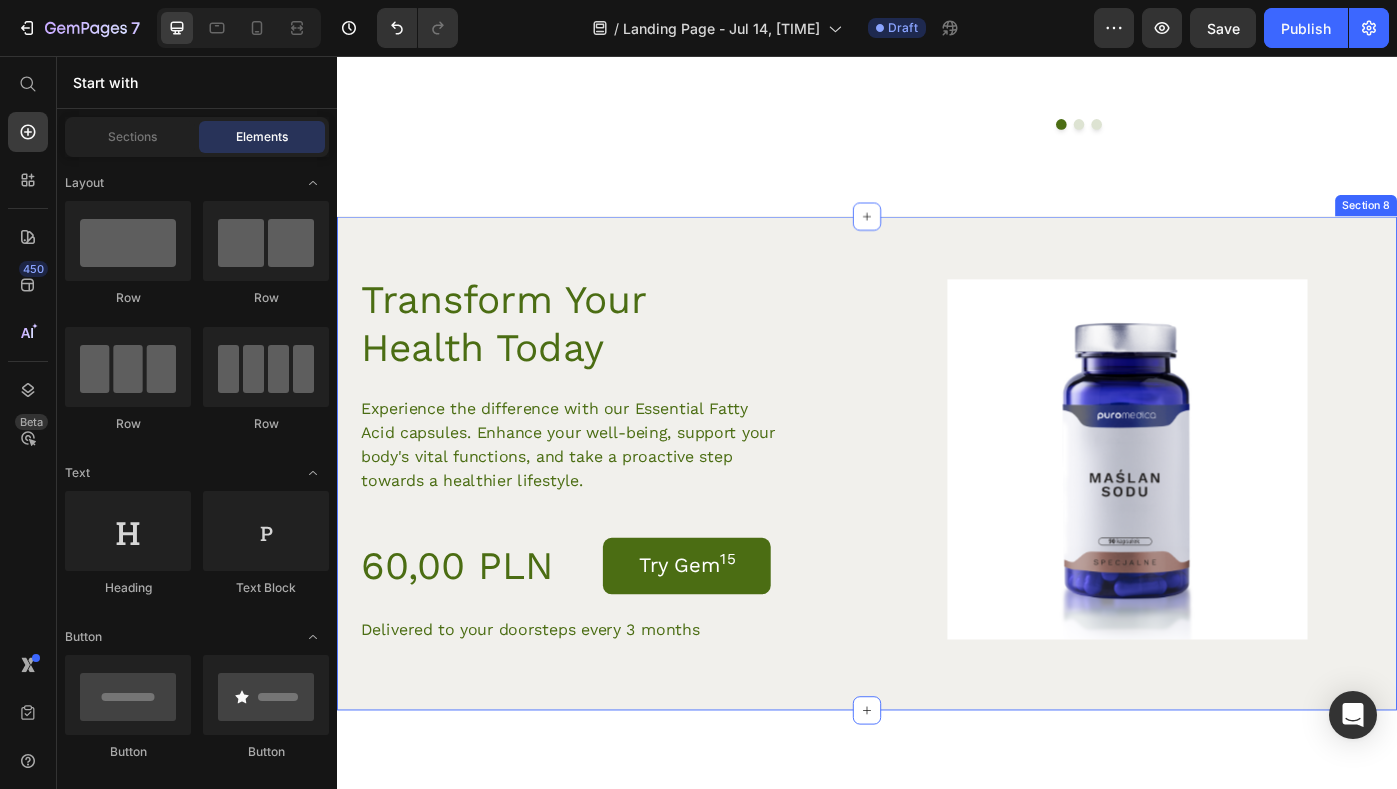 click on "Transform Your Health Today Heading Experience the difference with our Essential Fatty Acid capsules. Enhance your well-being, support your body's vital functions, and take a proactive step towards a healthier lifestyle. Text Block [PRICE] Product Price Try Gem 15 Add to Cart Row Delivered to your doorsteps every 3 months Text Block Row Product Images Product Section 8" at bounding box center [937, 516] 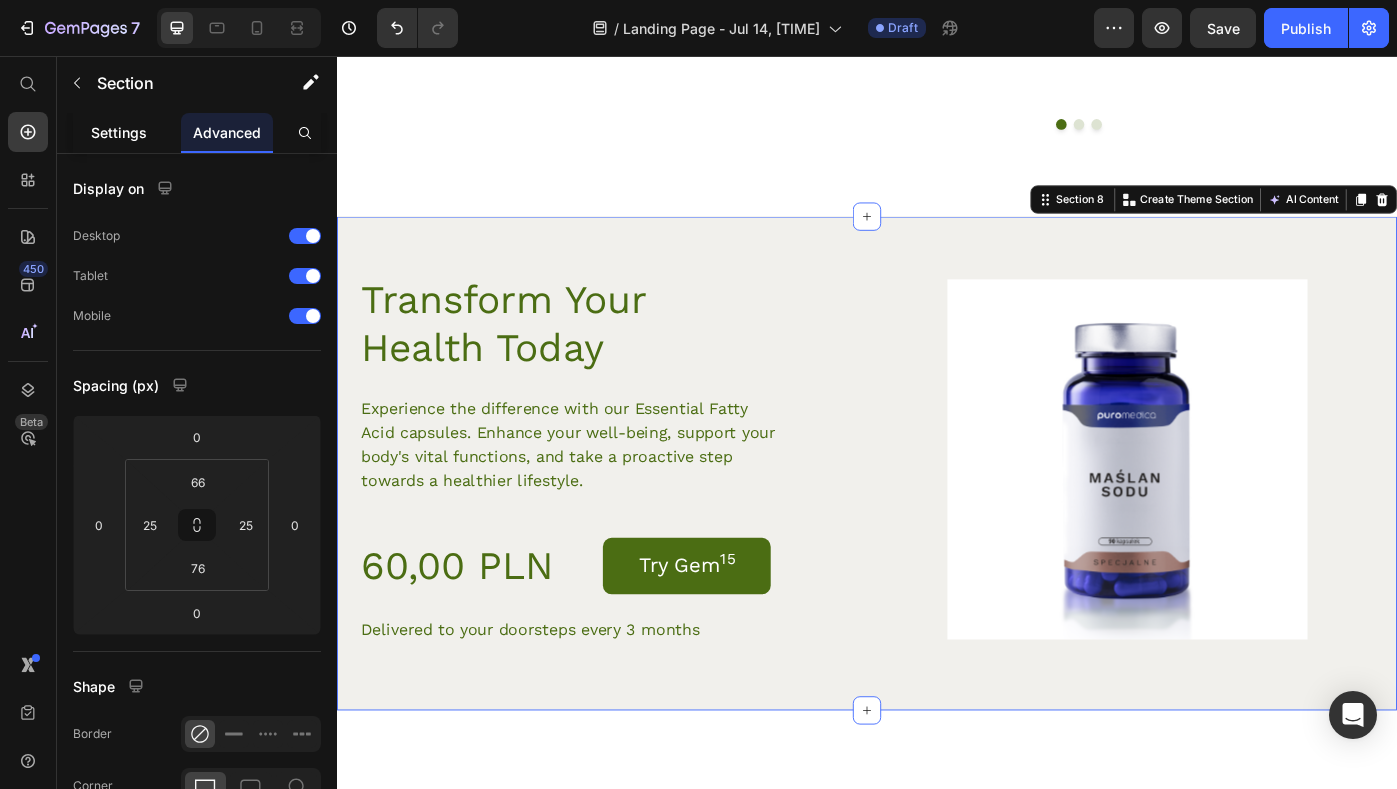click on "Settings" at bounding box center [119, 132] 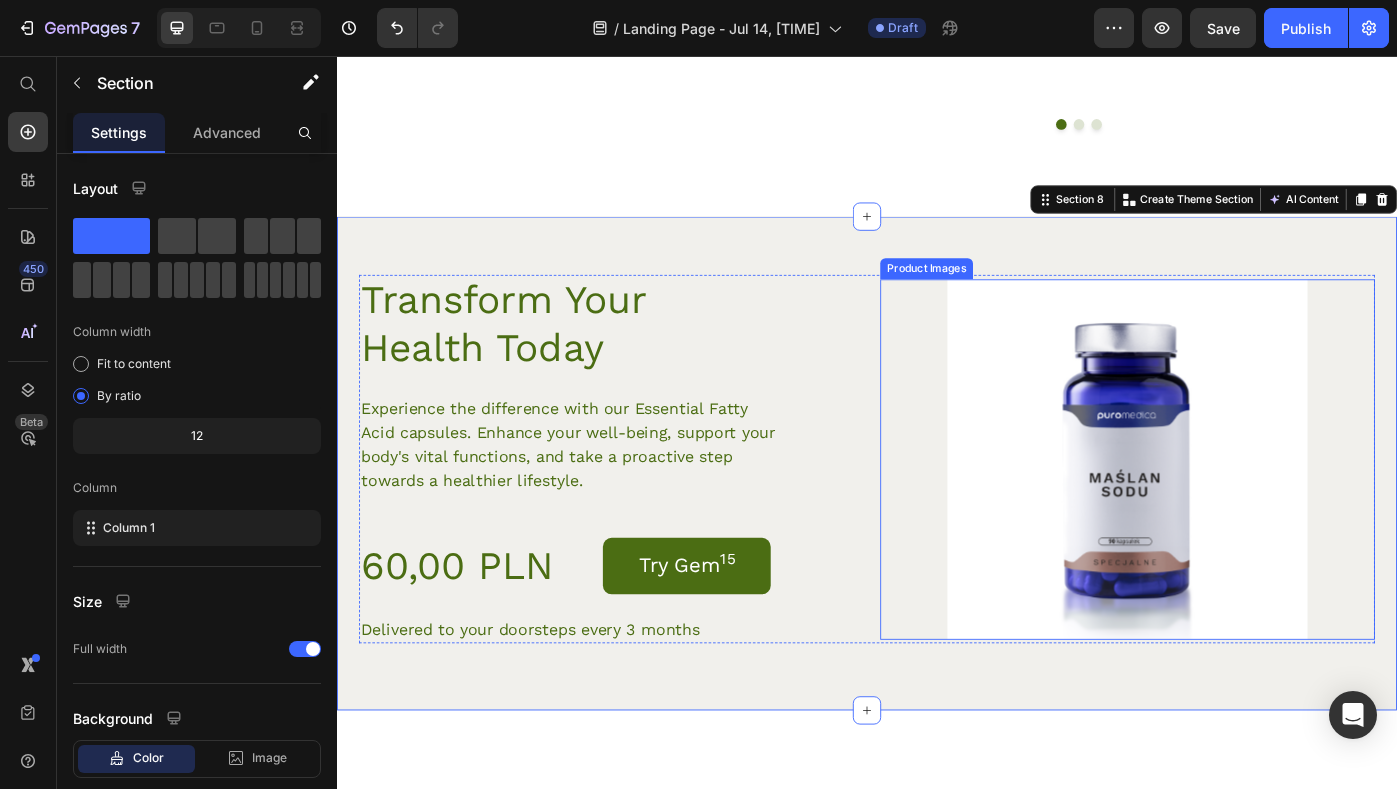 click at bounding box center [1232, 512] 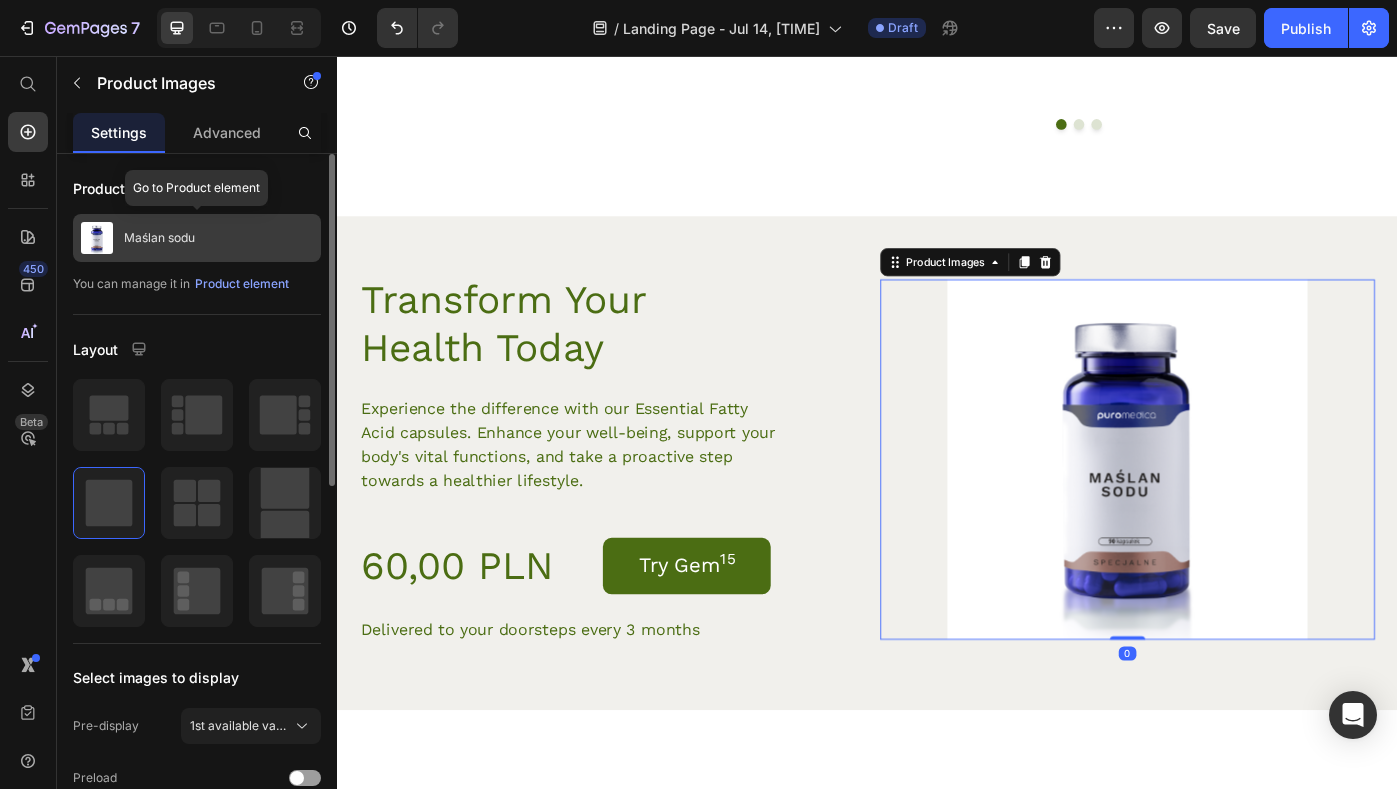 click on "Maślan sodu" at bounding box center (197, 238) 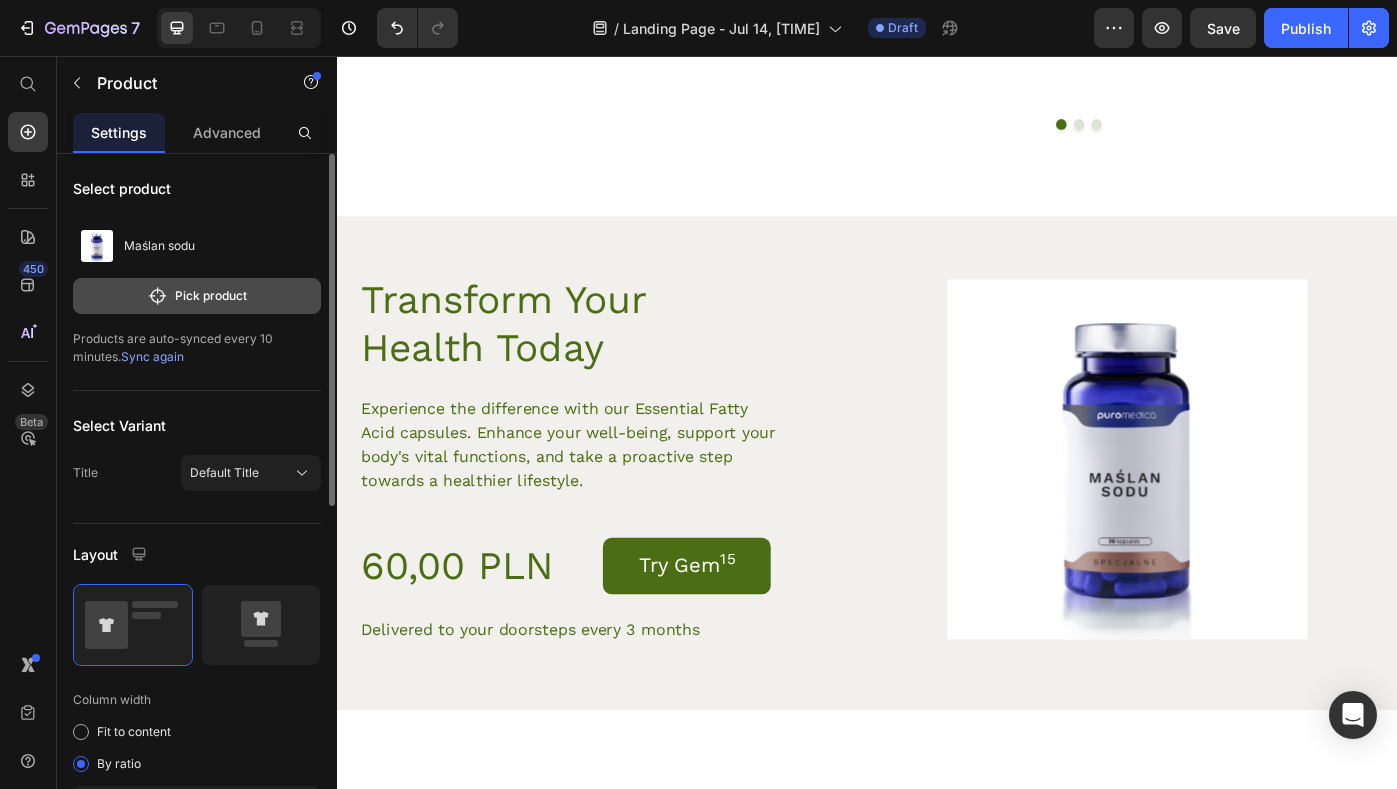 click on "Pick product" at bounding box center (197, 296) 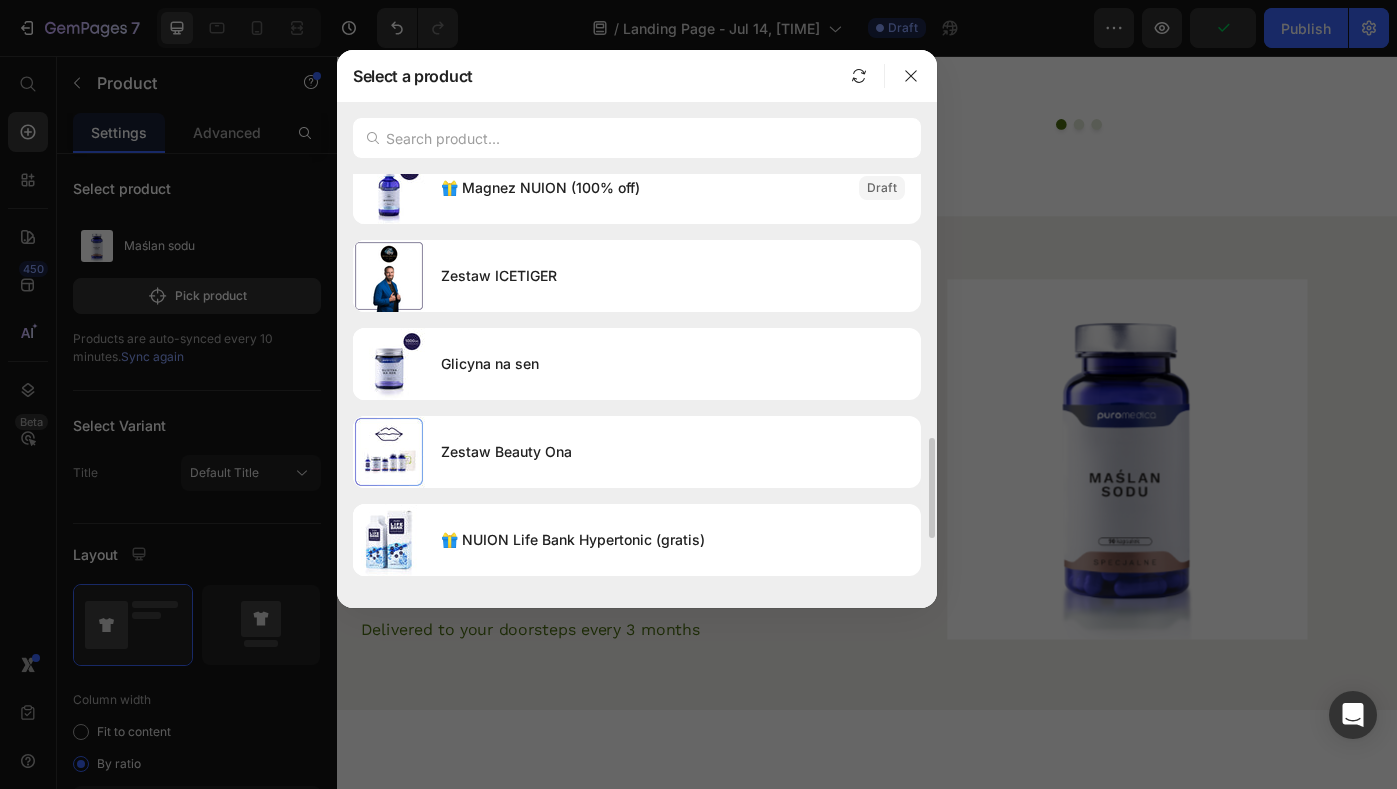 scroll, scrollTop: 946, scrollLeft: 0, axis: vertical 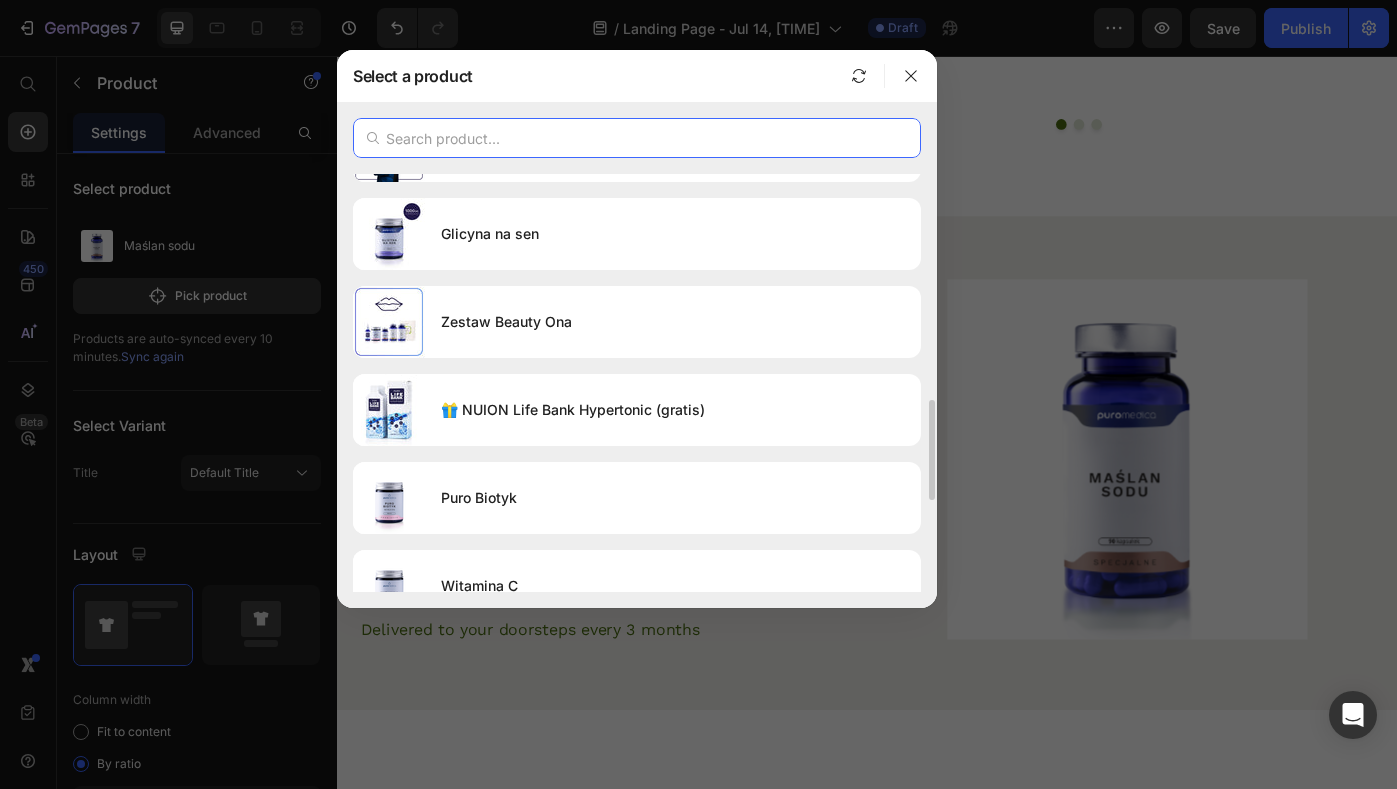 click at bounding box center [637, 138] 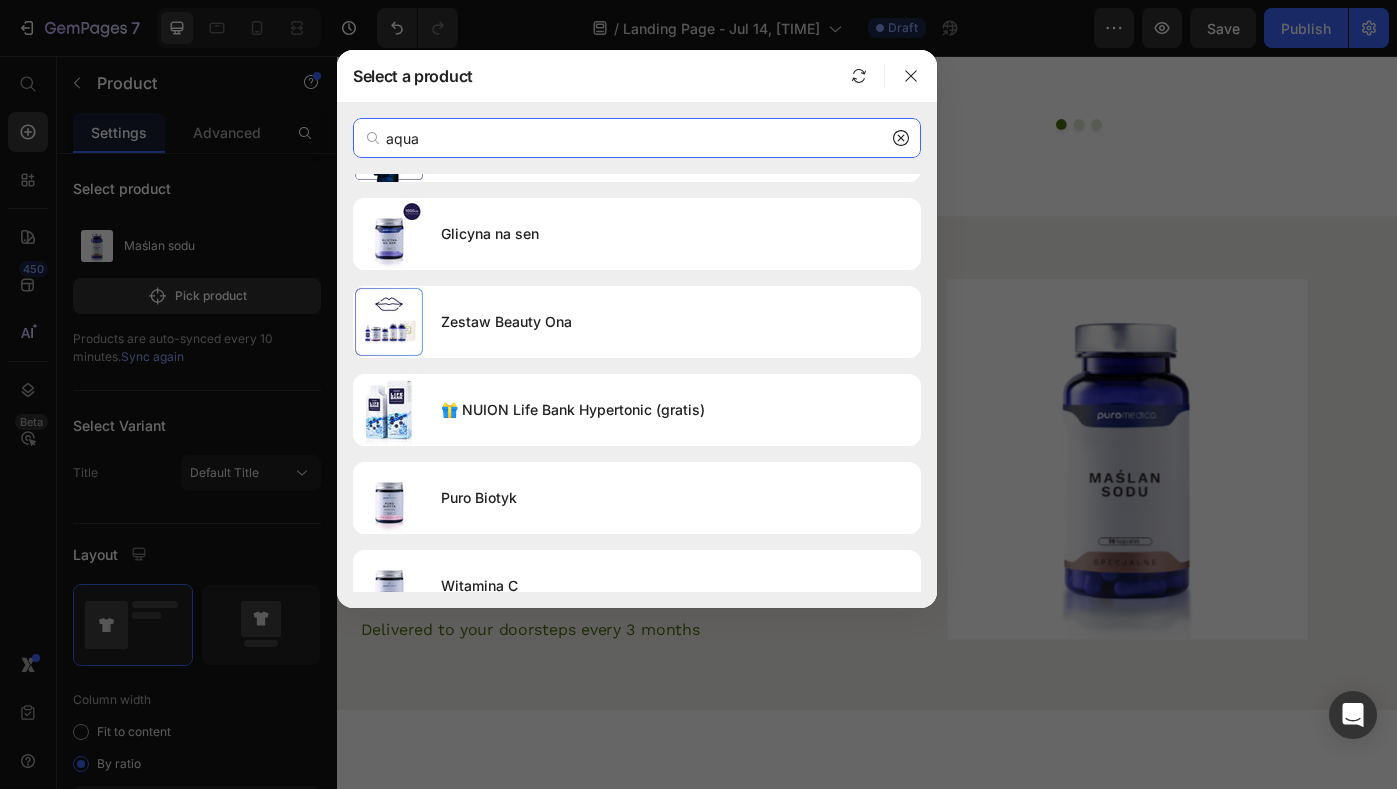 scroll, scrollTop: 0, scrollLeft: 0, axis: both 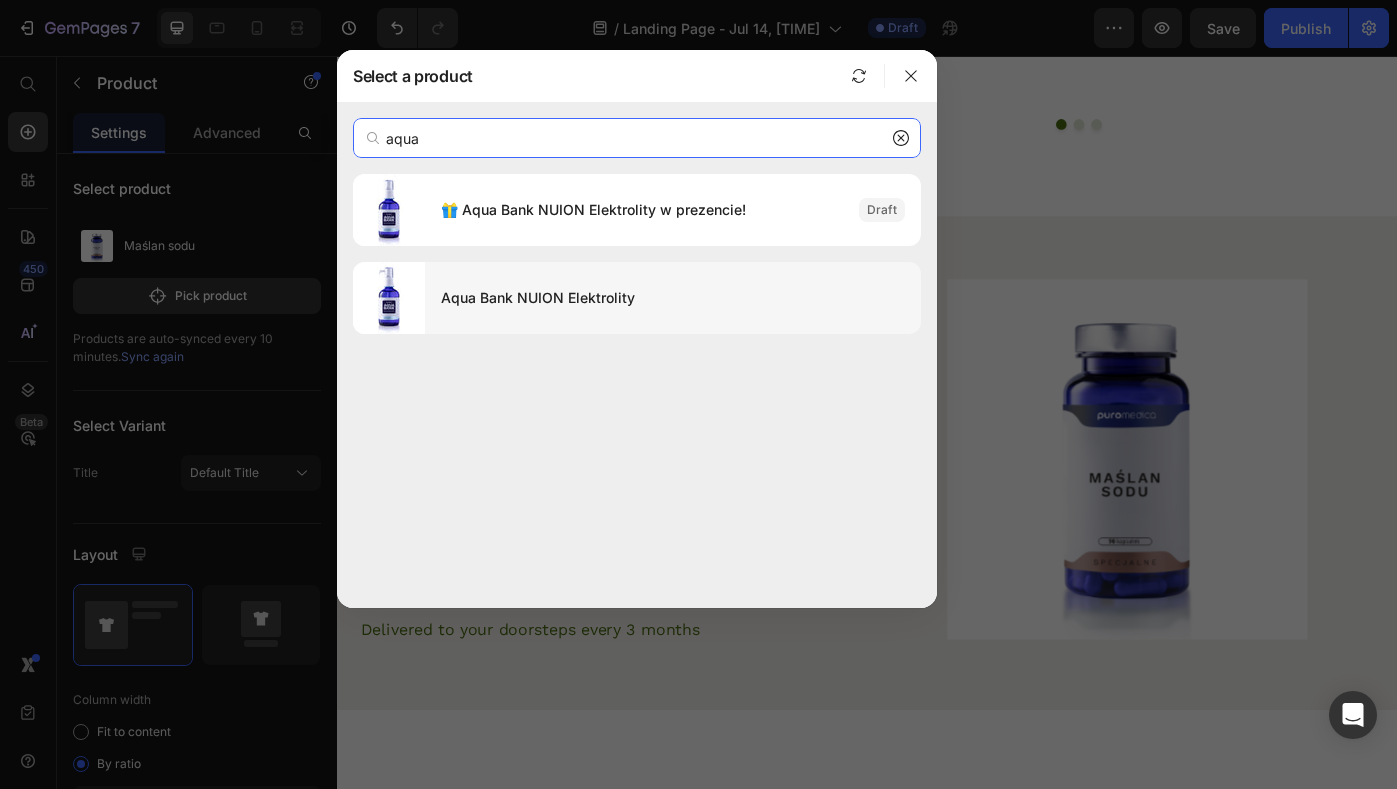 type on "aqua" 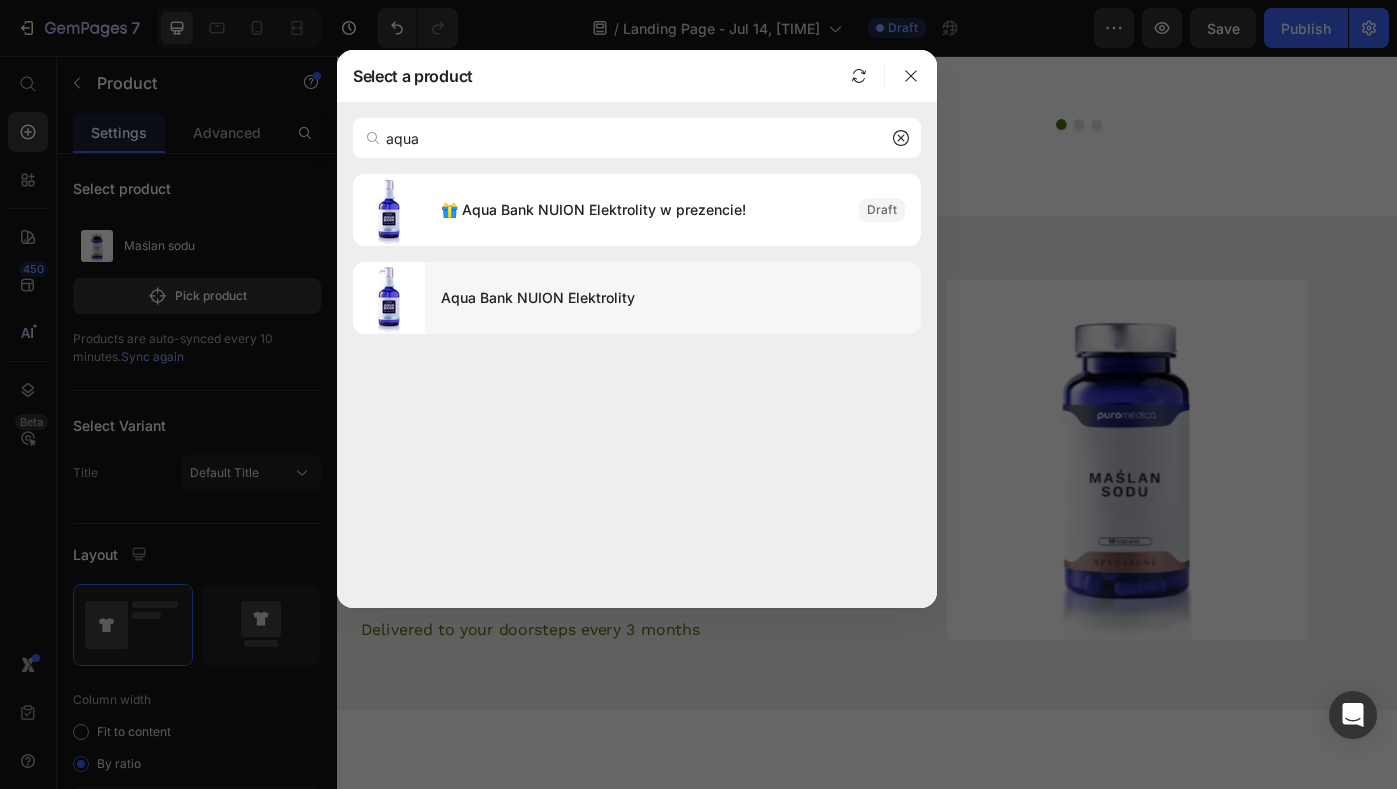 click on "Aqua Bank NUION Elektrolity" at bounding box center [673, 298] 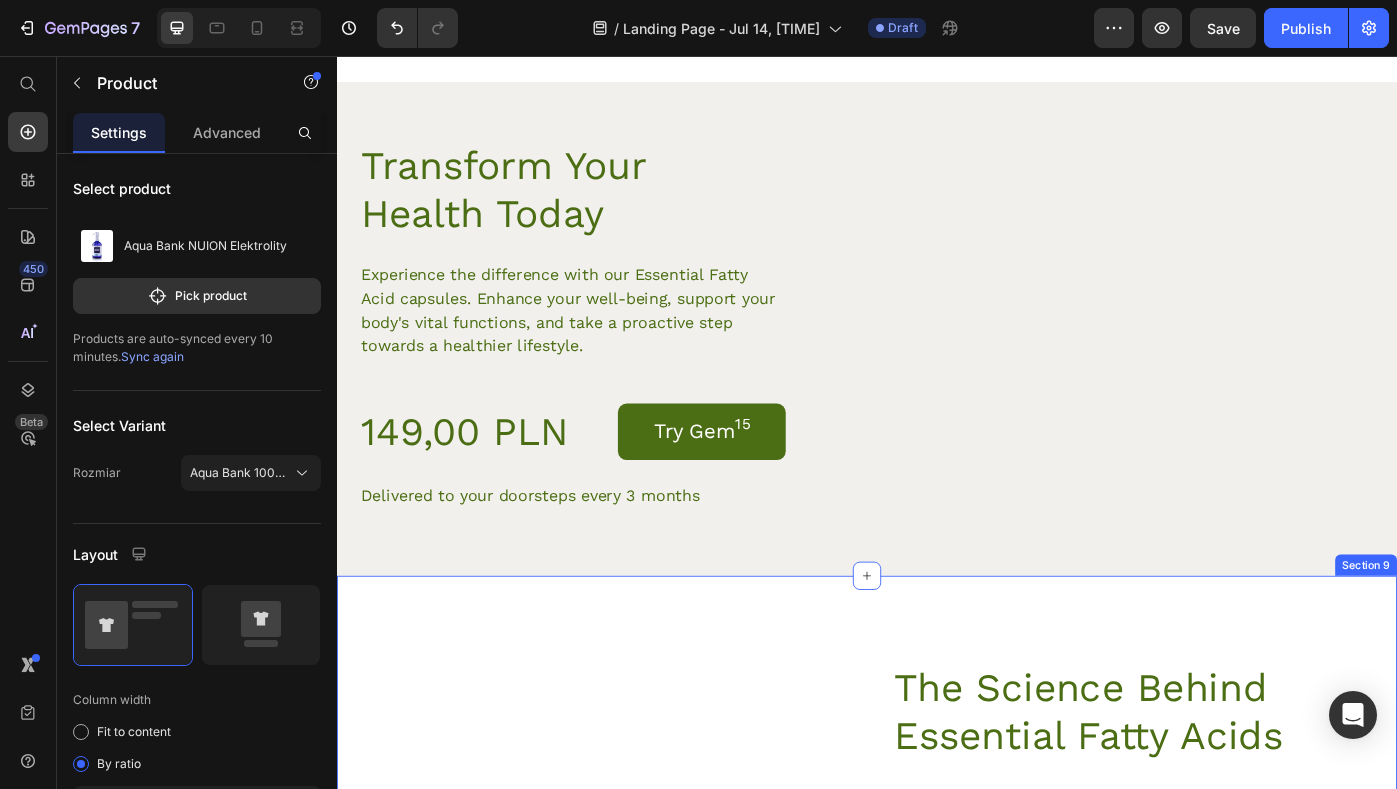 scroll, scrollTop: 3746, scrollLeft: 0, axis: vertical 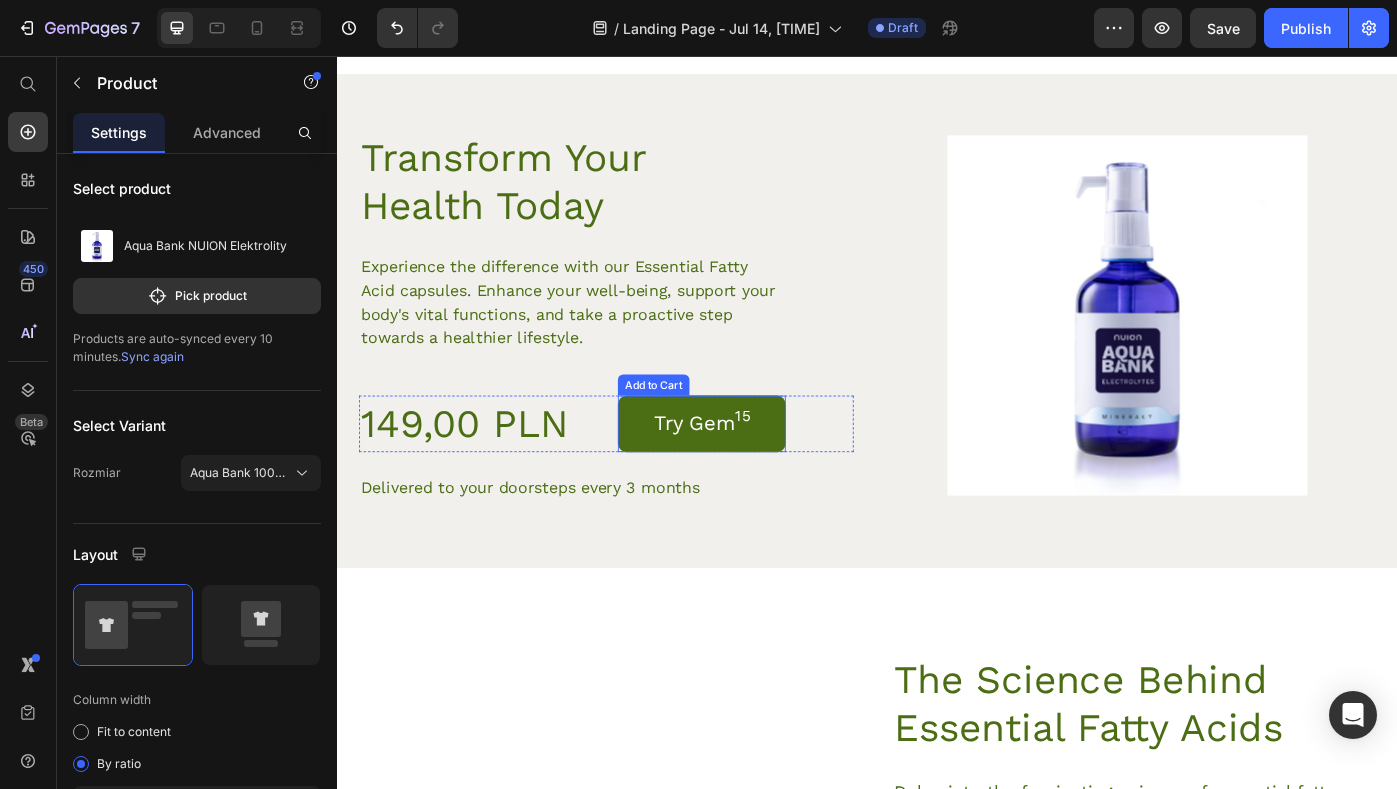click on "Try Gem 15" at bounding box center [750, 472] 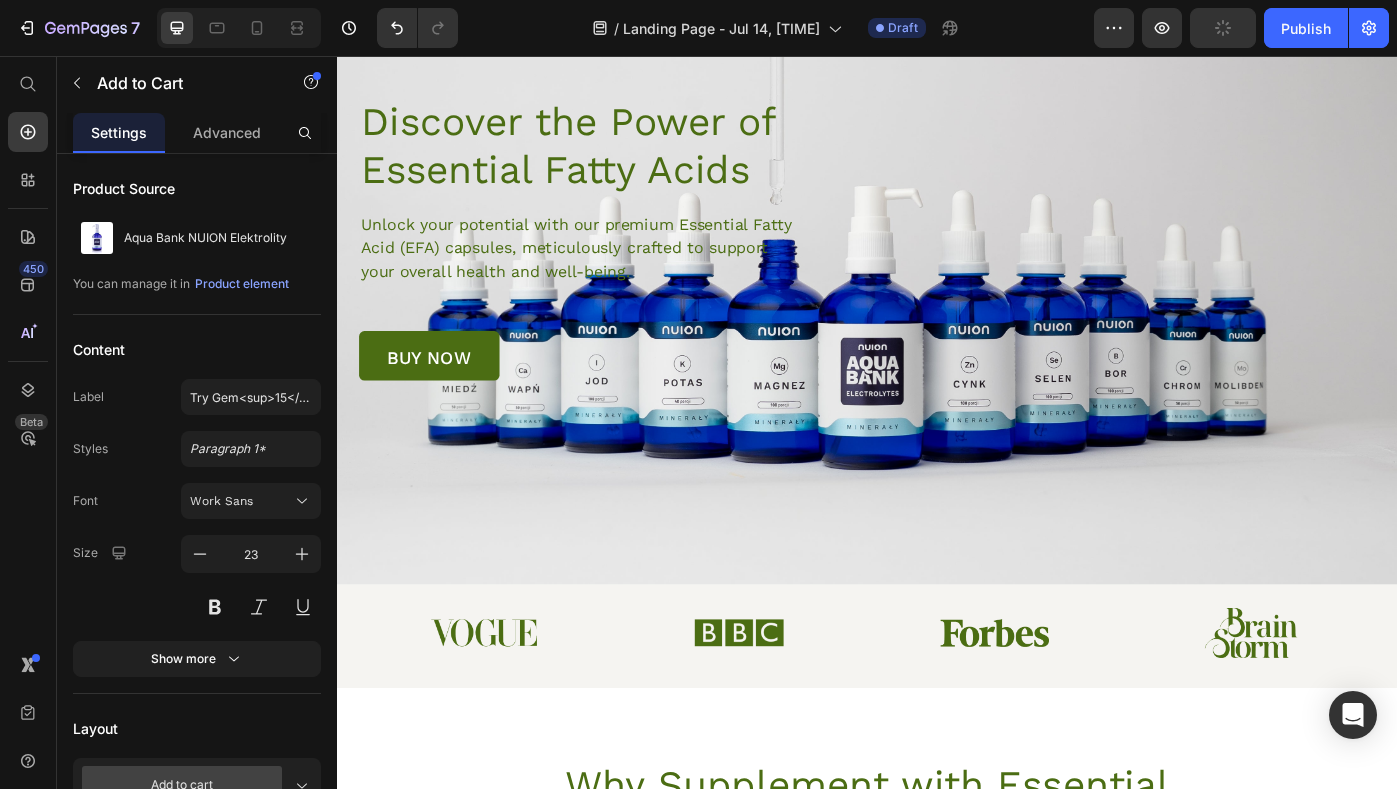 scroll, scrollTop: 0, scrollLeft: 0, axis: both 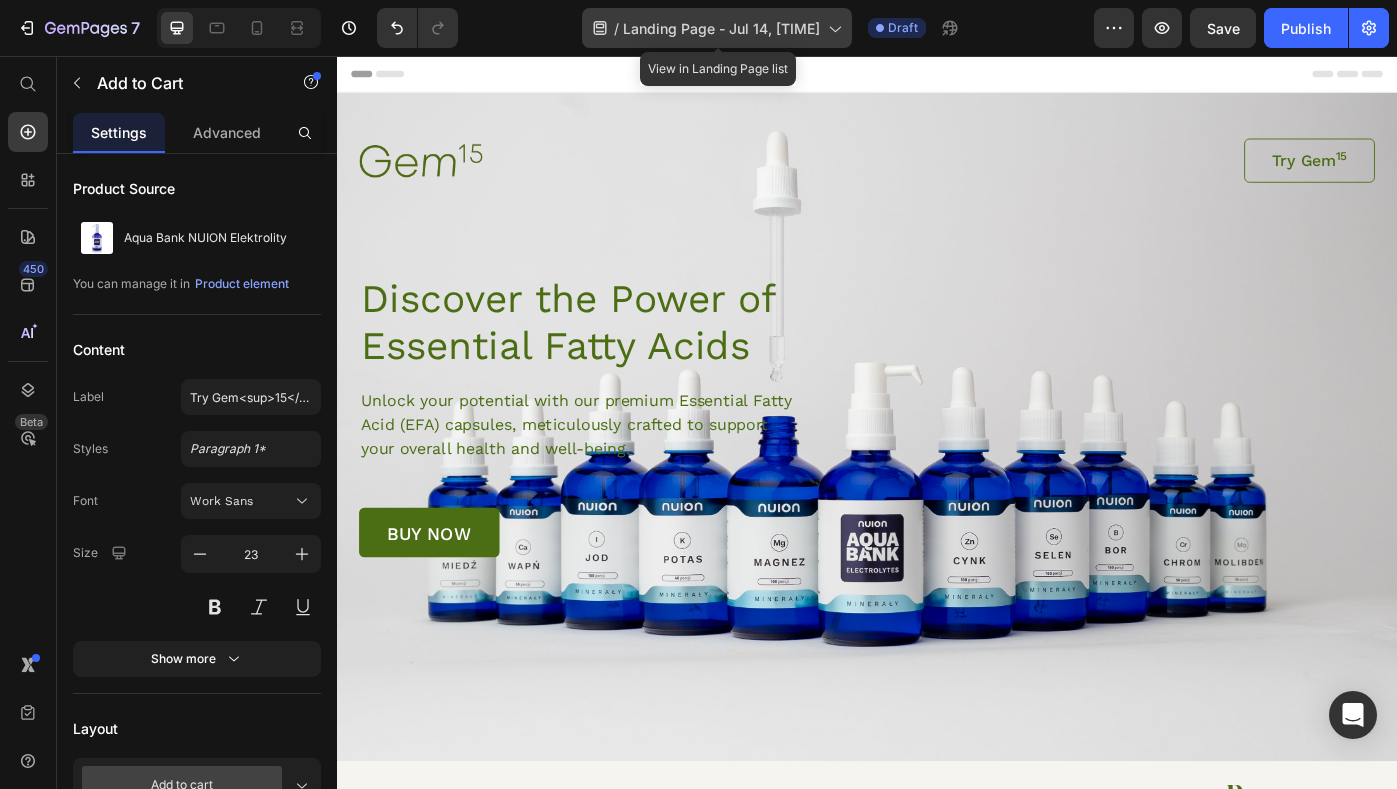 click on "Landing Page - Jul 14, [TIME]" at bounding box center (721, 28) 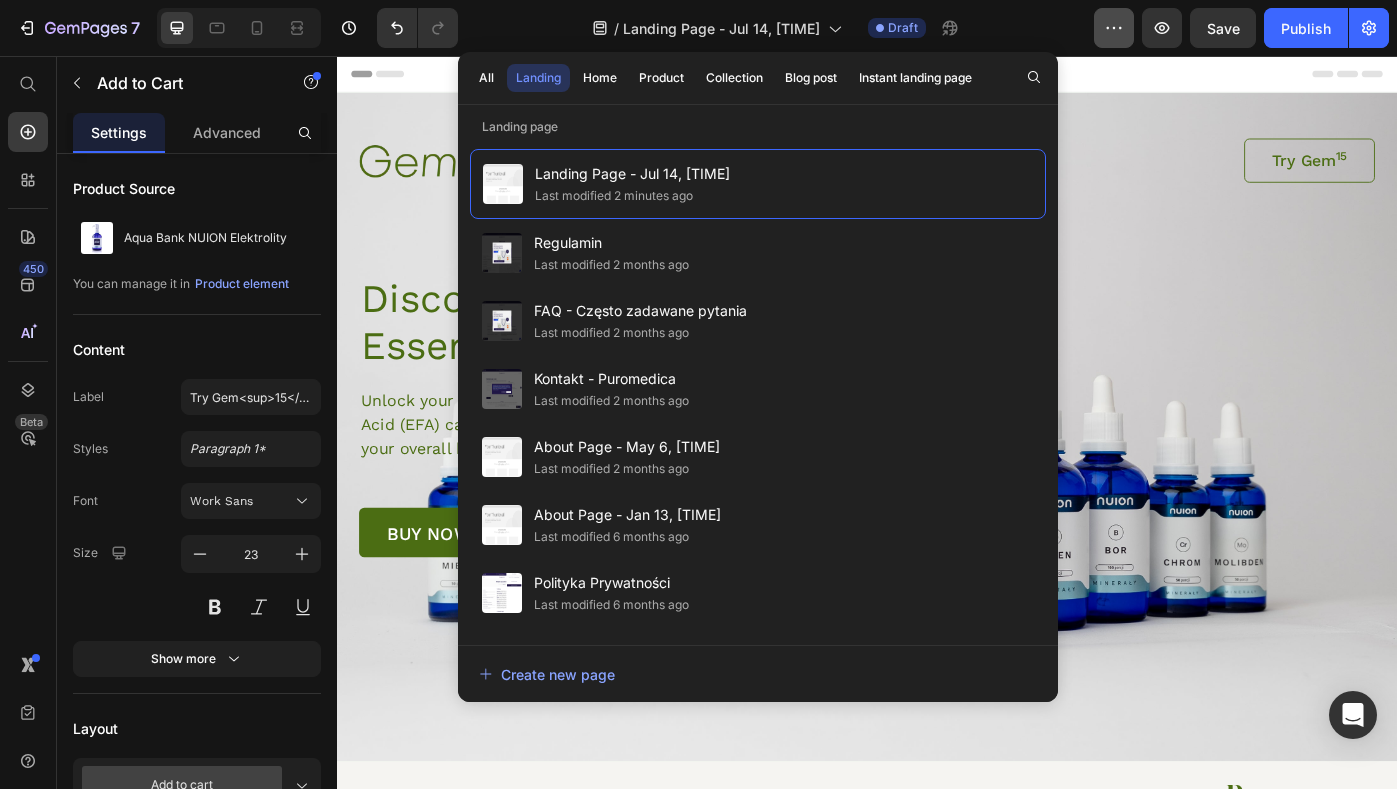 click 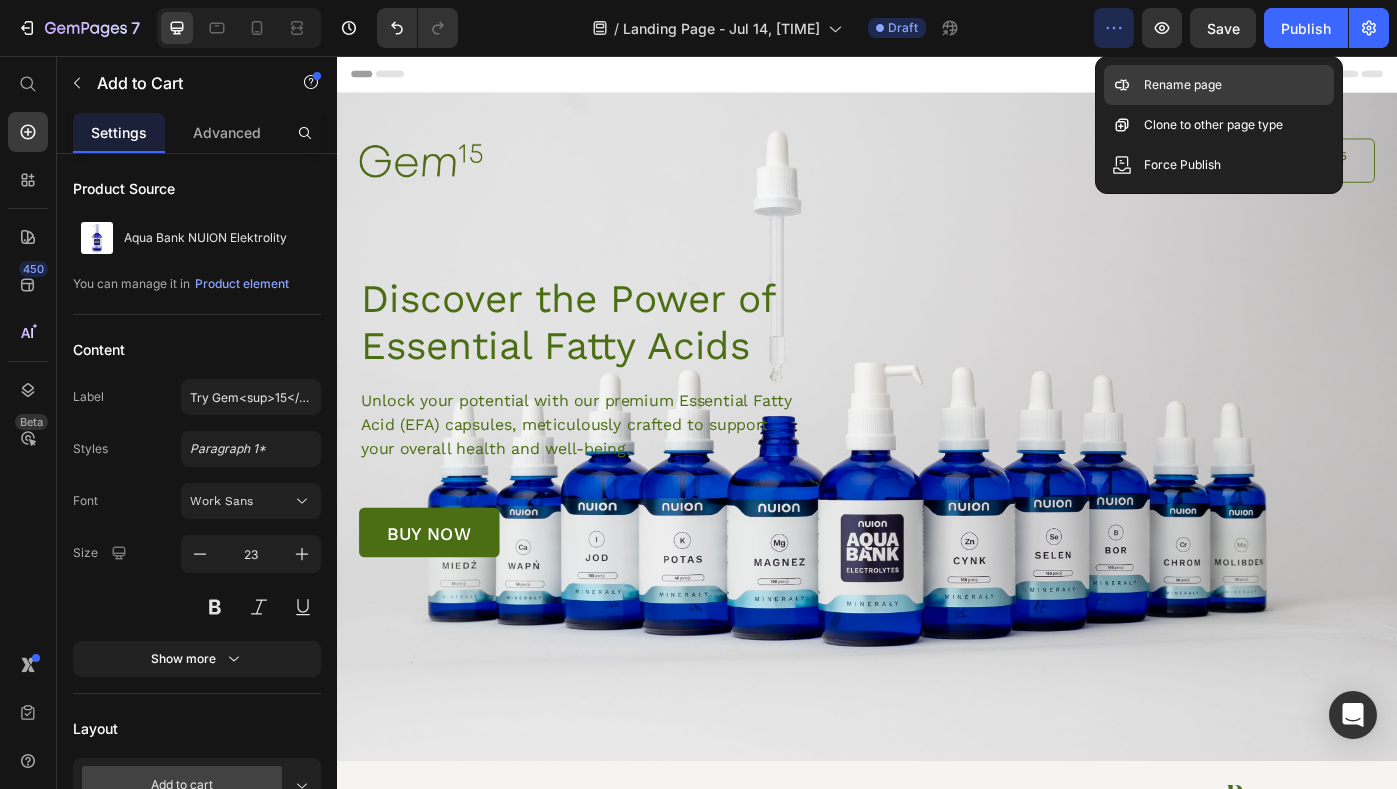 click on "Rename page" at bounding box center [1183, 85] 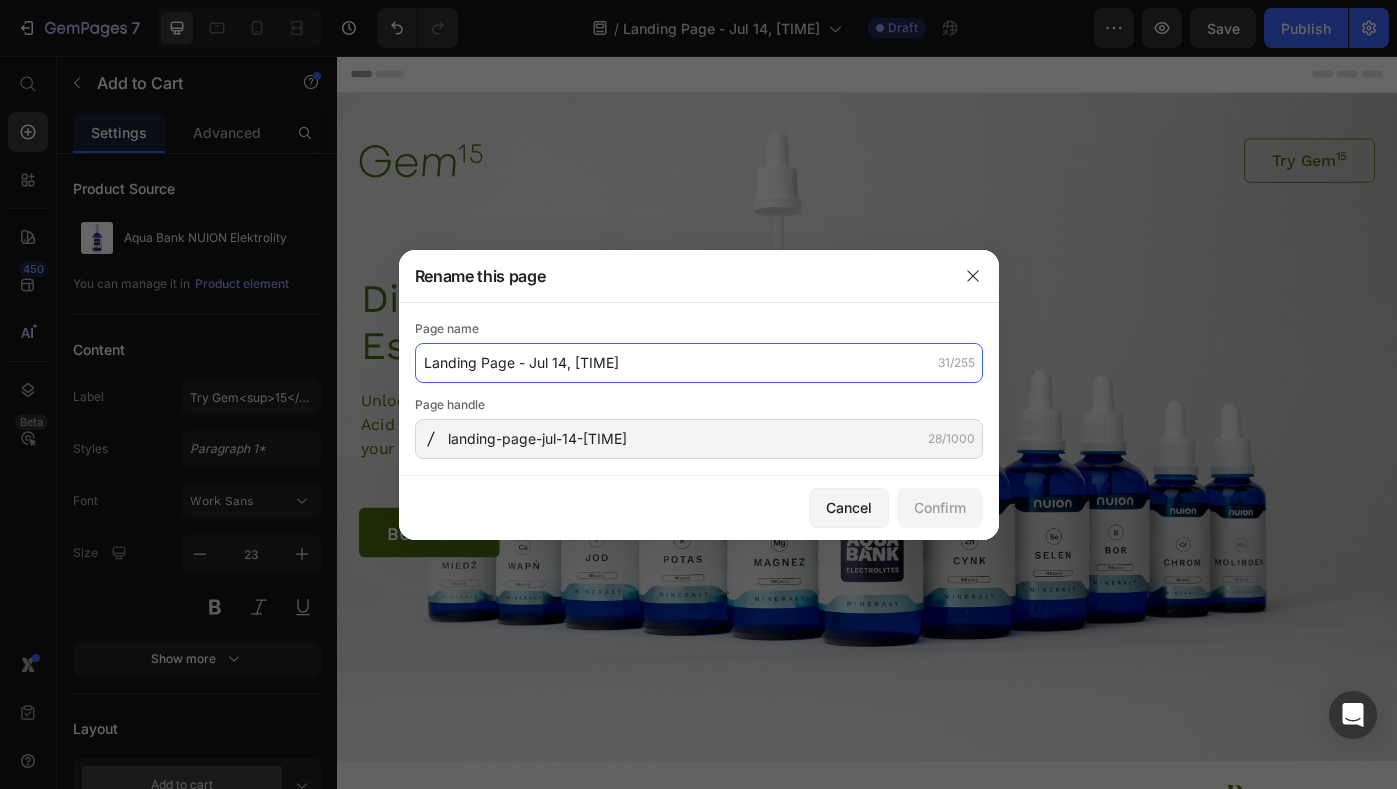 click on "Landing Page - Jul 14, [TIME]" 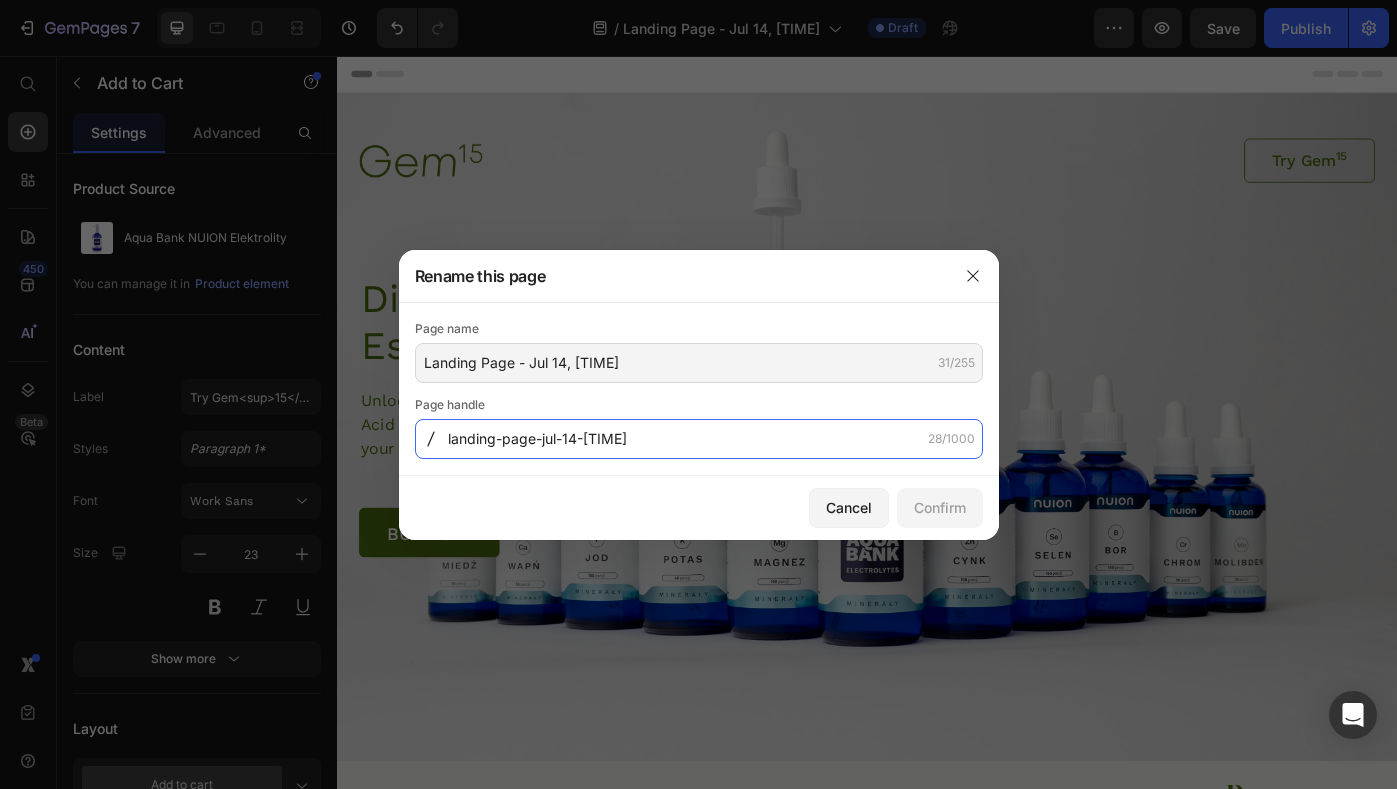 click on "landing-page-jul-14-[TIME]" 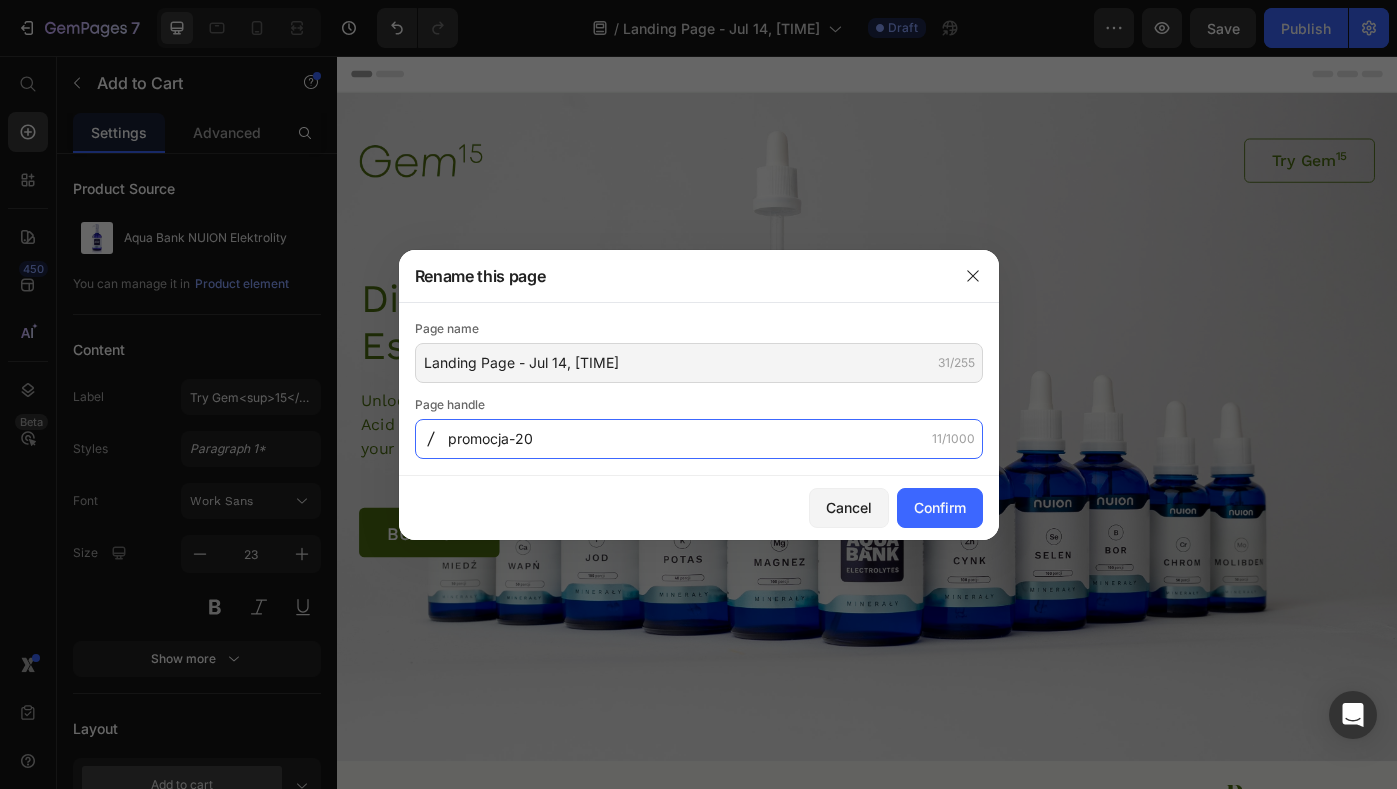 drag, startPoint x: 449, startPoint y: 441, endPoint x: 603, endPoint y: 448, distance: 154.15901 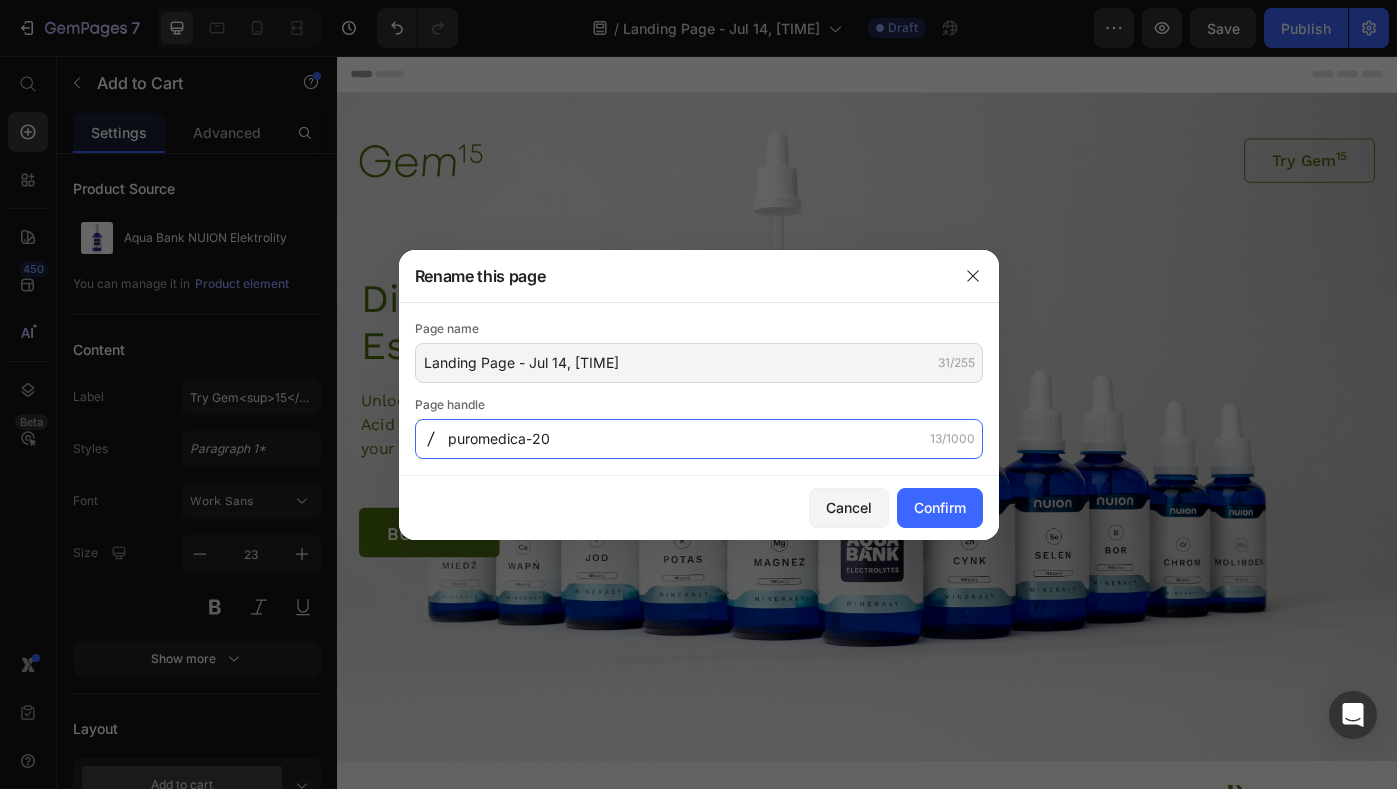 type on "puromedica-20" 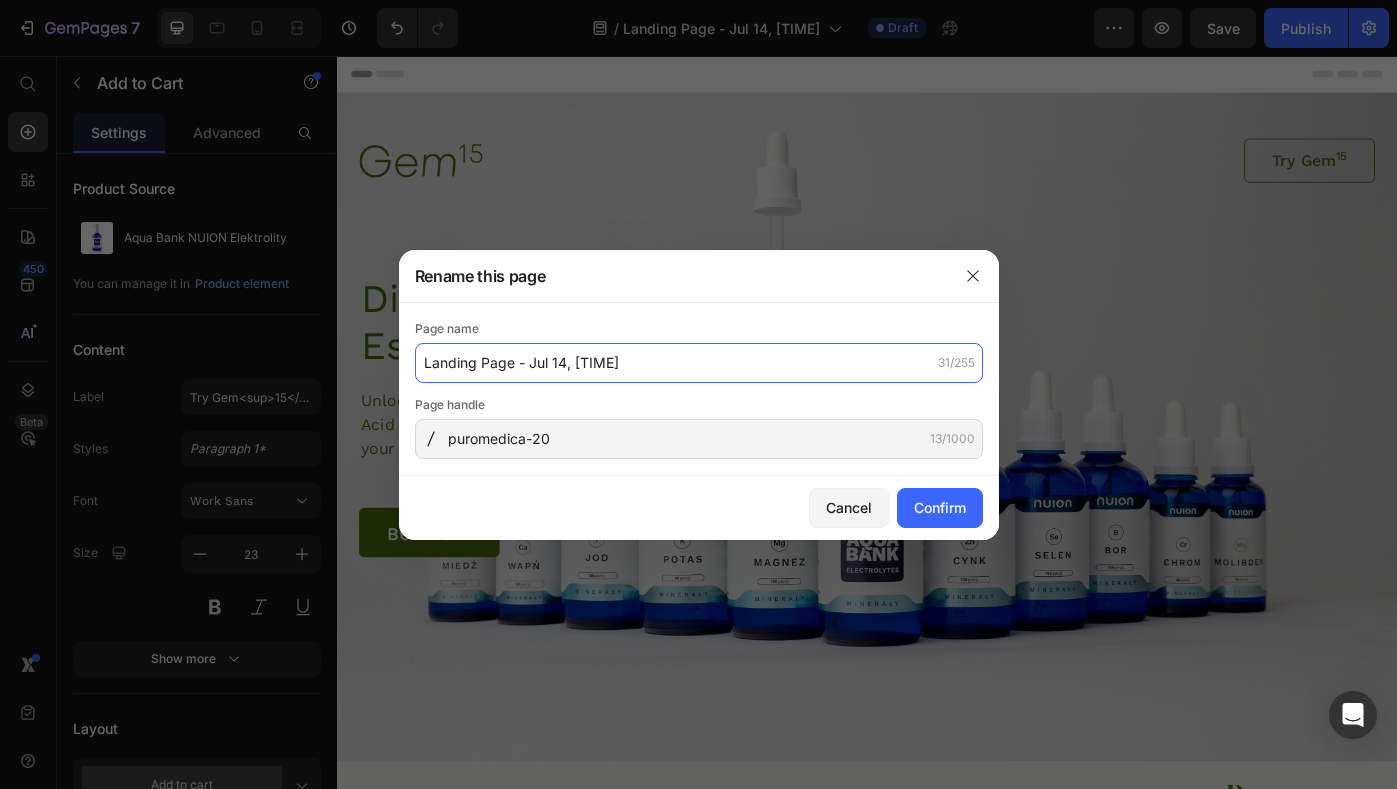 drag, startPoint x: 530, startPoint y: 360, endPoint x: 729, endPoint y: 360, distance: 199 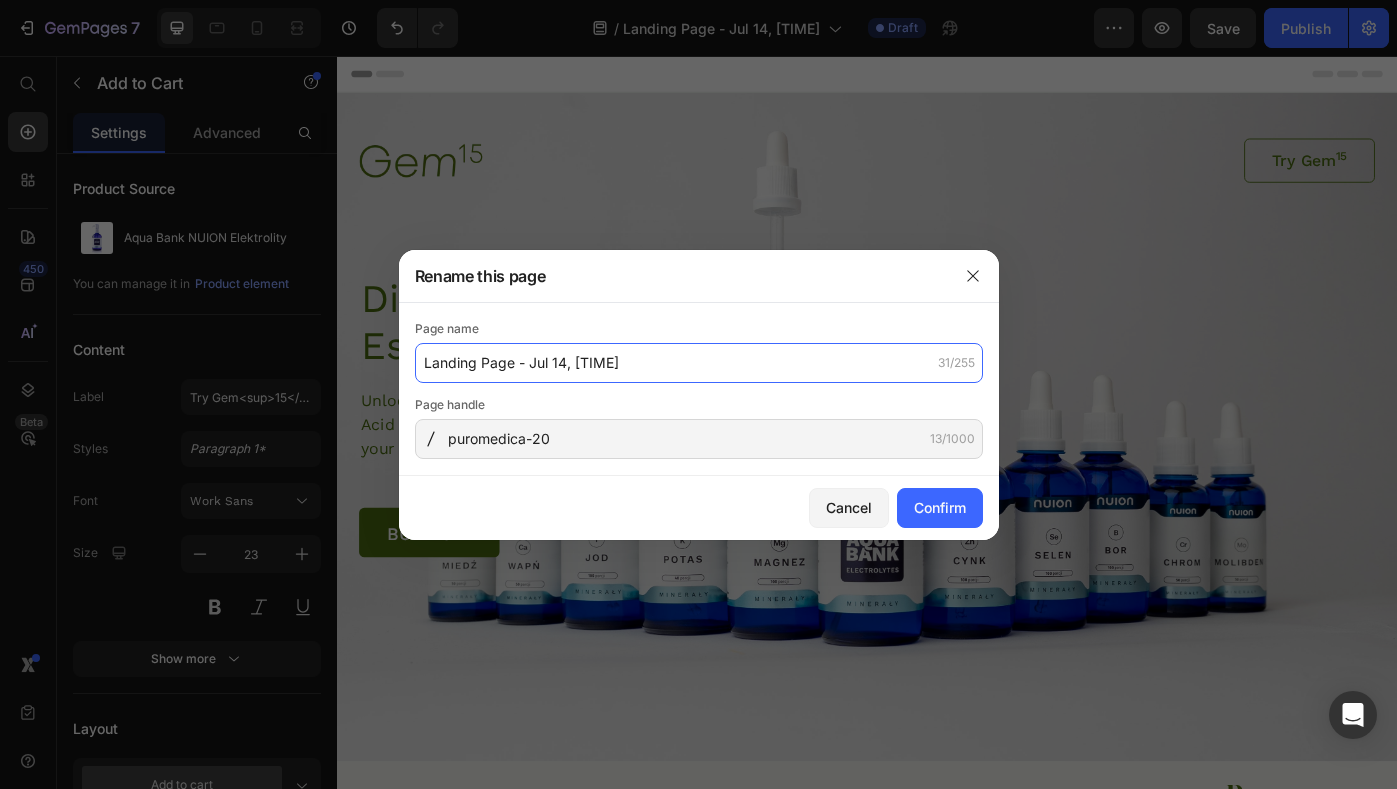drag, startPoint x: 530, startPoint y: 358, endPoint x: 636, endPoint y: 358, distance: 106 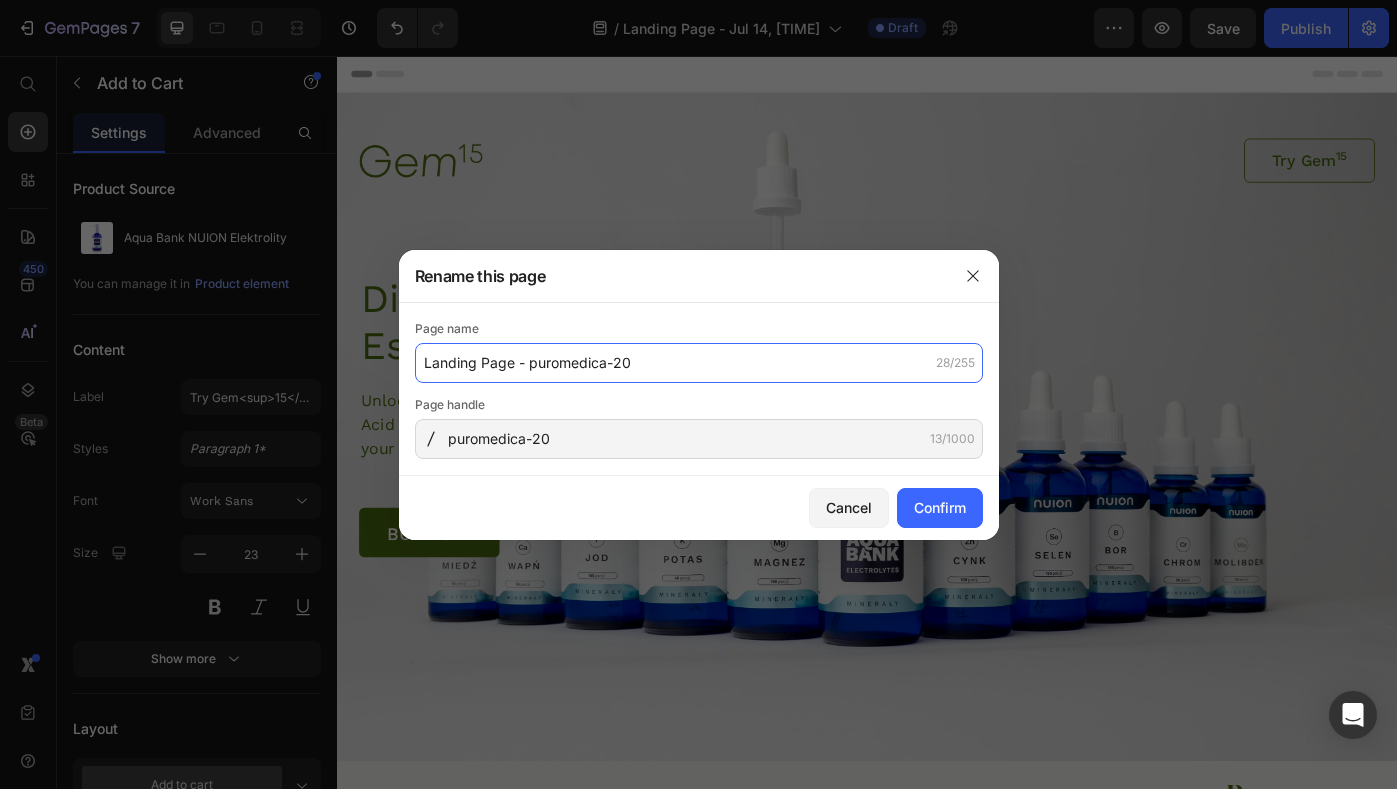 click on "Landing Page - puromedica-20" 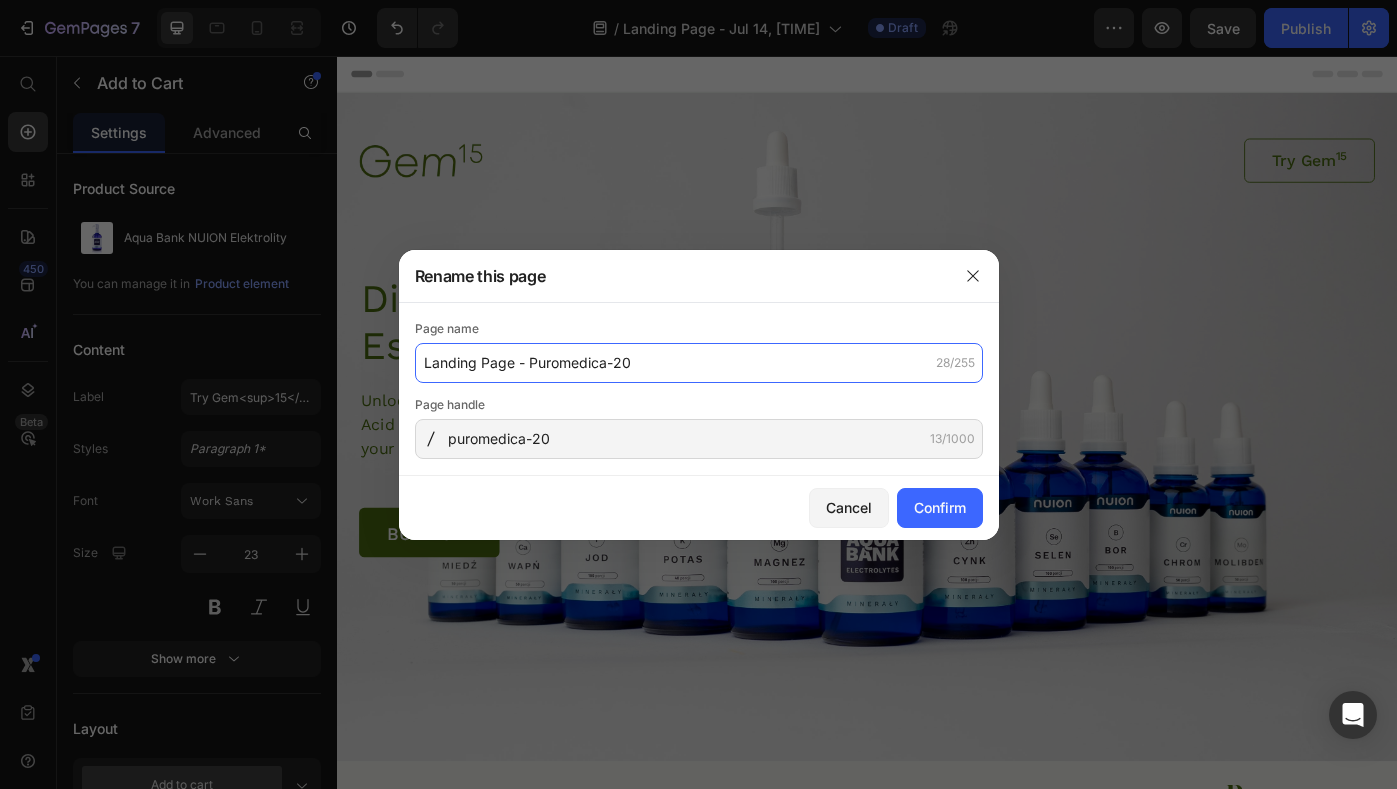 click on "Landing Page - Puromedica-20" 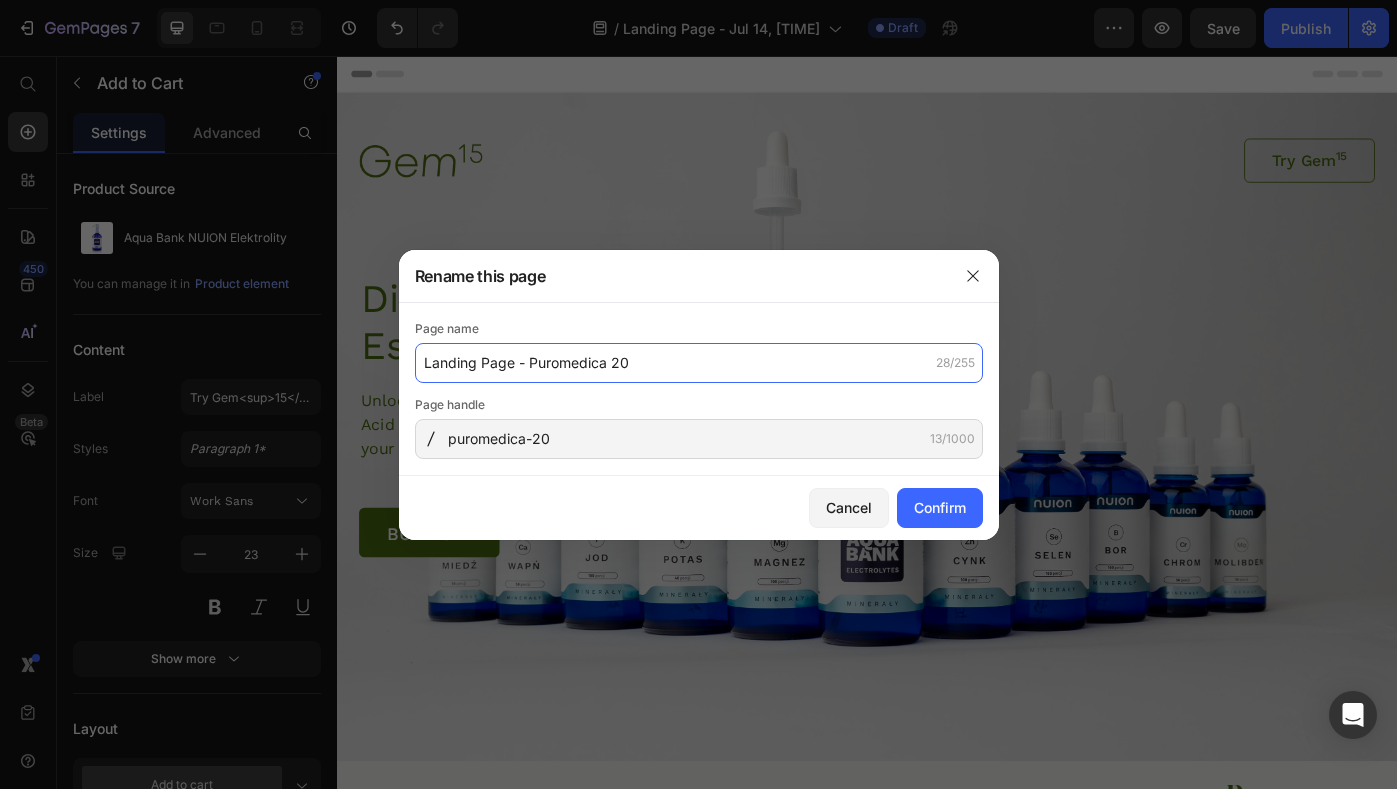 type on "Landing Page - Puromedica 20" 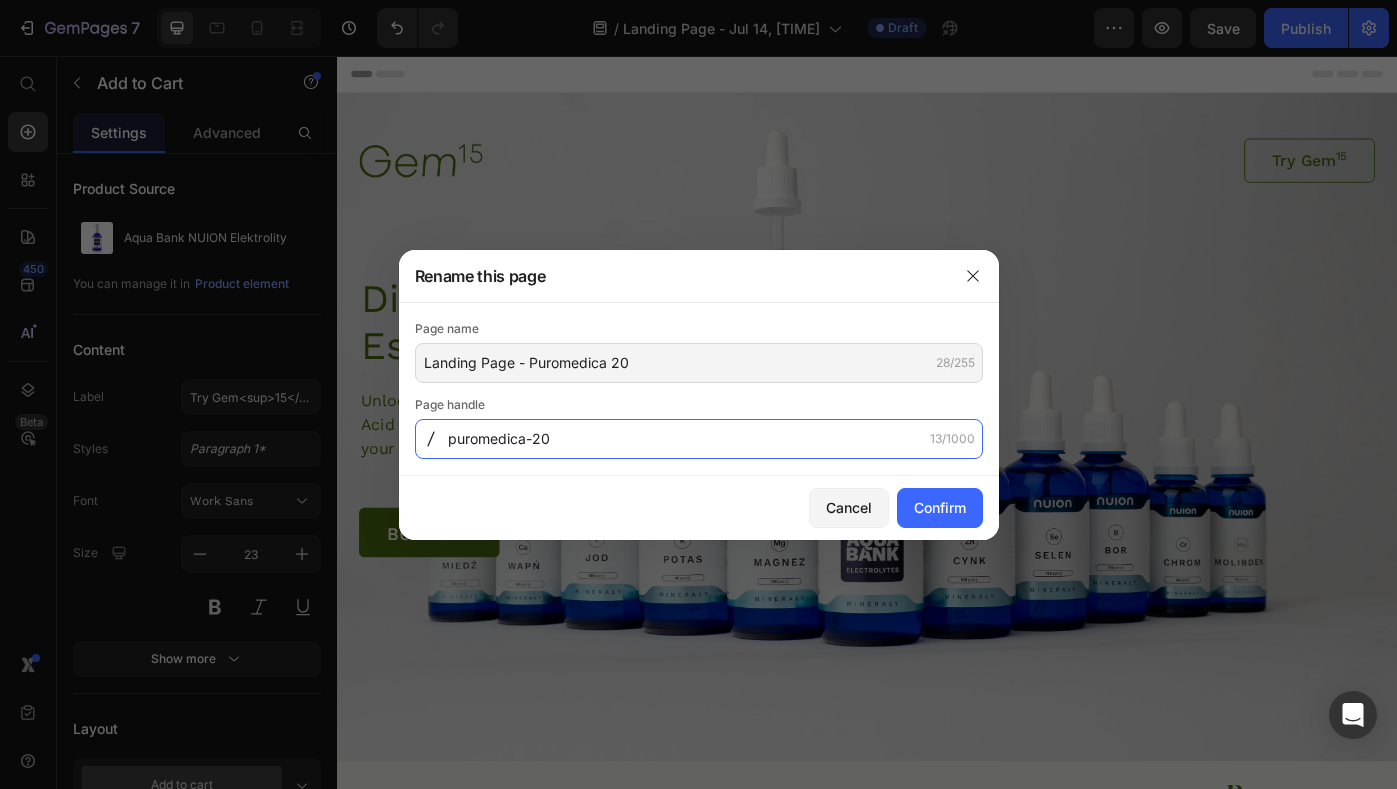 click on "puromedica-20" 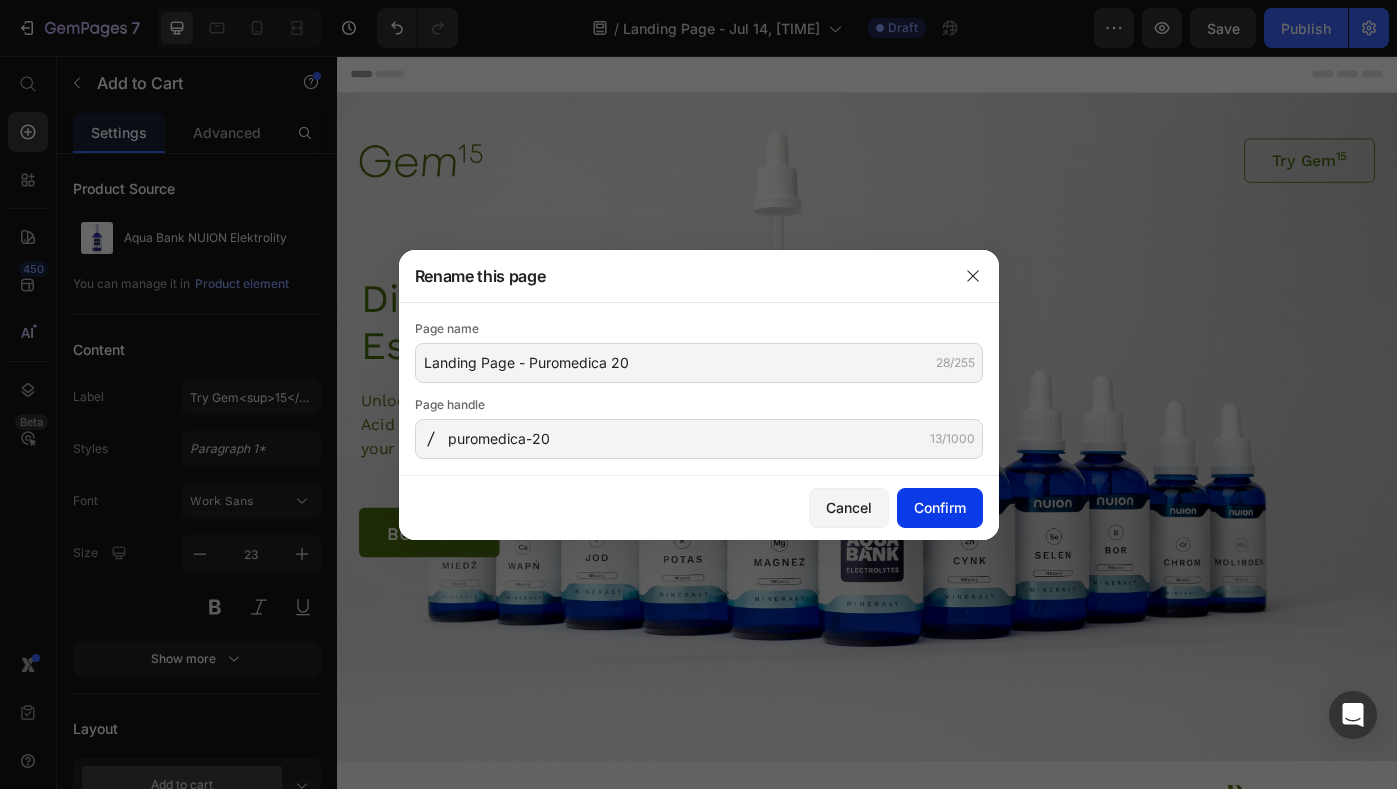 click on "Confirm" 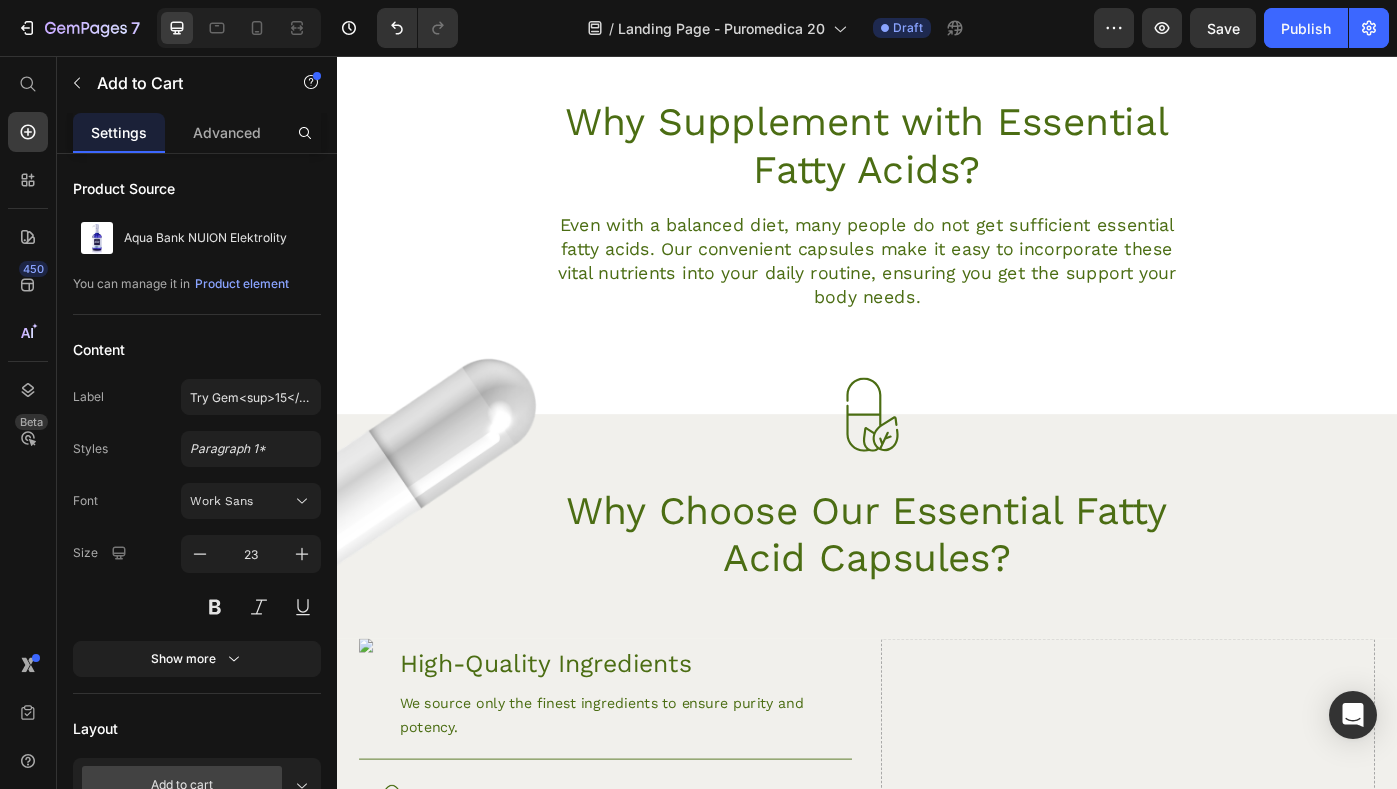 scroll, scrollTop: 962, scrollLeft: 0, axis: vertical 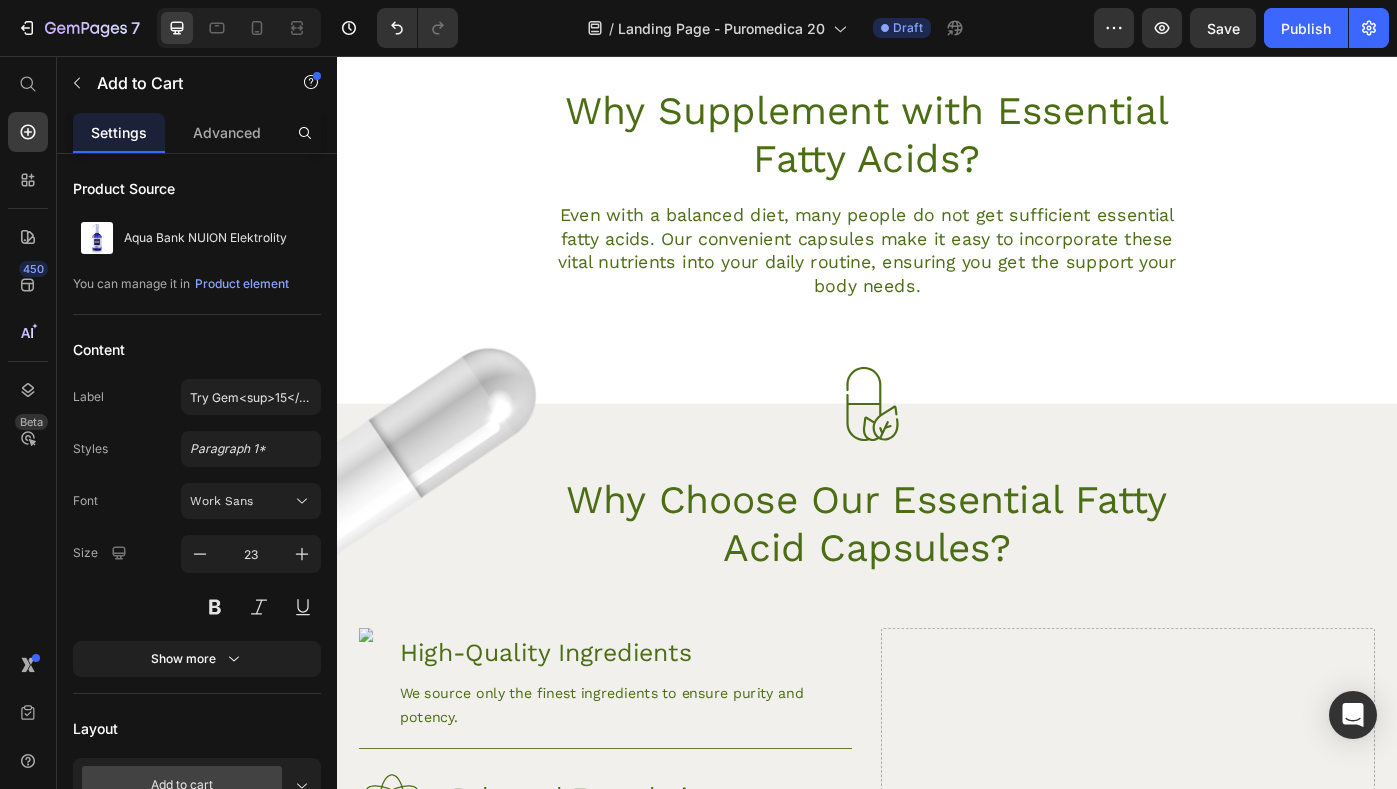 click on "Why Choose Our Essential Fatty Acid Capsules?" at bounding box center [937, 585] 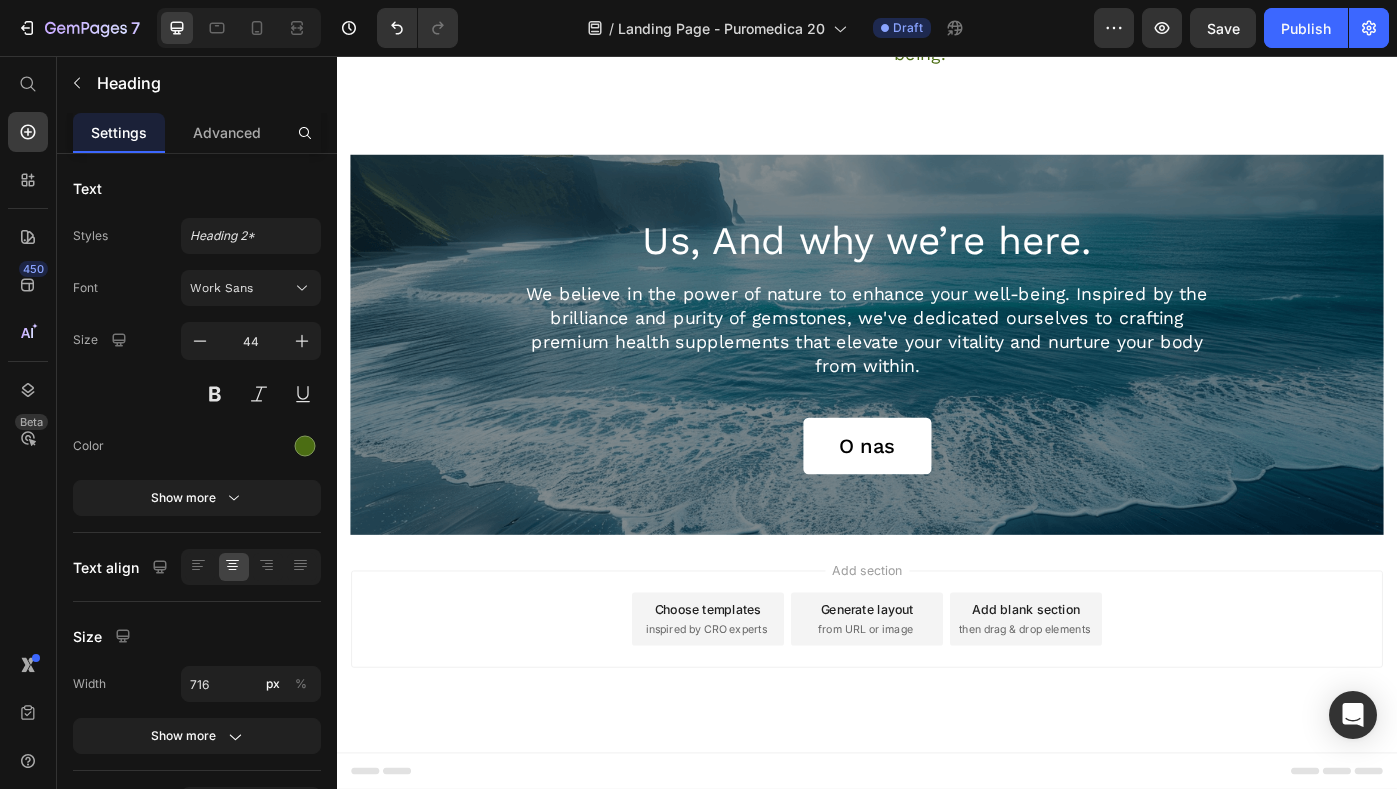 scroll, scrollTop: 5011, scrollLeft: 0, axis: vertical 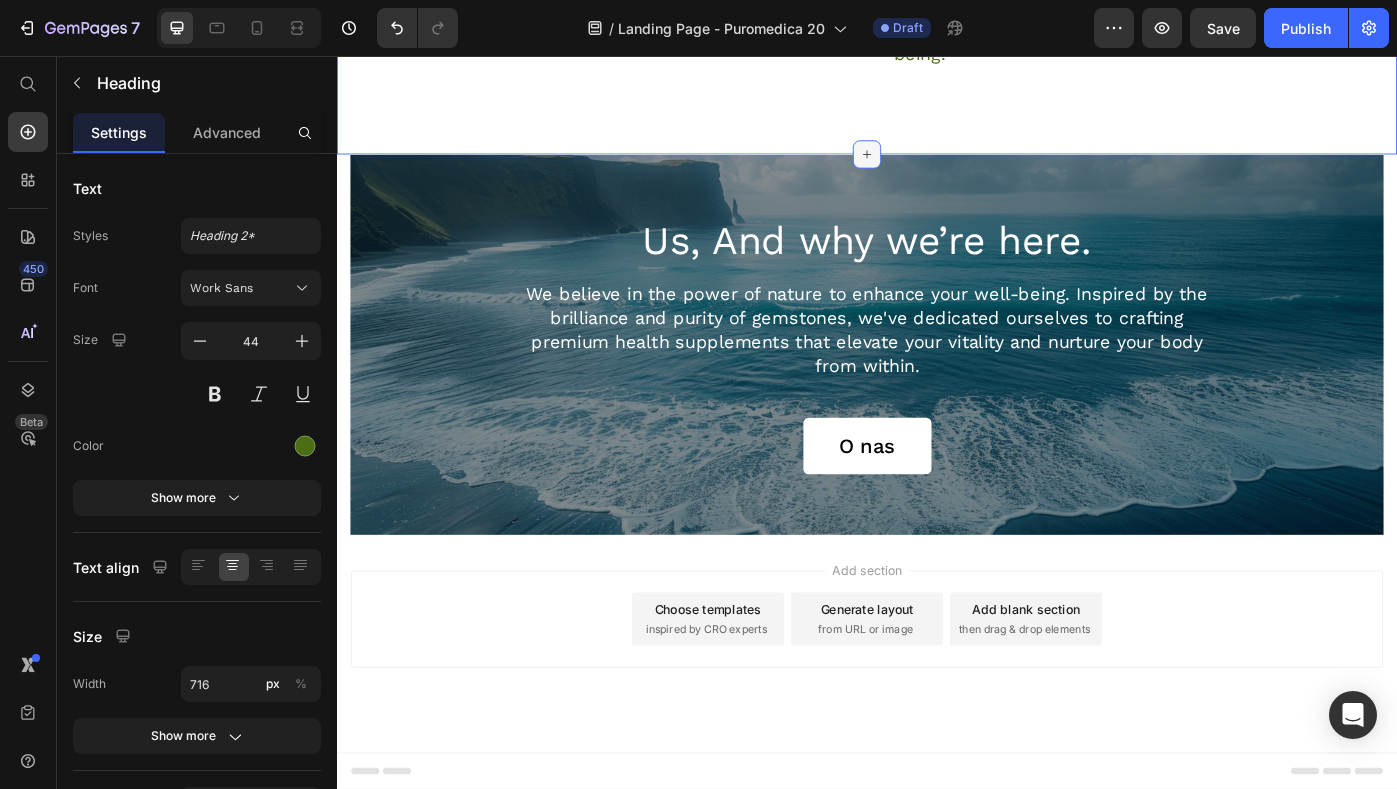 click at bounding box center (937, 167) 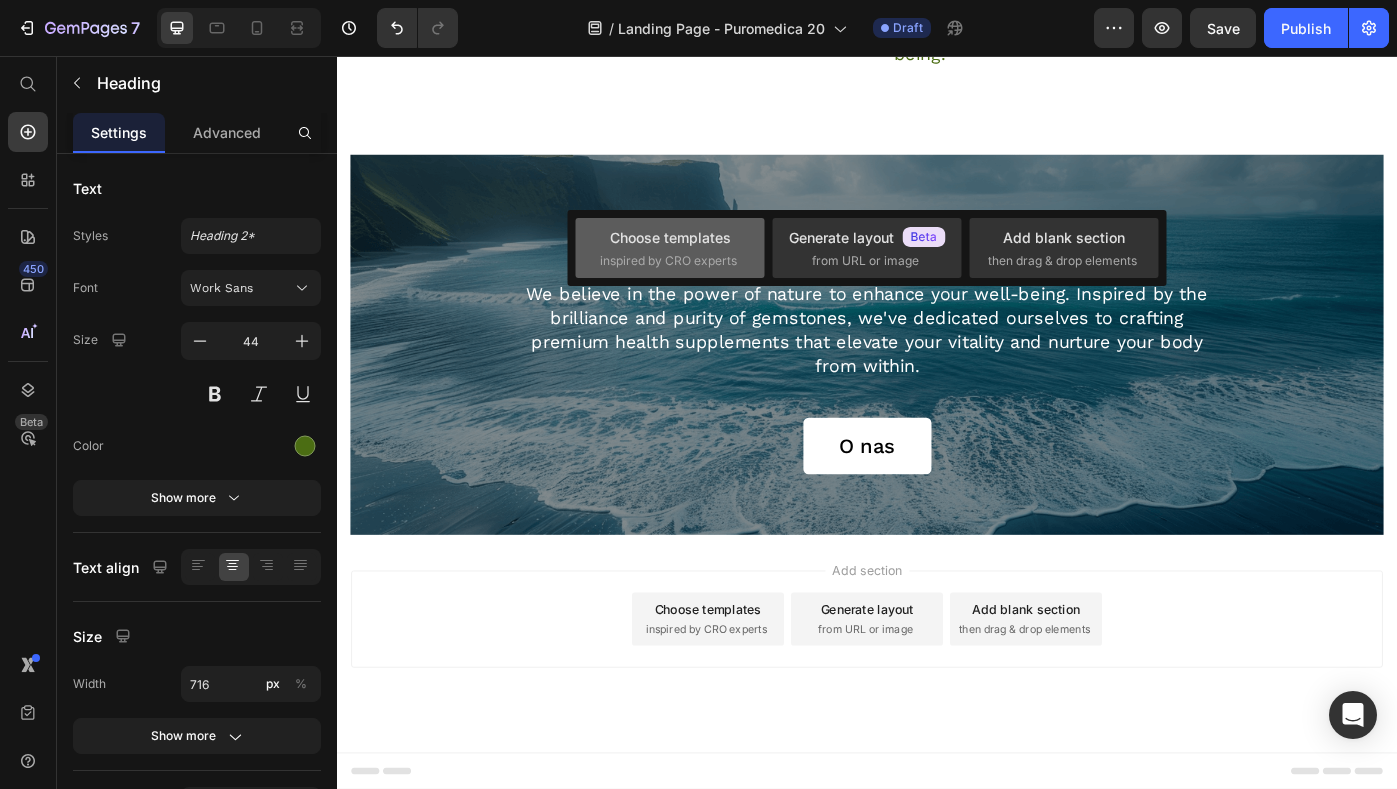 click on "Choose templates" at bounding box center (670, 237) 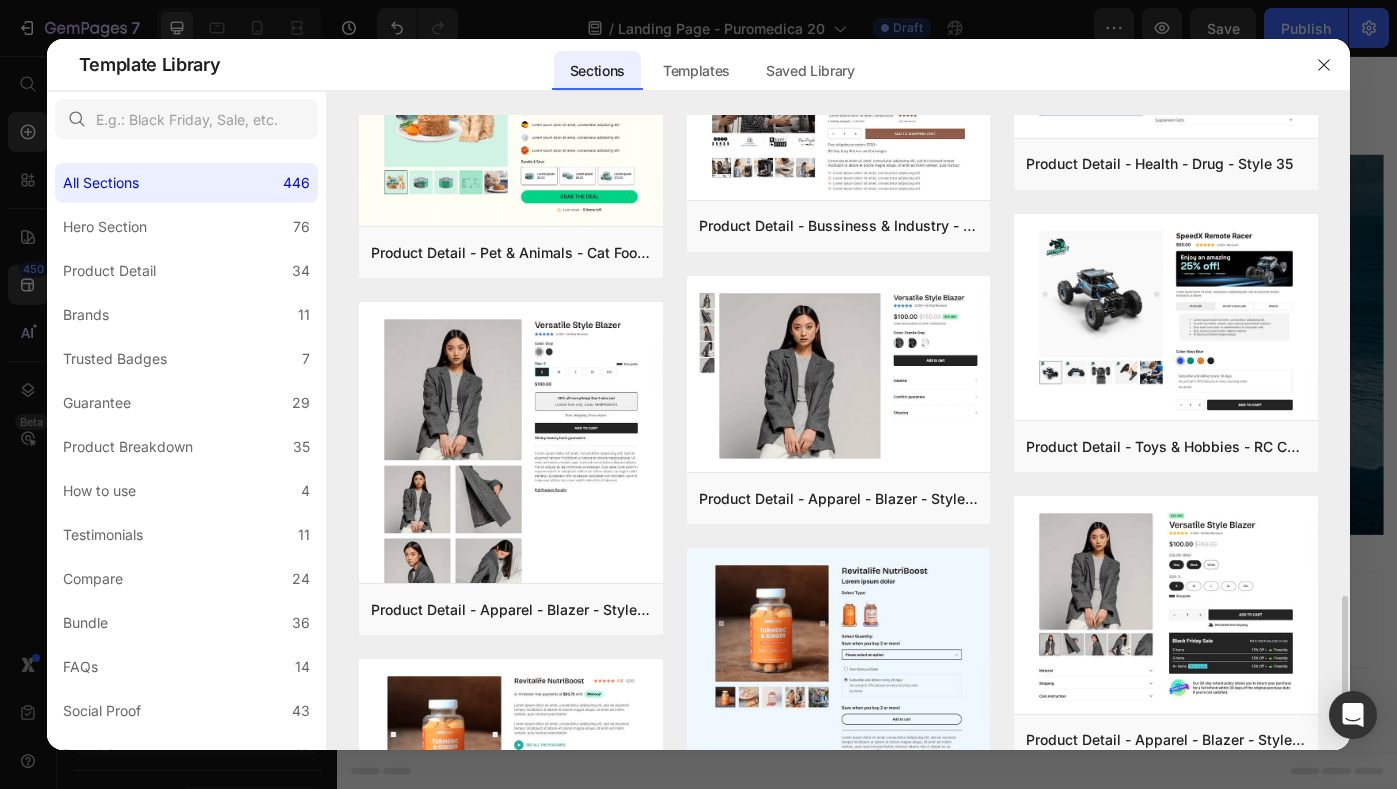 scroll, scrollTop: 2770, scrollLeft: 0, axis: vertical 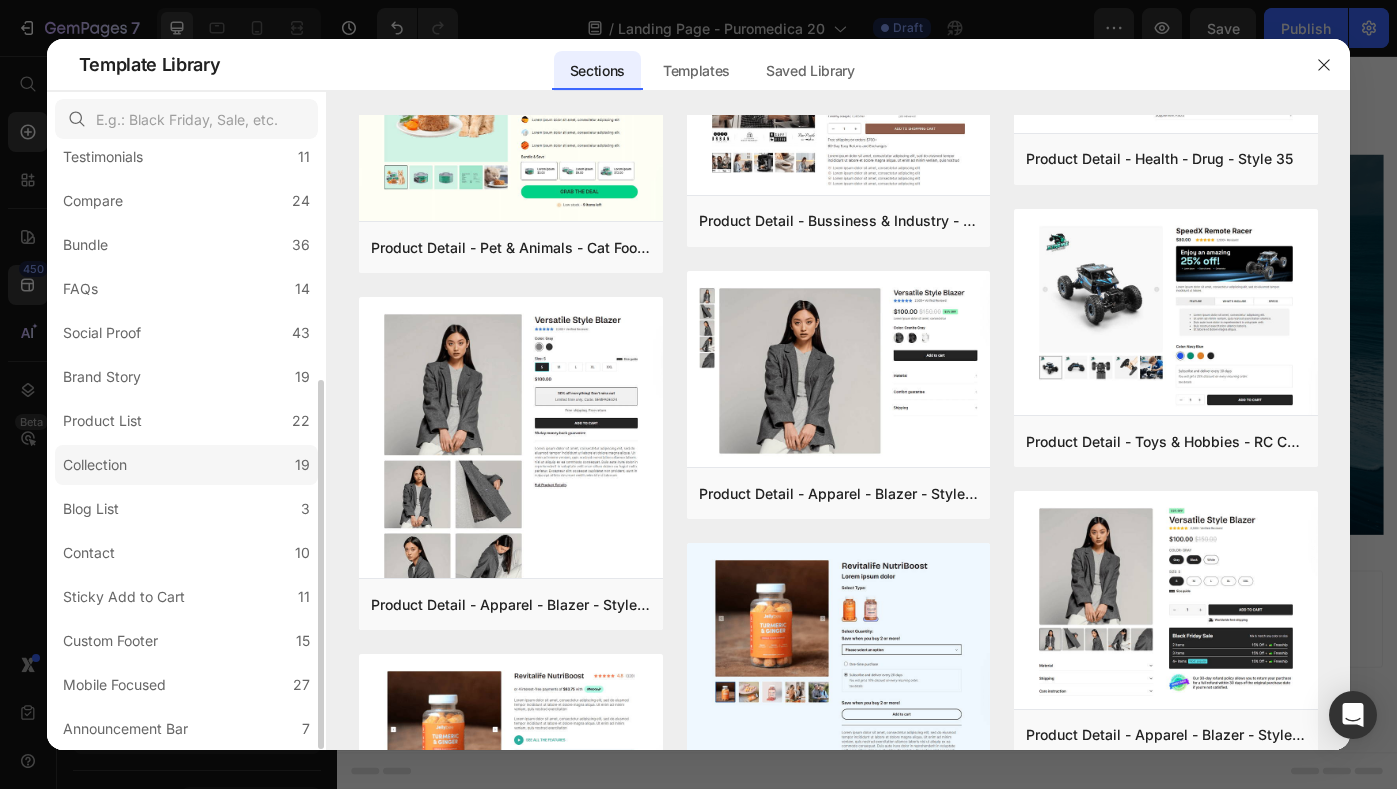 click on "Collection" at bounding box center (95, 465) 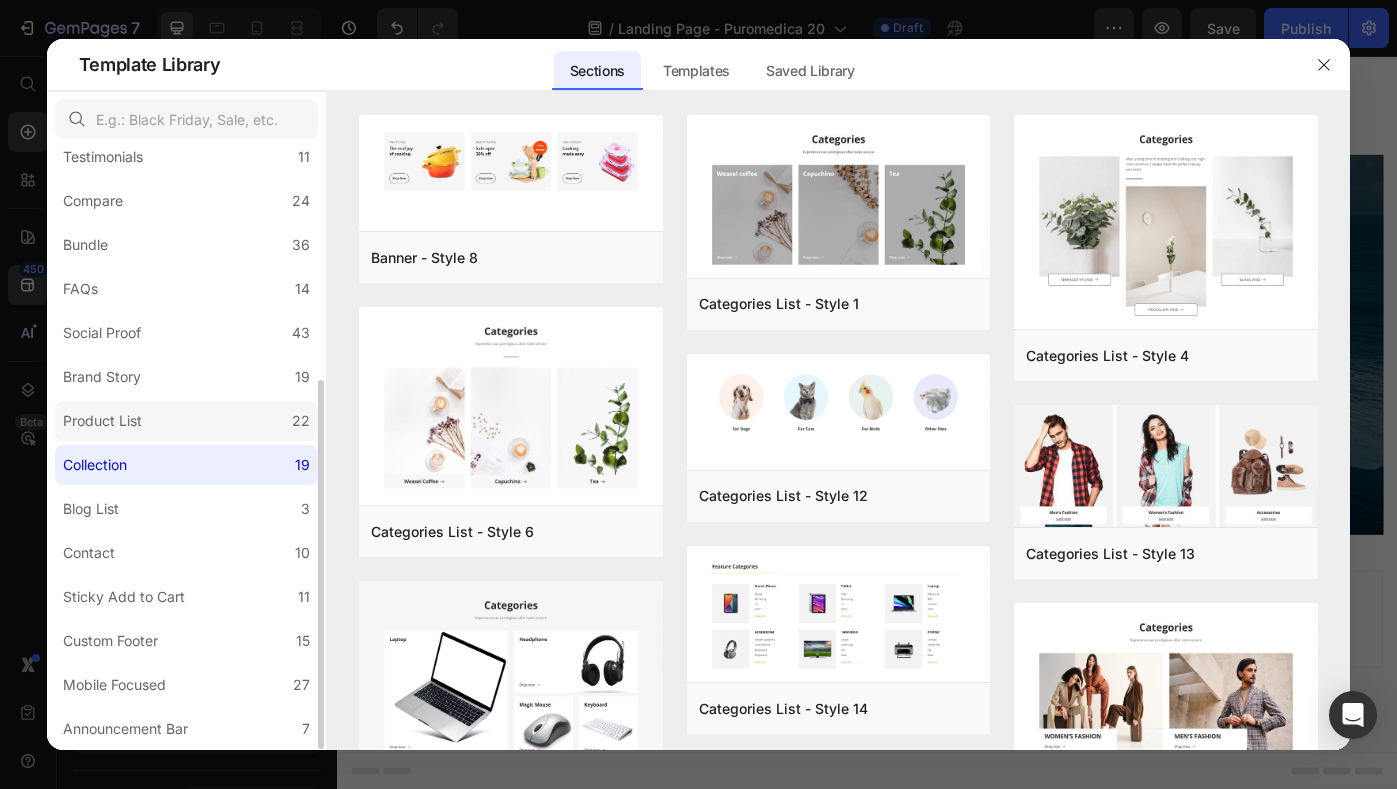 click on "Product List 22" 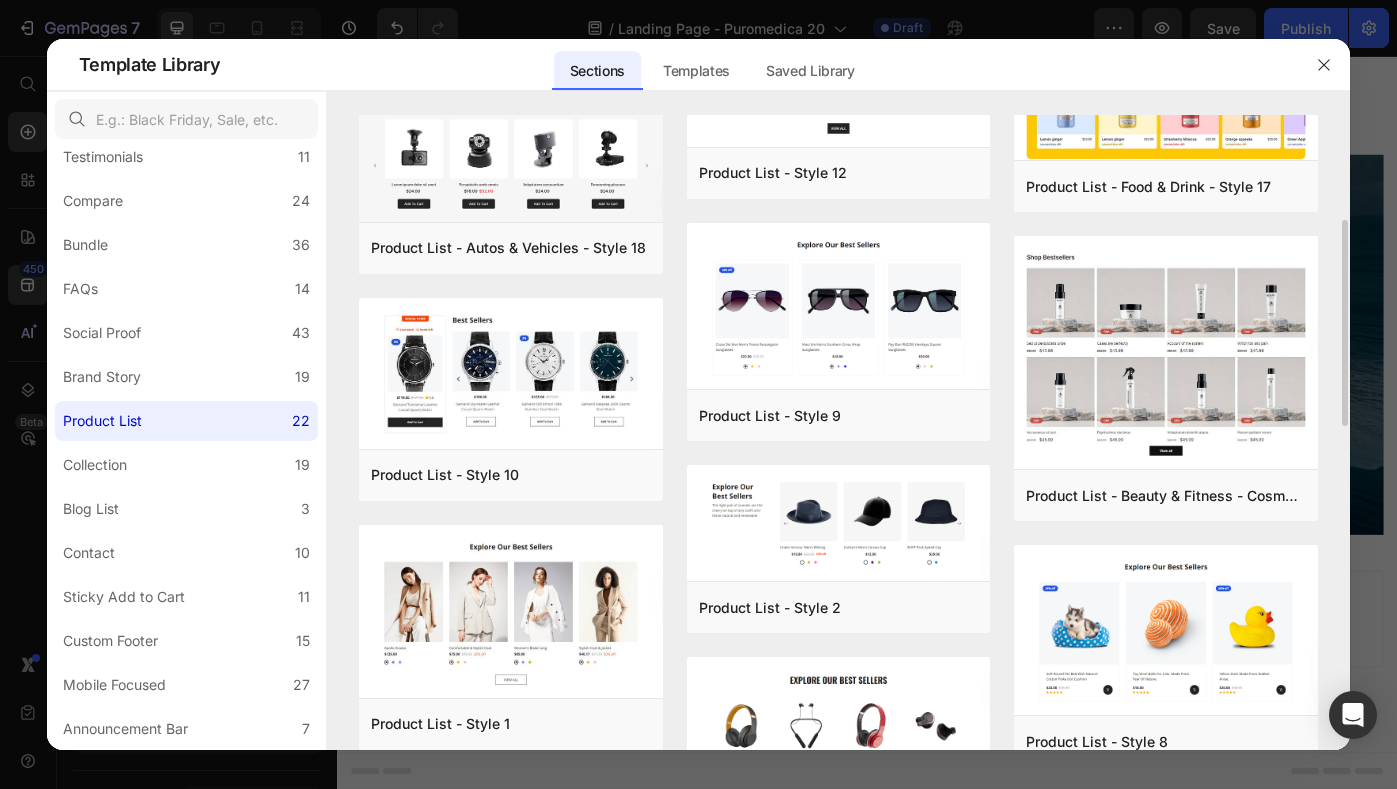 scroll, scrollTop: 1309, scrollLeft: 0, axis: vertical 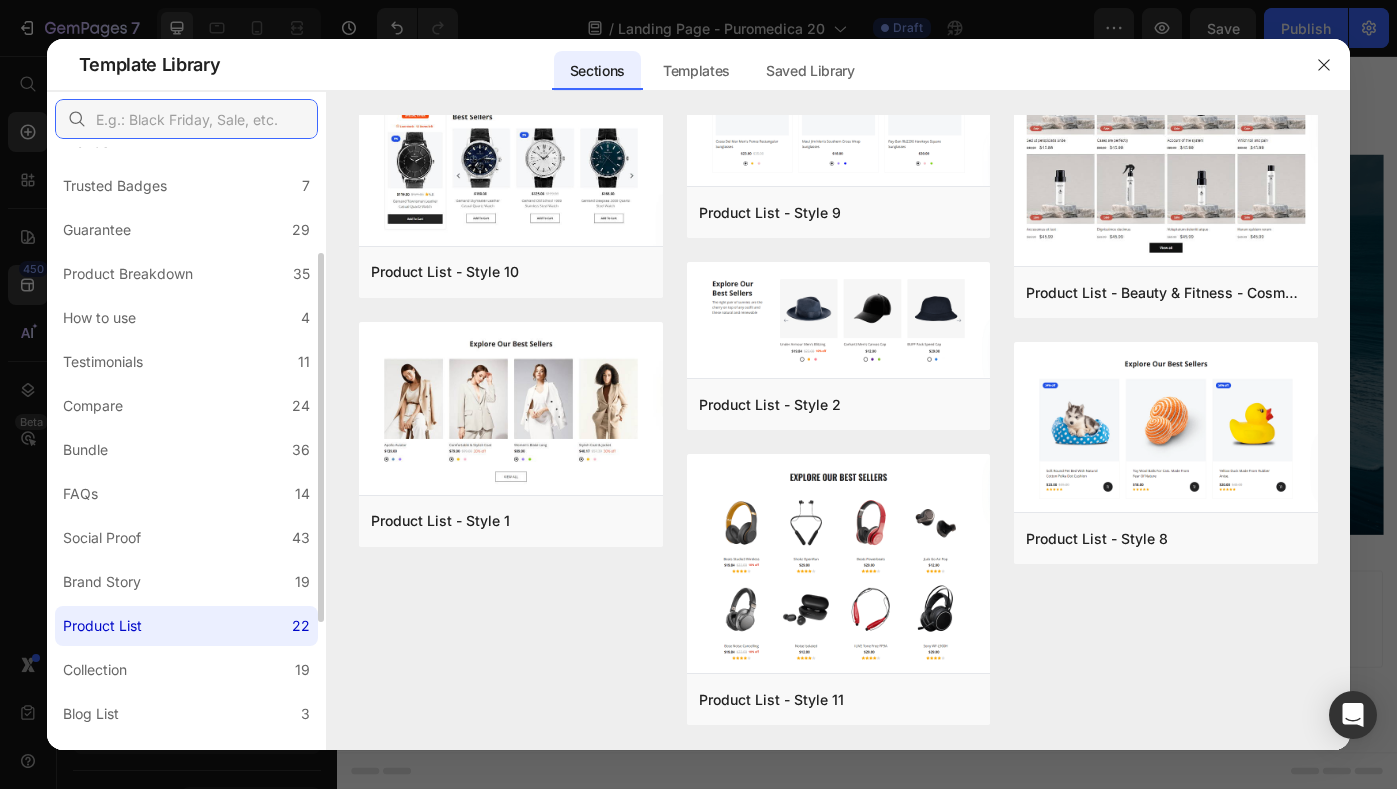 click at bounding box center [186, 119] 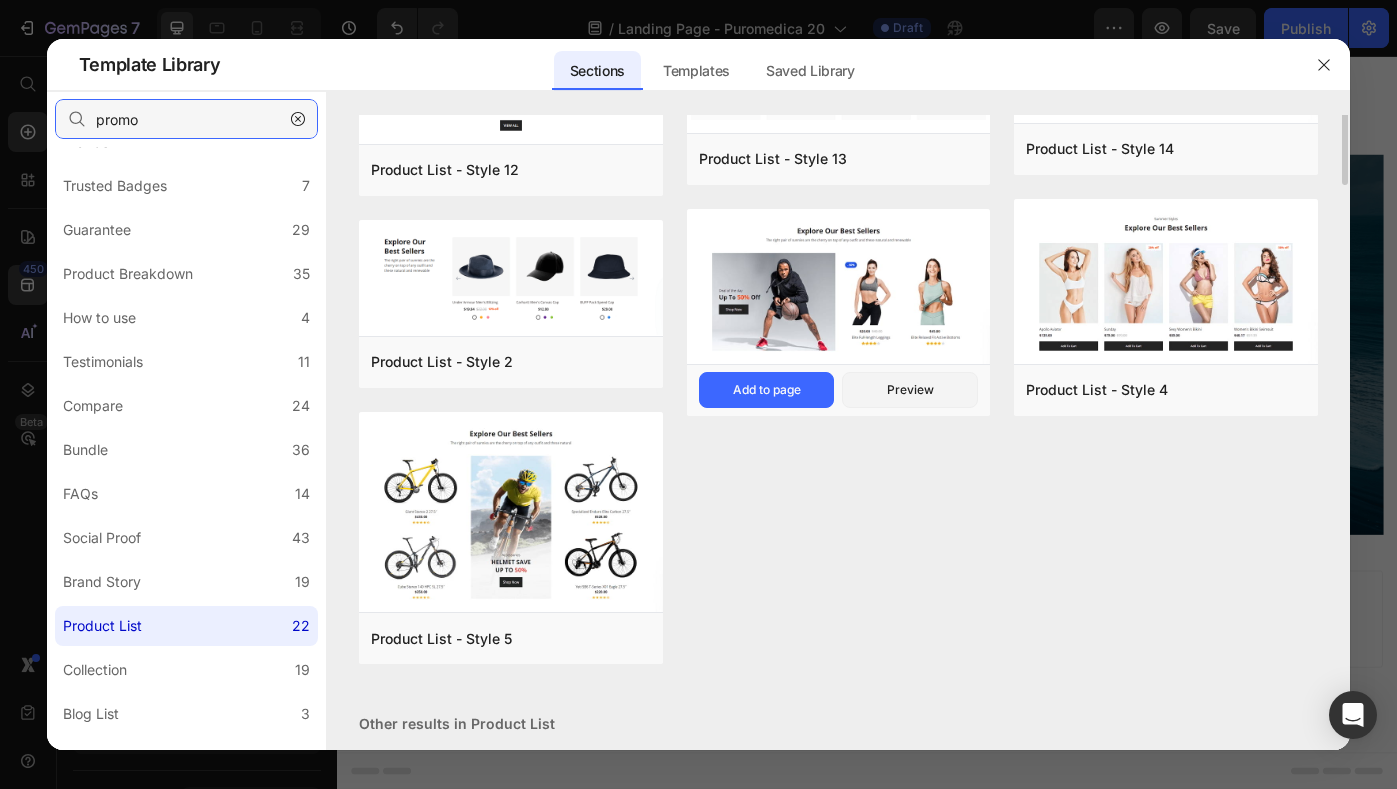 scroll, scrollTop: 424, scrollLeft: 0, axis: vertical 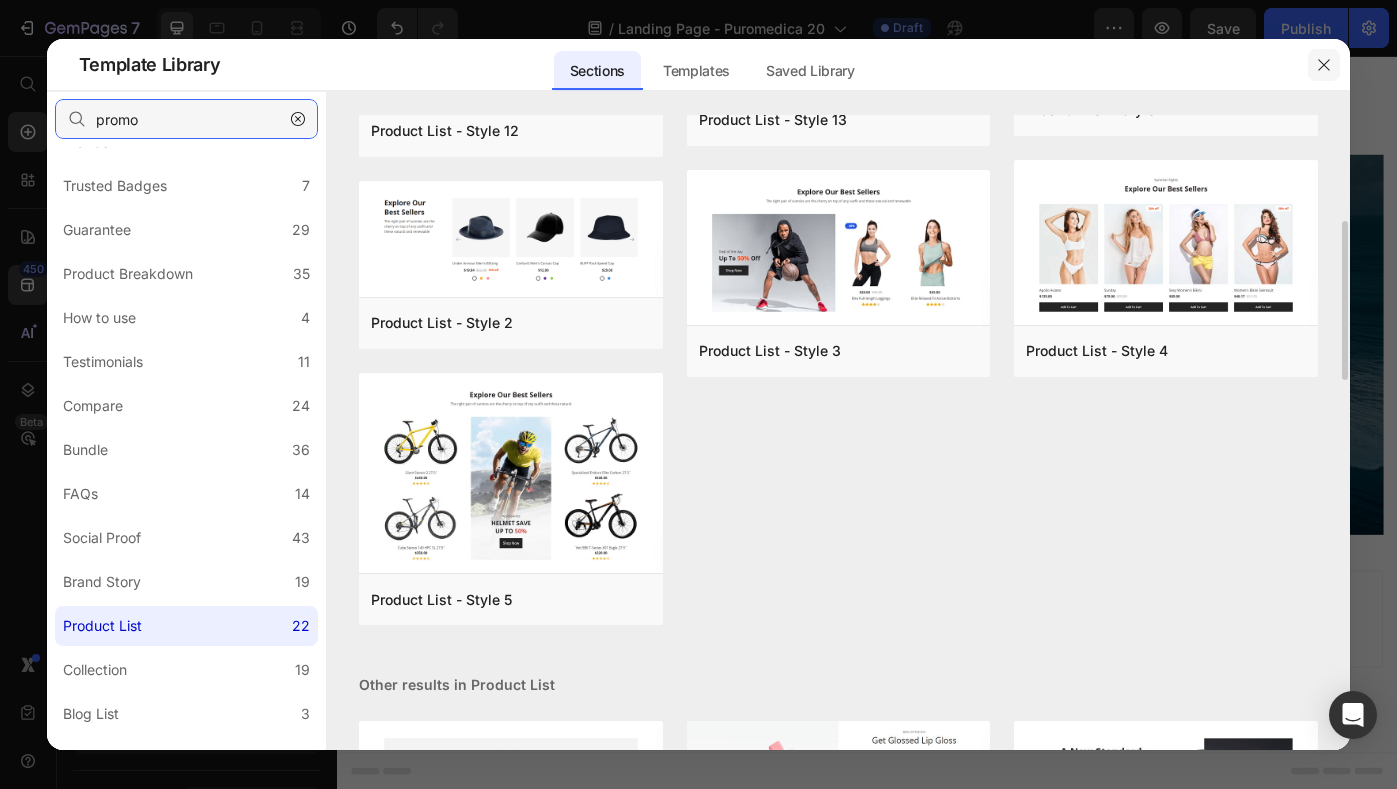 type on "promo" 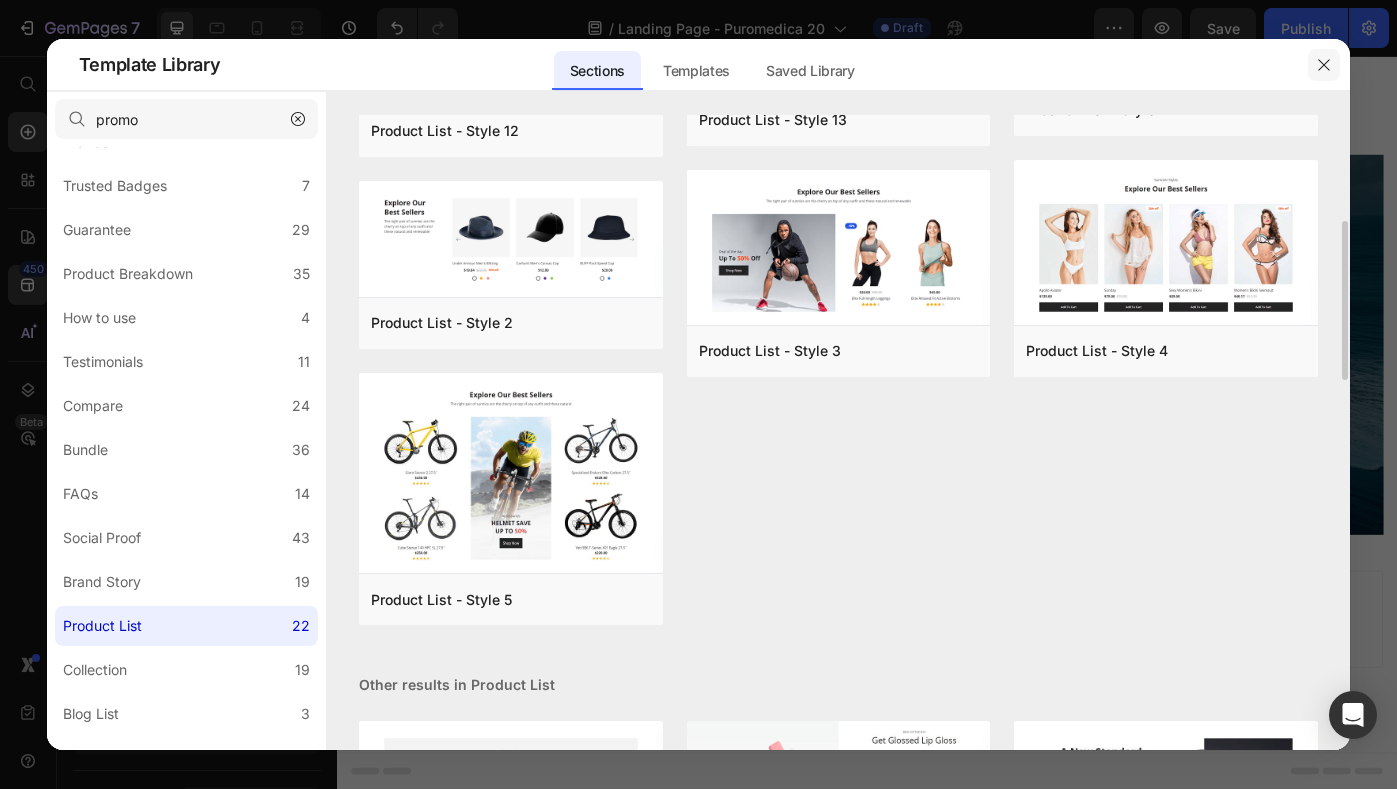 click 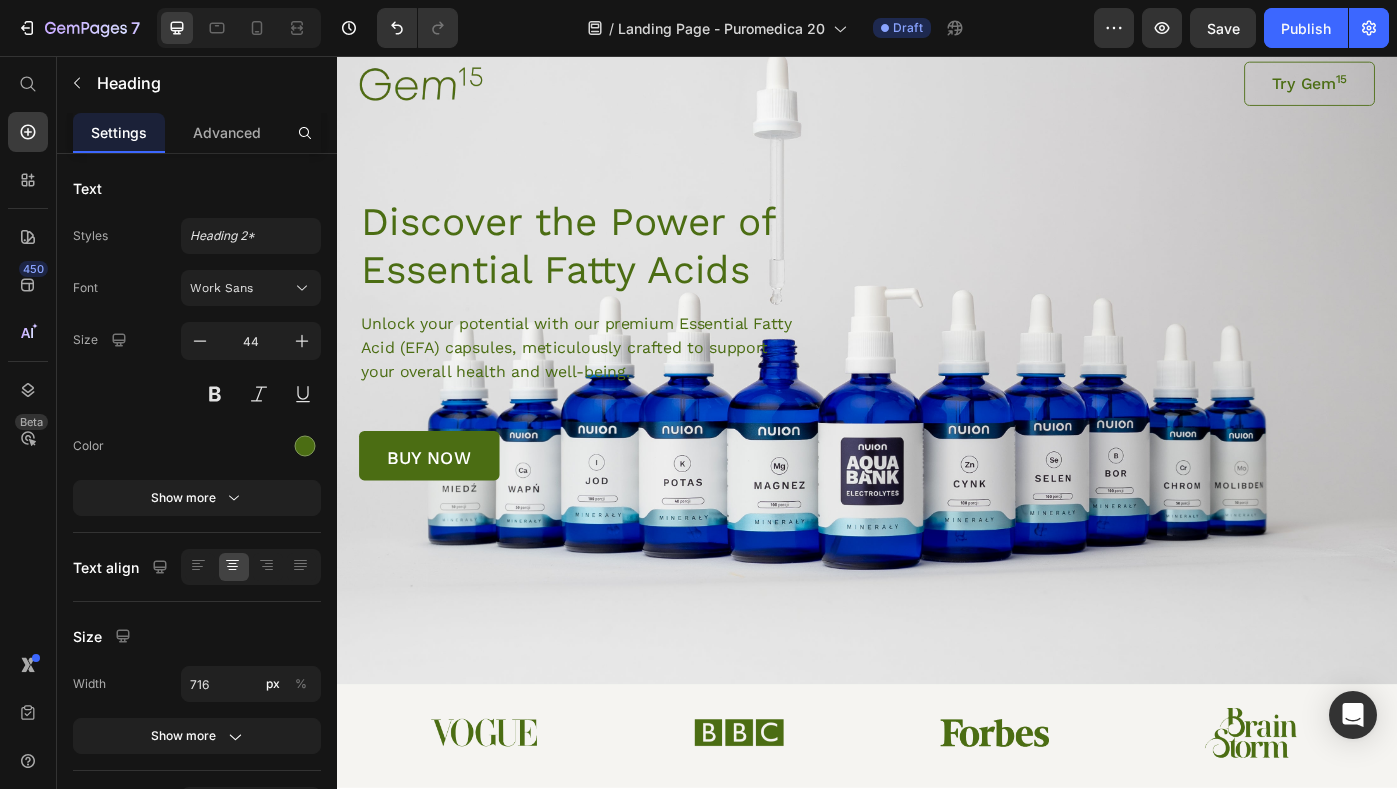 scroll, scrollTop: 0, scrollLeft: 0, axis: both 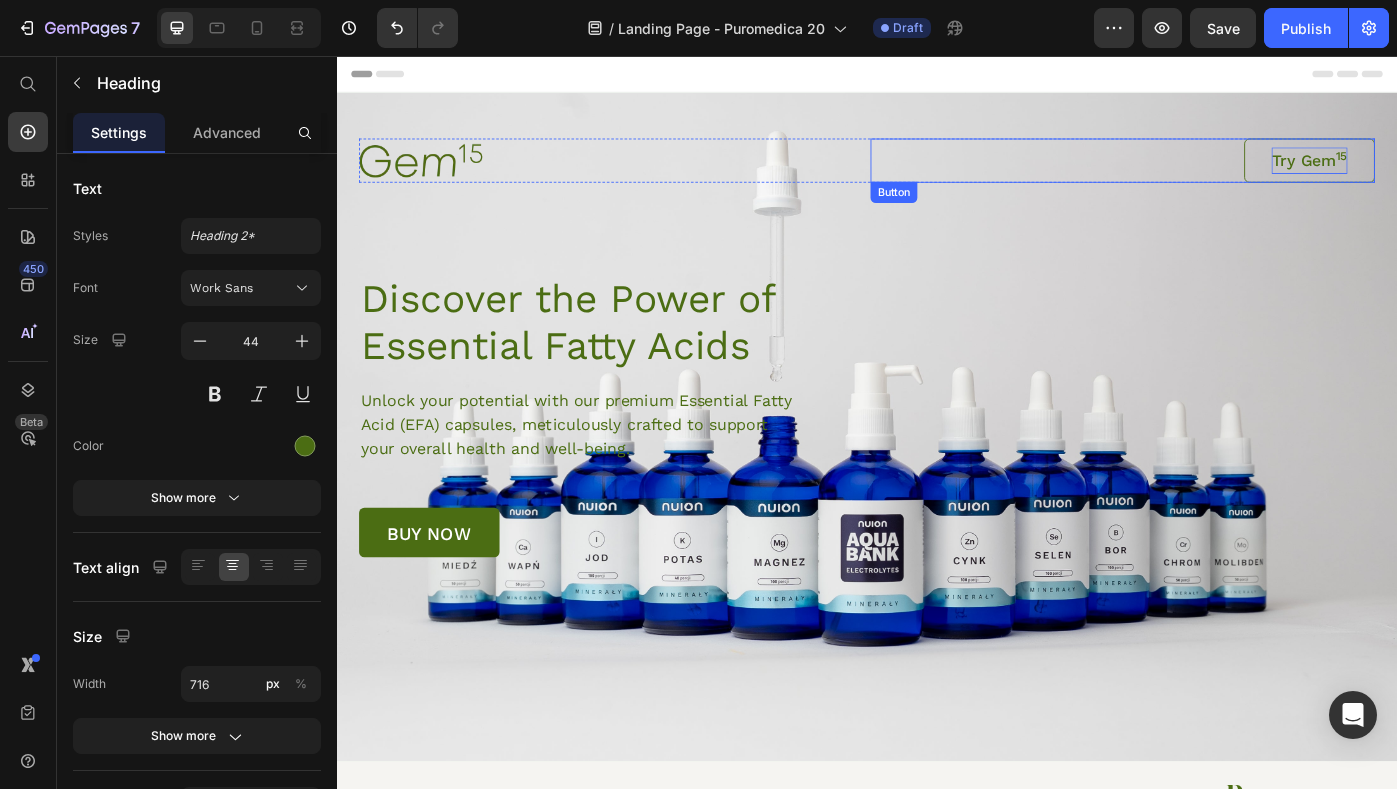 click on "Try Gem 15" at bounding box center [1438, 174] 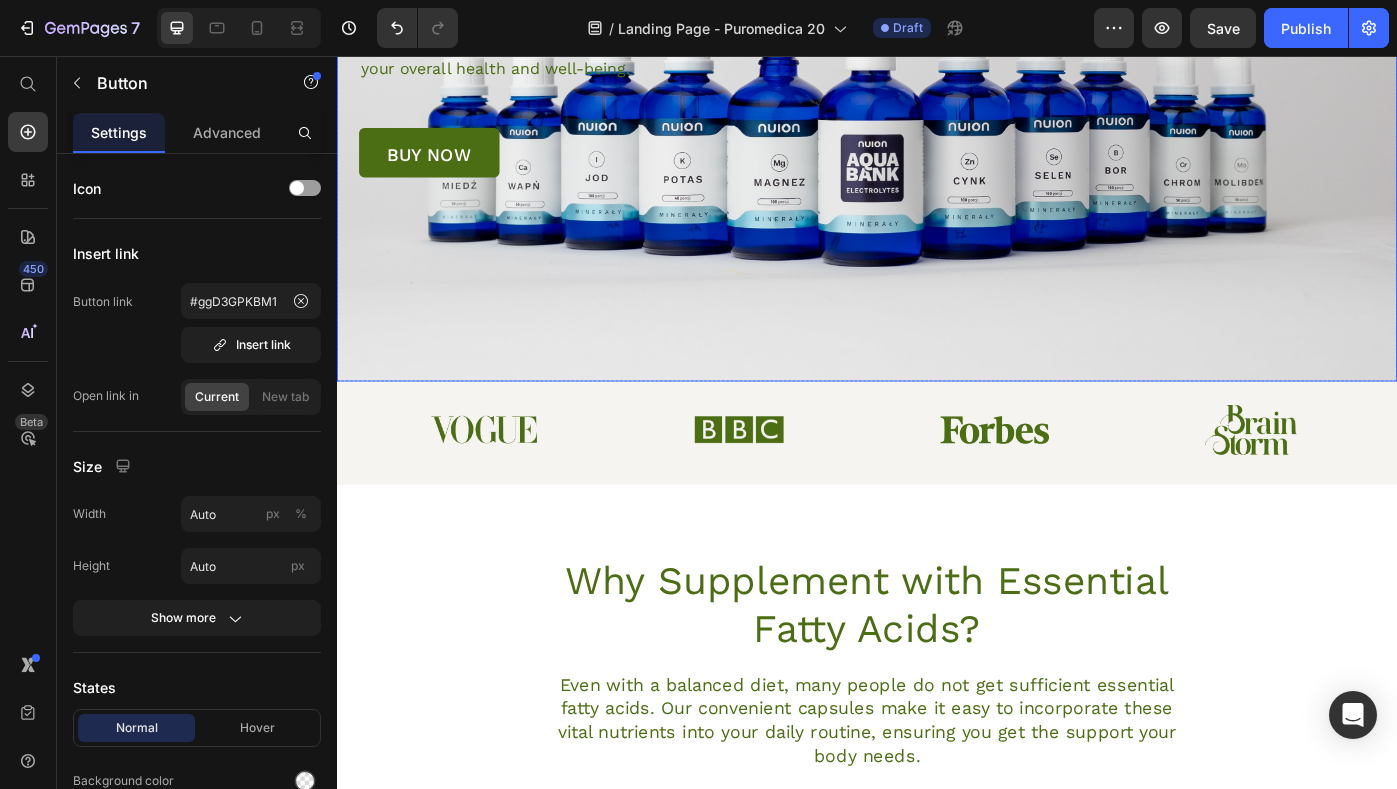scroll, scrollTop: 447, scrollLeft: 0, axis: vertical 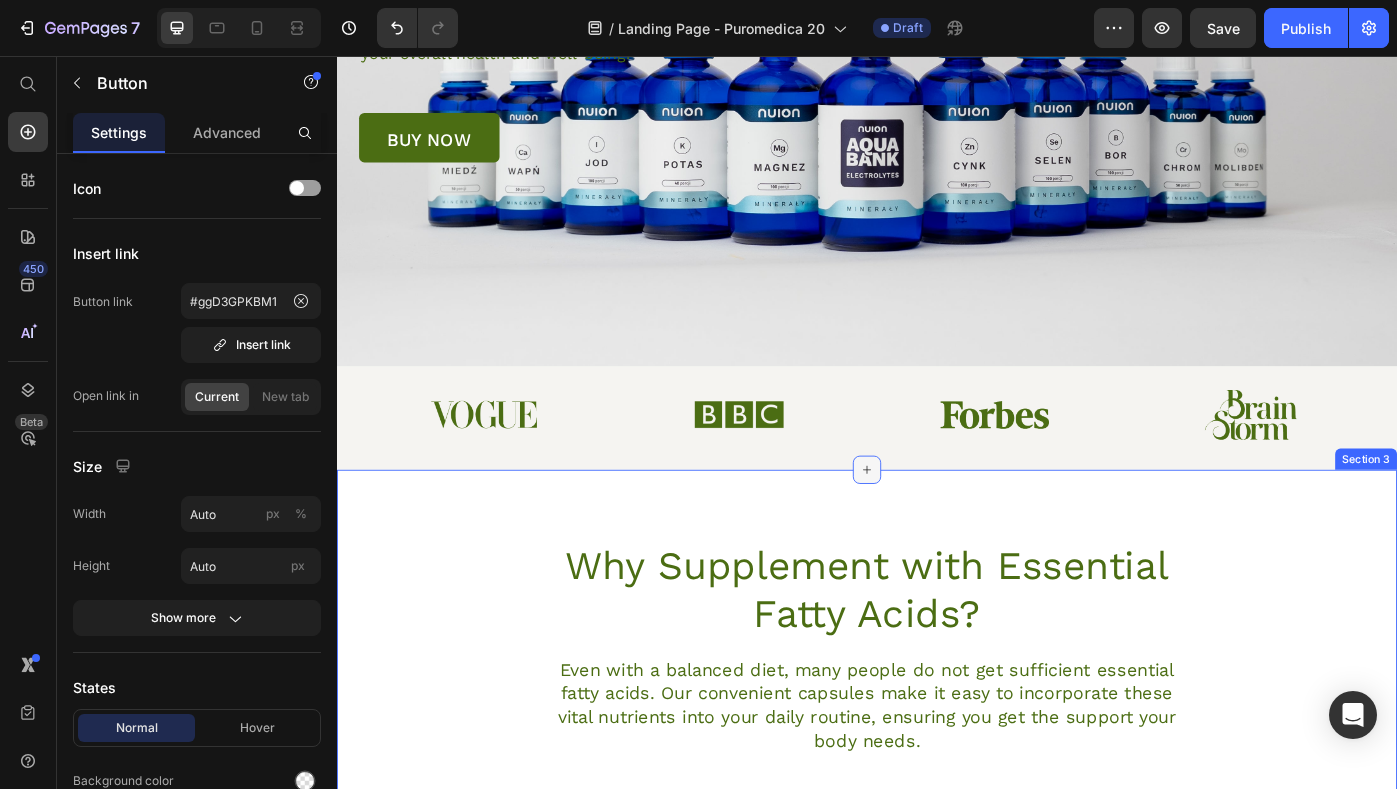click 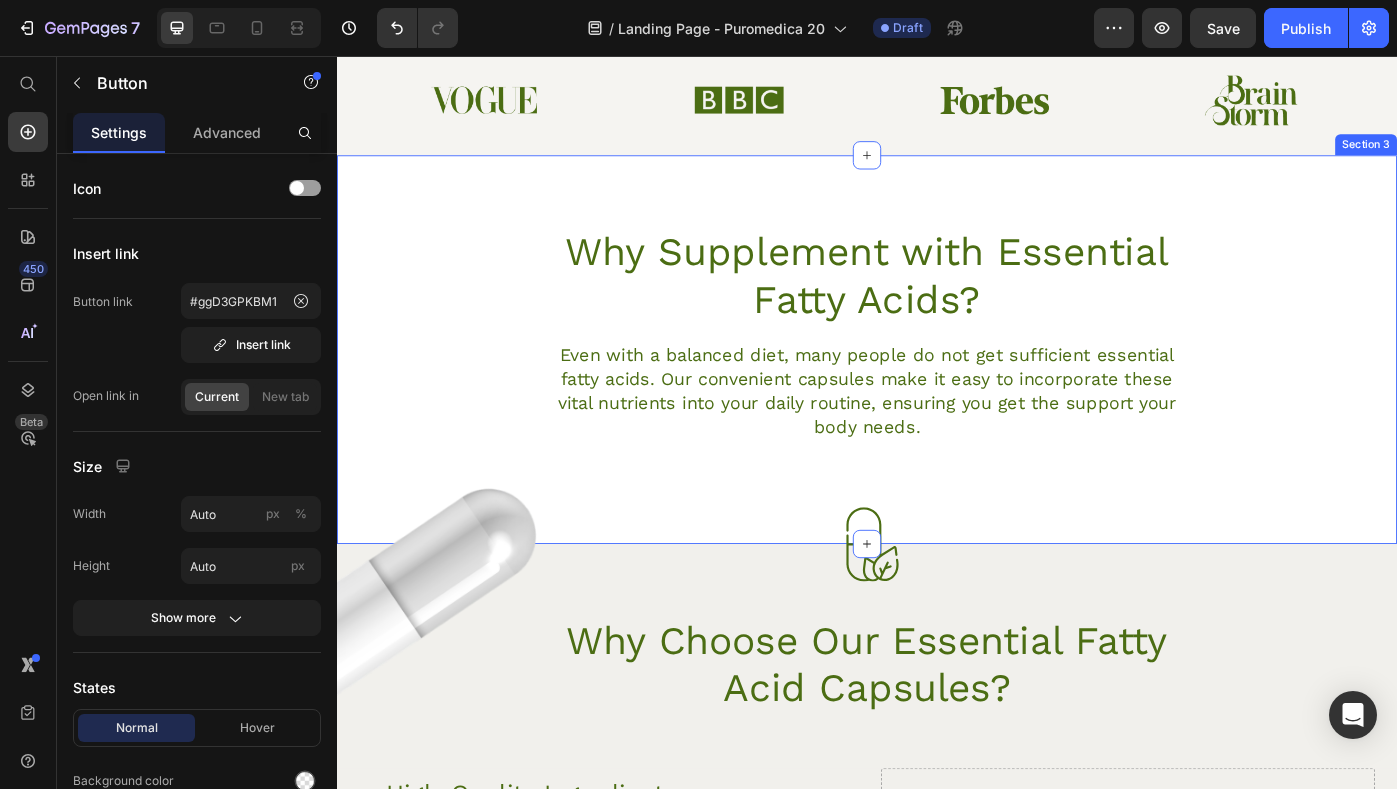 scroll, scrollTop: 878, scrollLeft: 0, axis: vertical 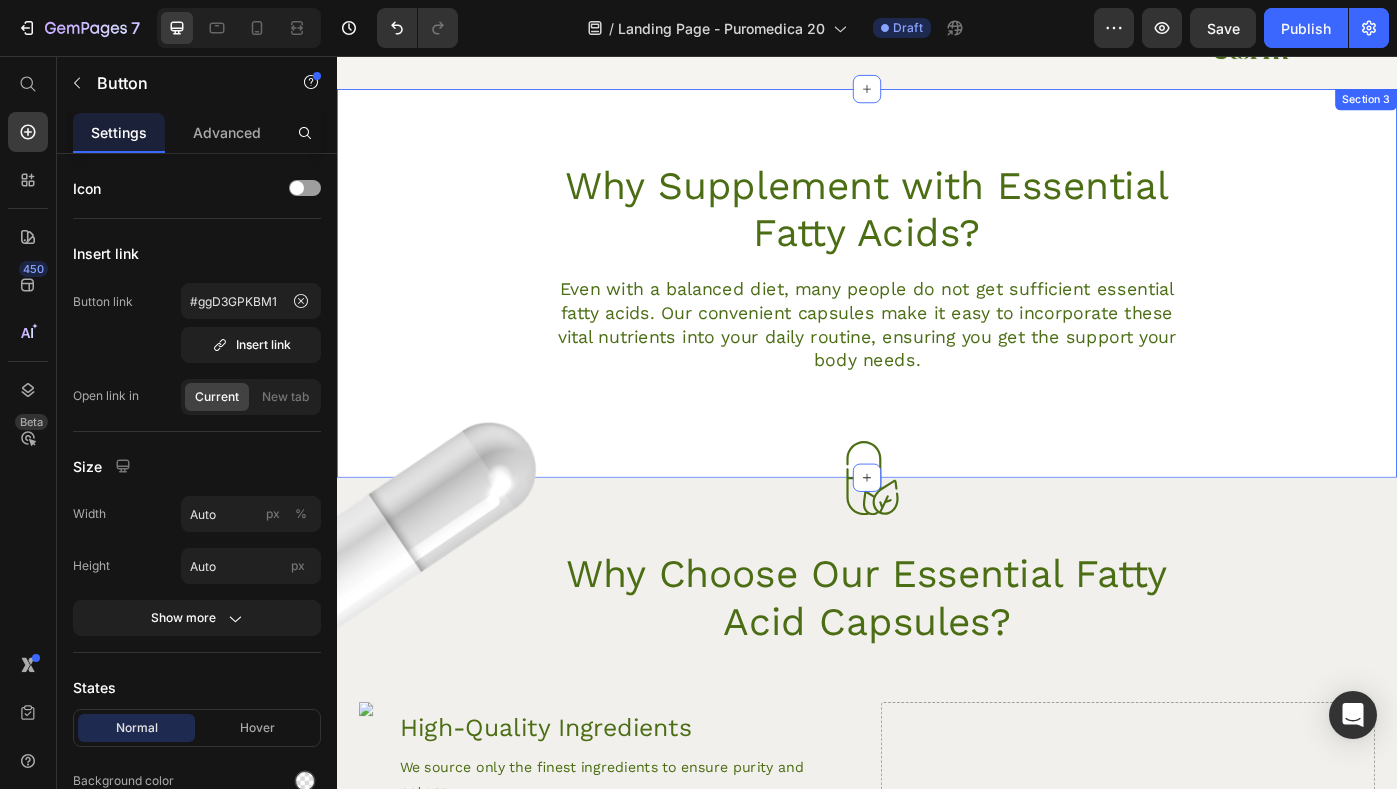 click on "Why Supplement with Essential Fatty Acids? Heading Even with a balanced diet, many people do not get sufficient essential fatty acids. Our convenient capsules make it easy to incorporate these vital nutrients into your daily routine, ensuring you get the support your body needs. Text Block Row Section 3" at bounding box center [937, 313] 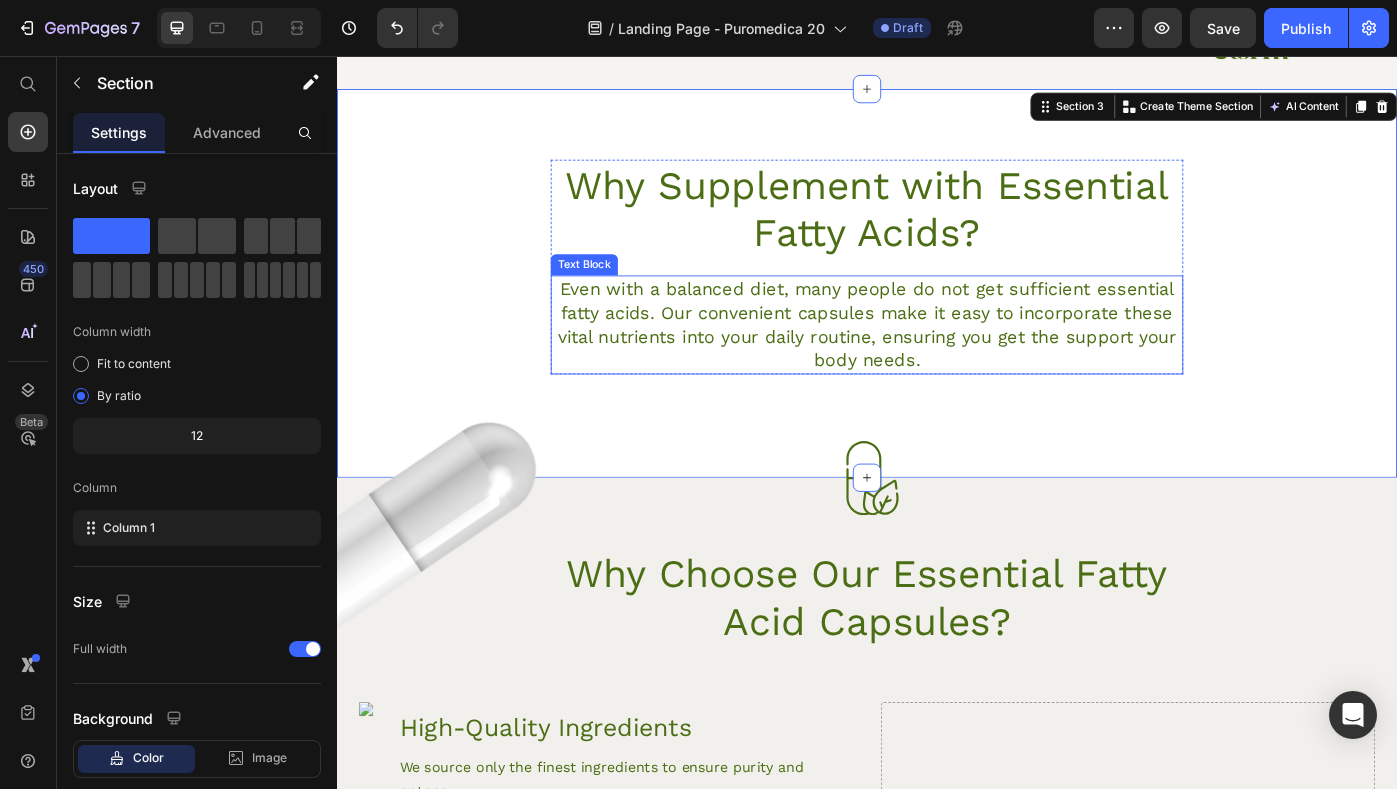 click on "Even with a balanced diet, many people do not get sufficient essential fatty acids. Our convenient capsules make it easy to incorporate these vital nutrients into your daily routine, ensuring you get the support your body needs." at bounding box center [937, 360] 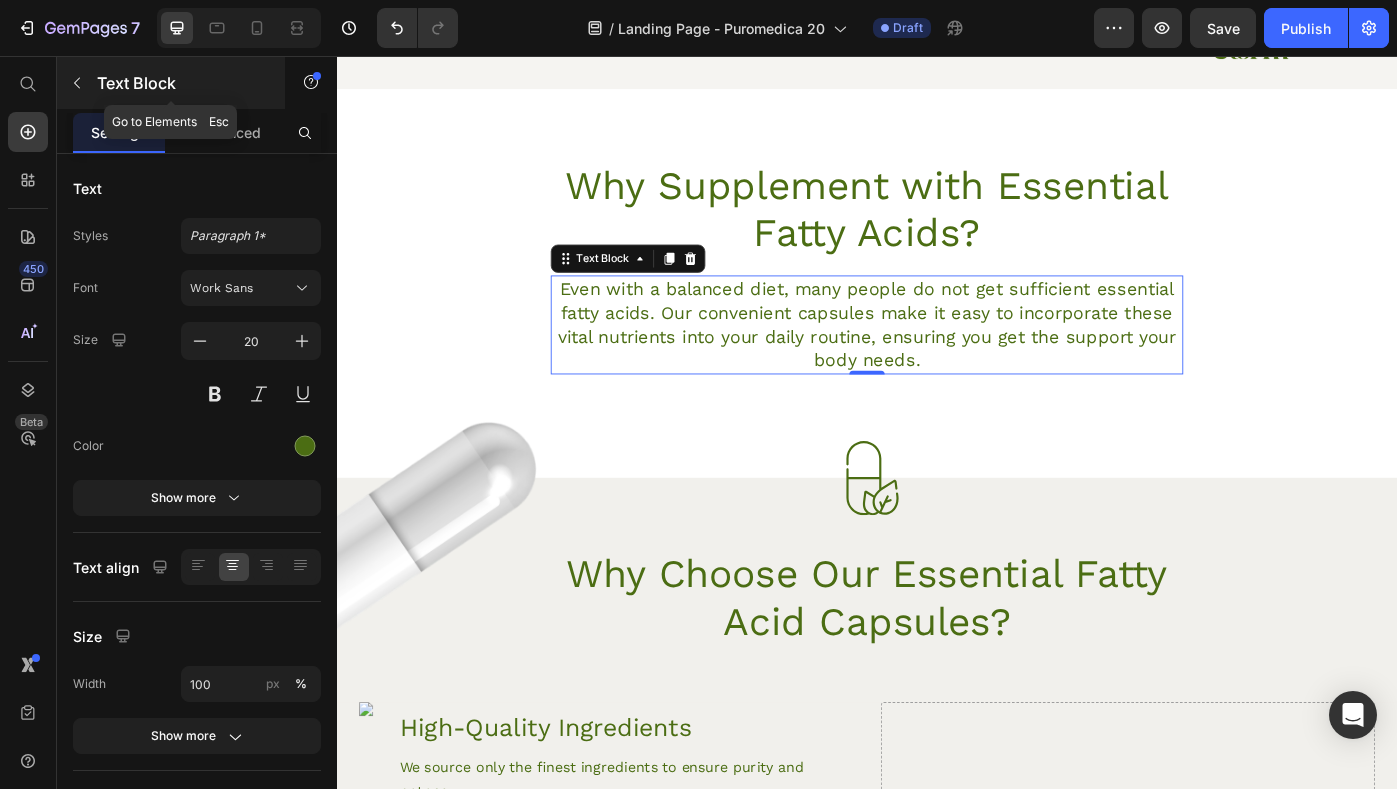 click 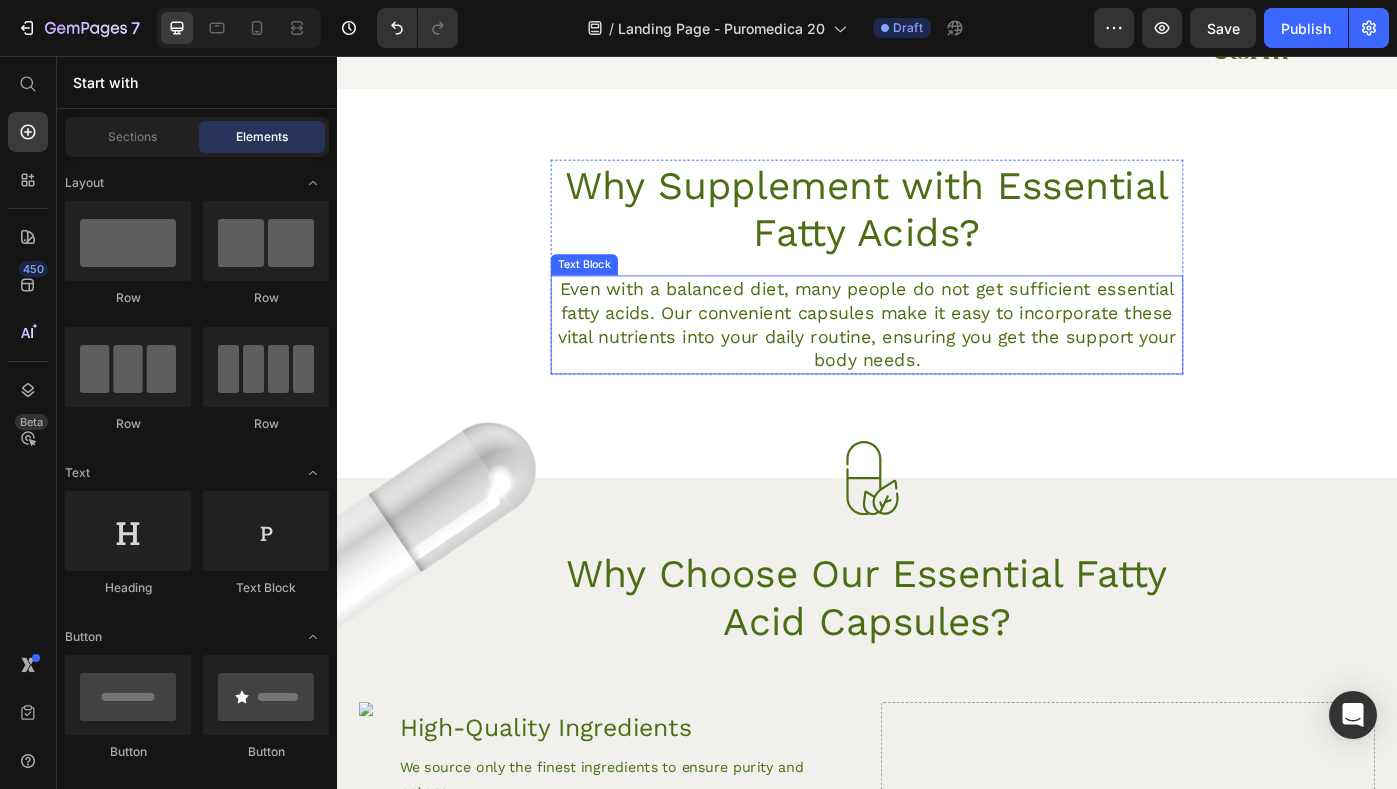 click on "Even with a balanced diet, many people do not get sufficient essential fatty acids. Our convenient capsules make it easy to incorporate these vital nutrients into your daily routine, ensuring you get the support your body needs." at bounding box center [937, 360] 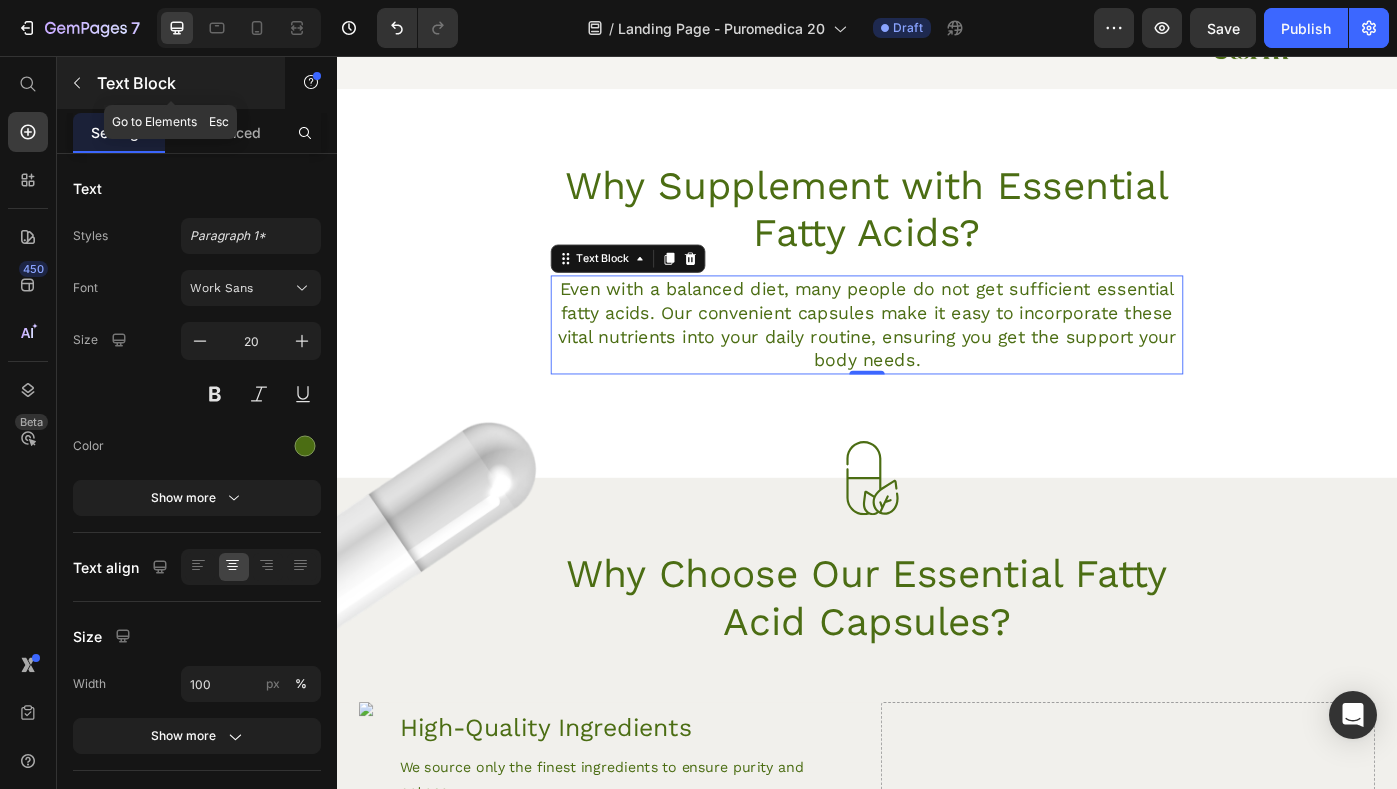 click 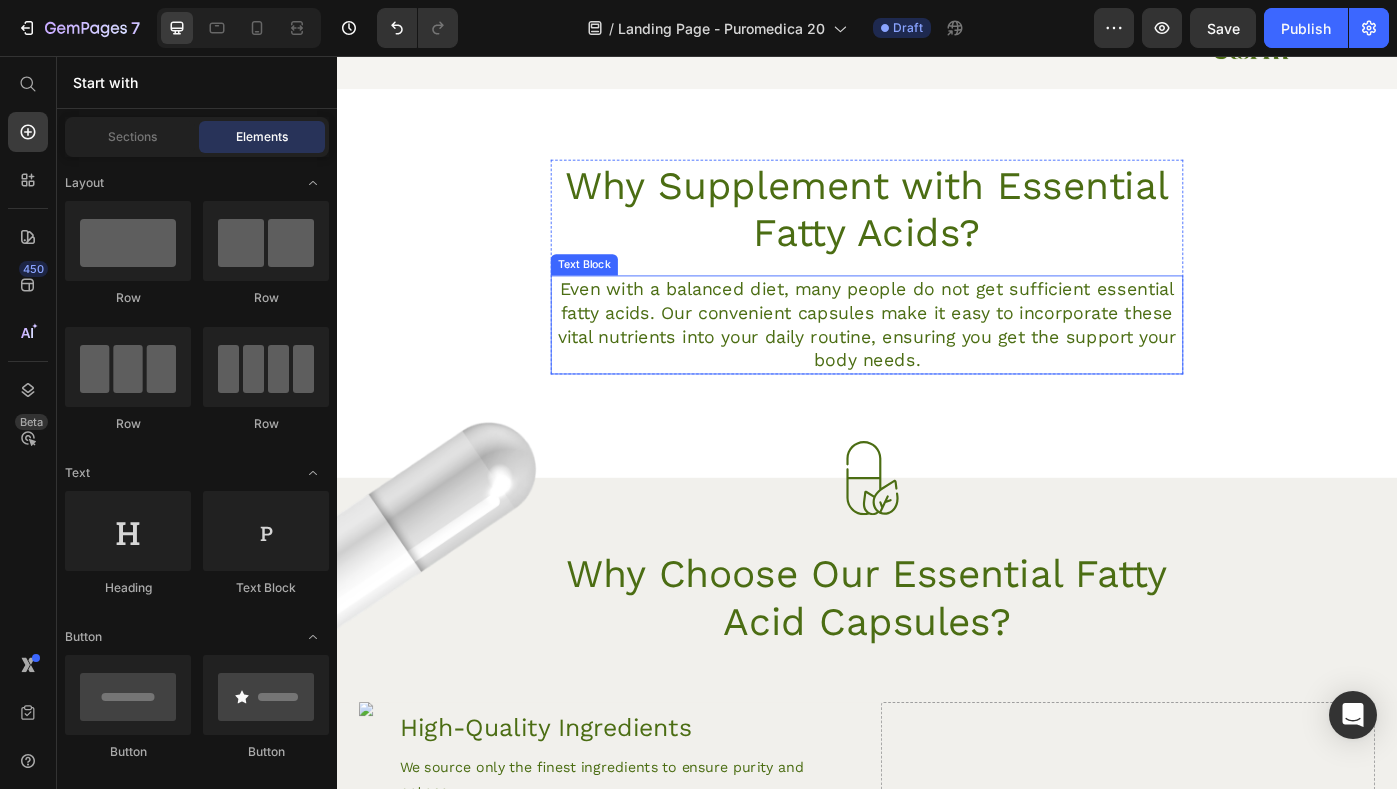 click on "Even with a balanced diet, many people do not get sufficient essential fatty acids. Our convenient capsules make it easy to incorporate these vital nutrients into your daily routine, ensuring you get the support your body needs." at bounding box center (937, 360) 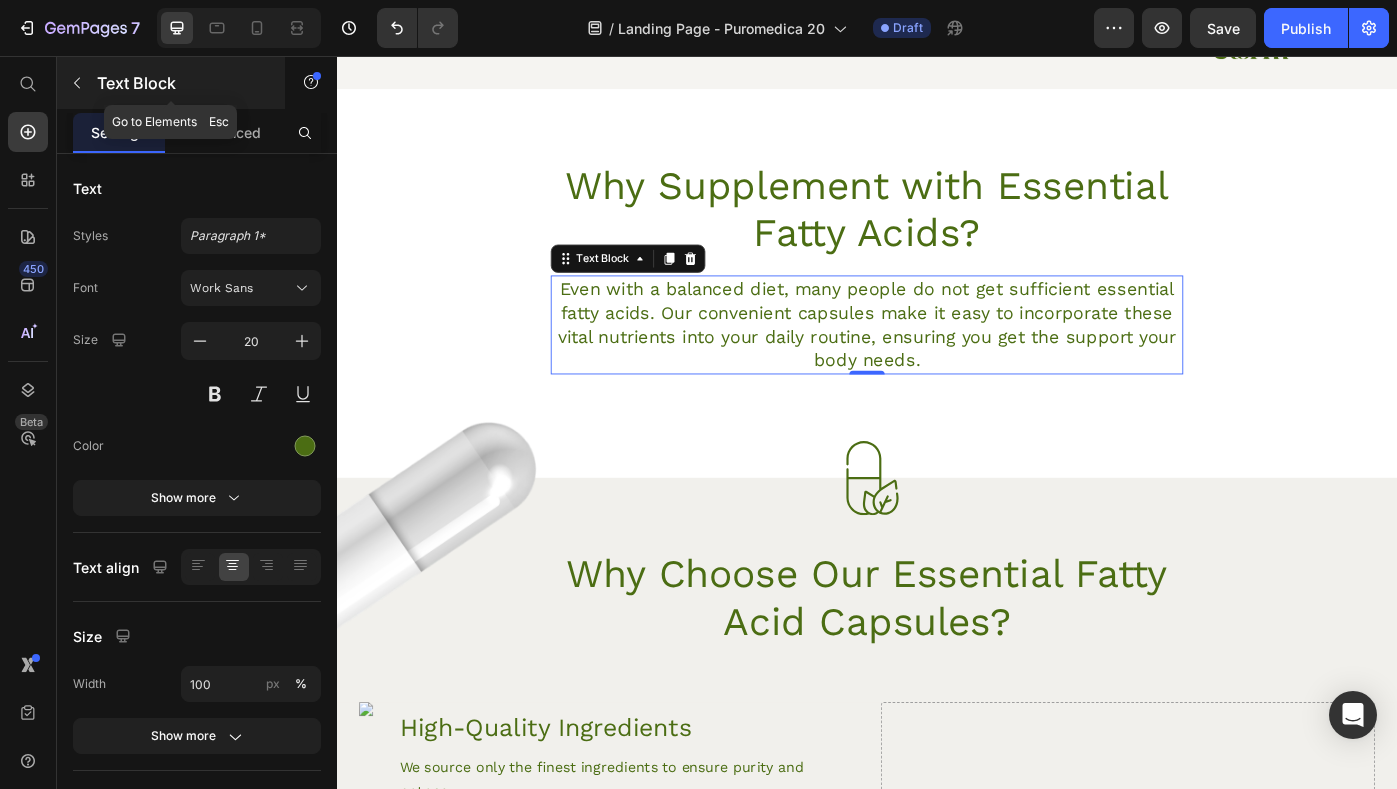 click 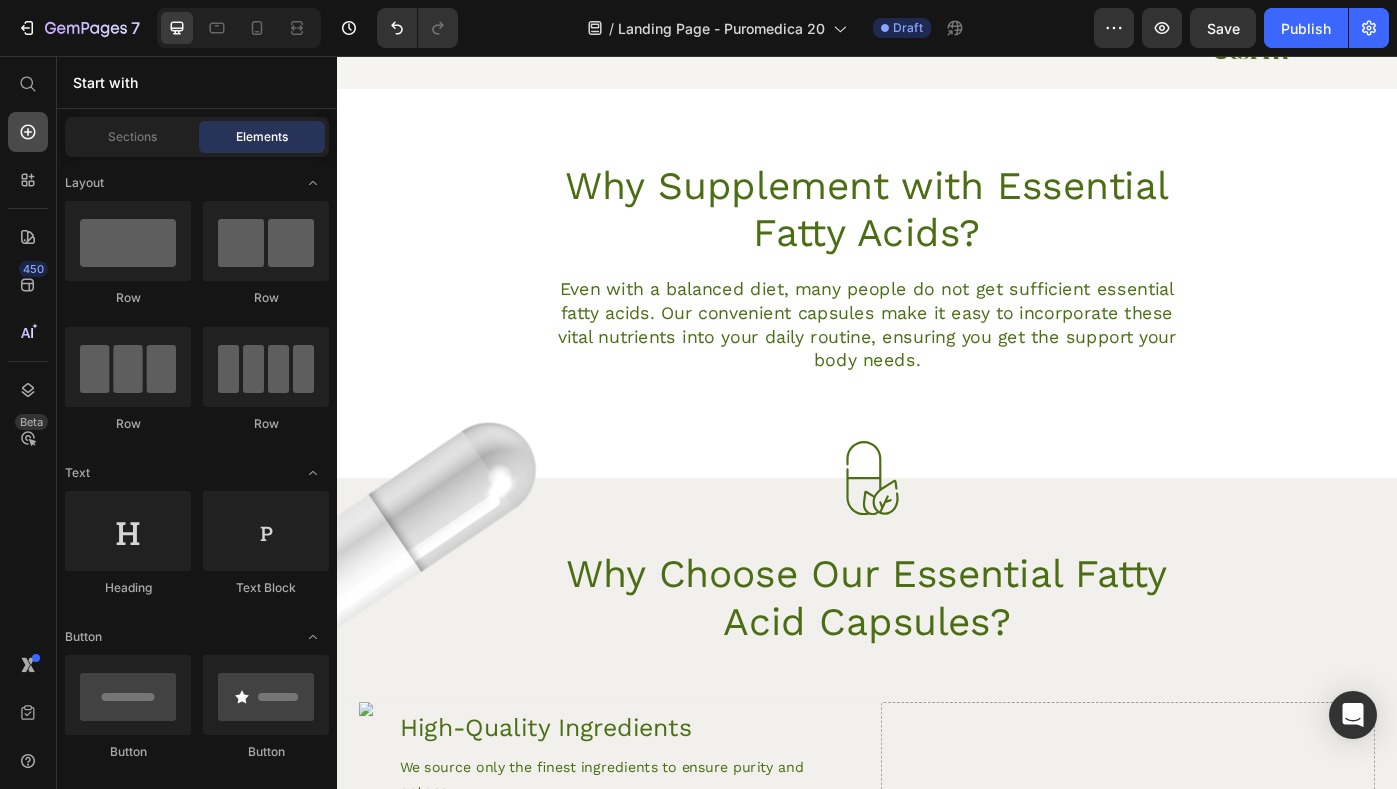 click 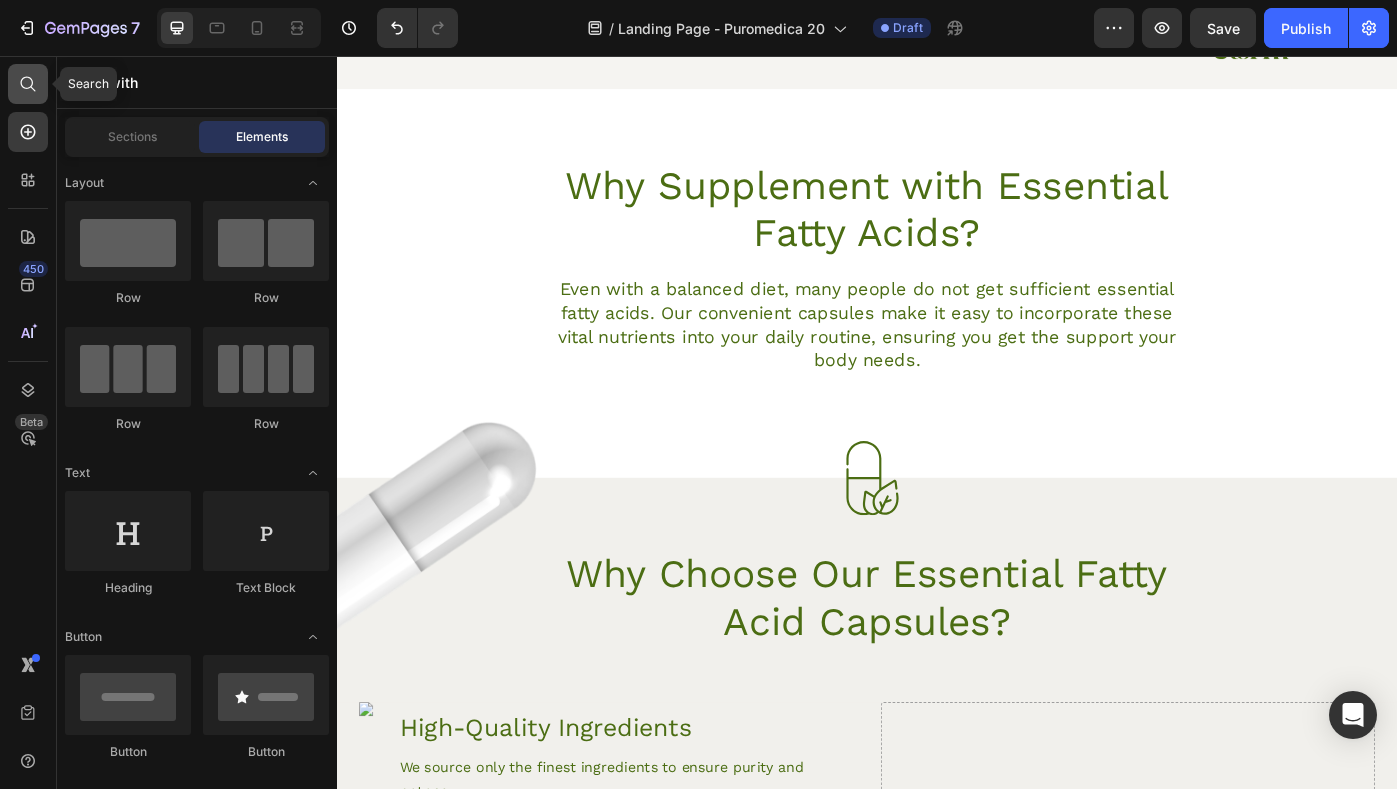 click 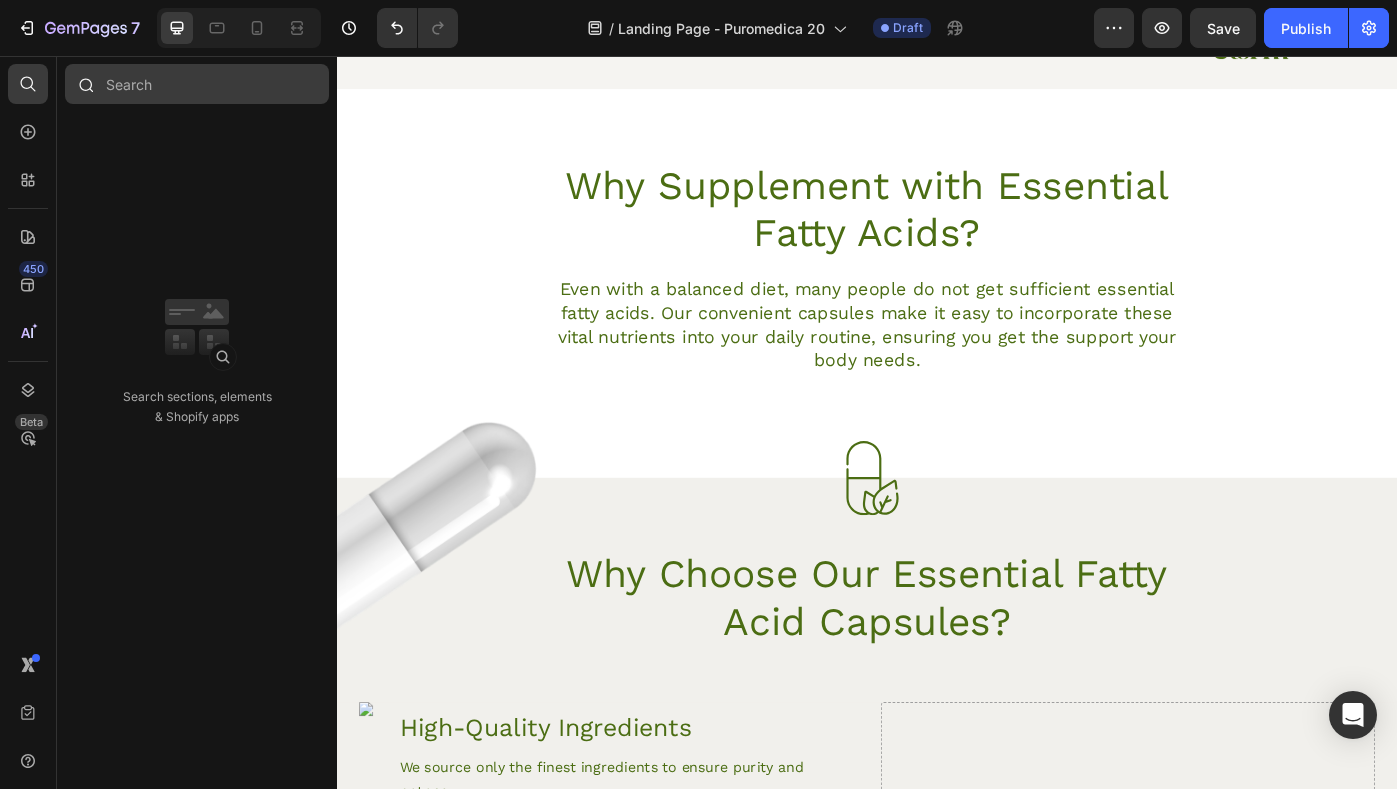 click at bounding box center [197, 84] 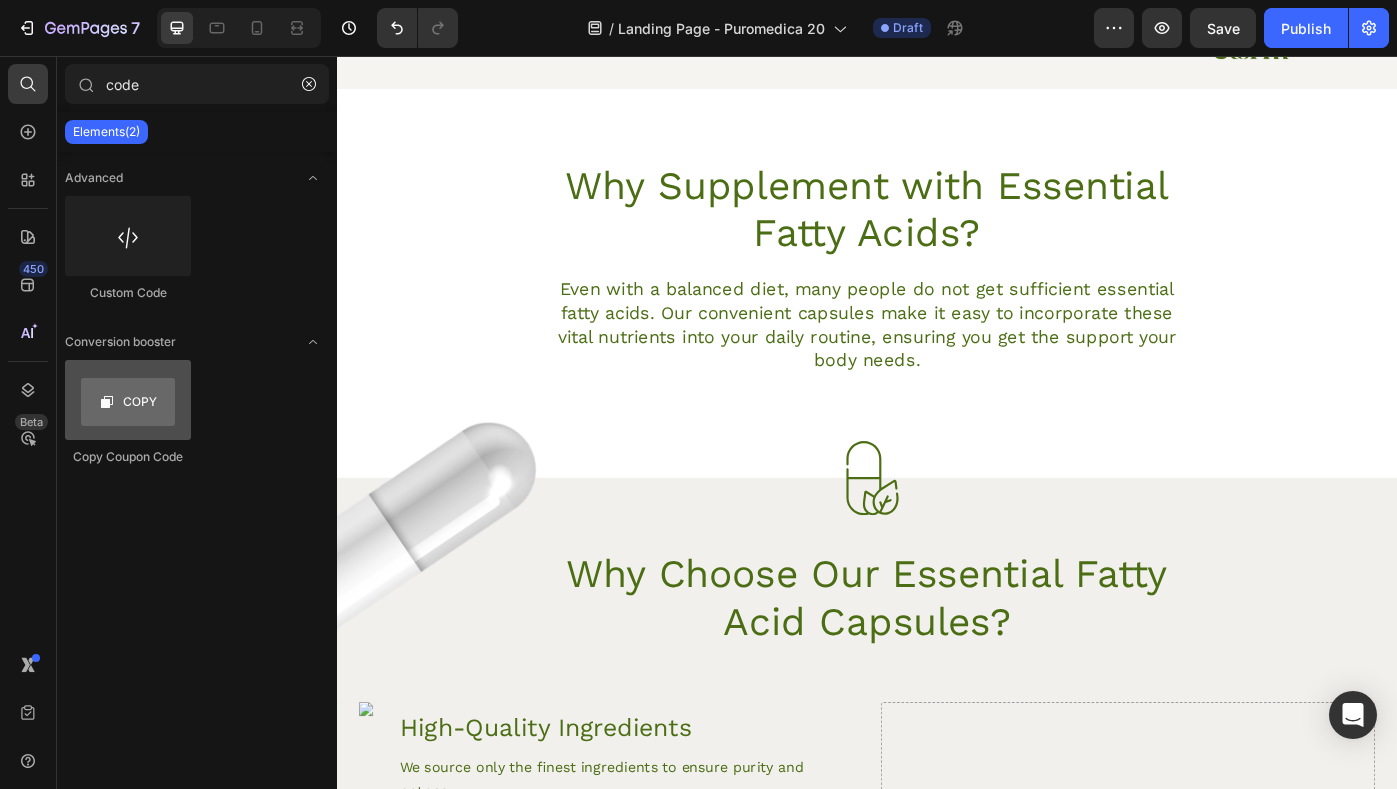 type on "code" 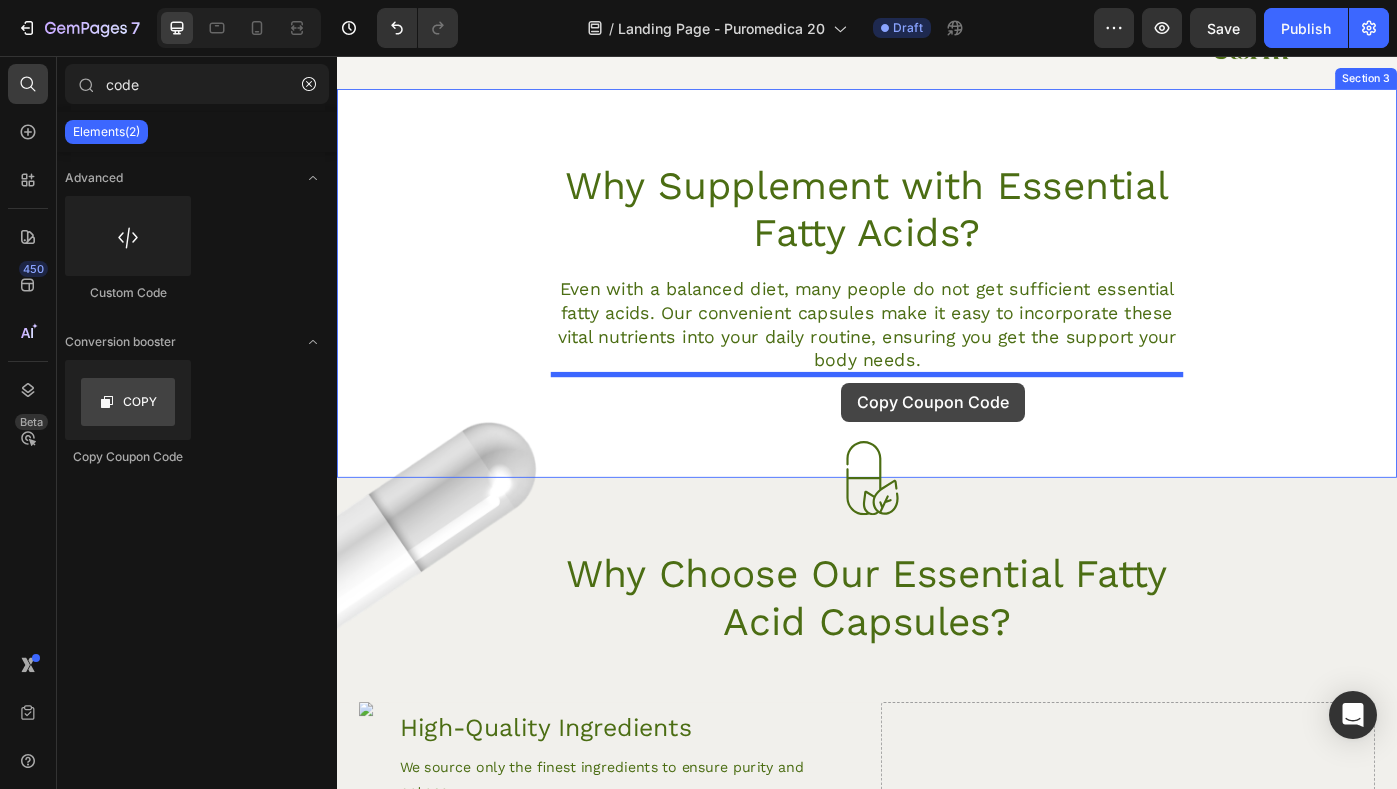 drag, startPoint x: 453, startPoint y: 460, endPoint x: 907, endPoint y: 426, distance: 455.27136 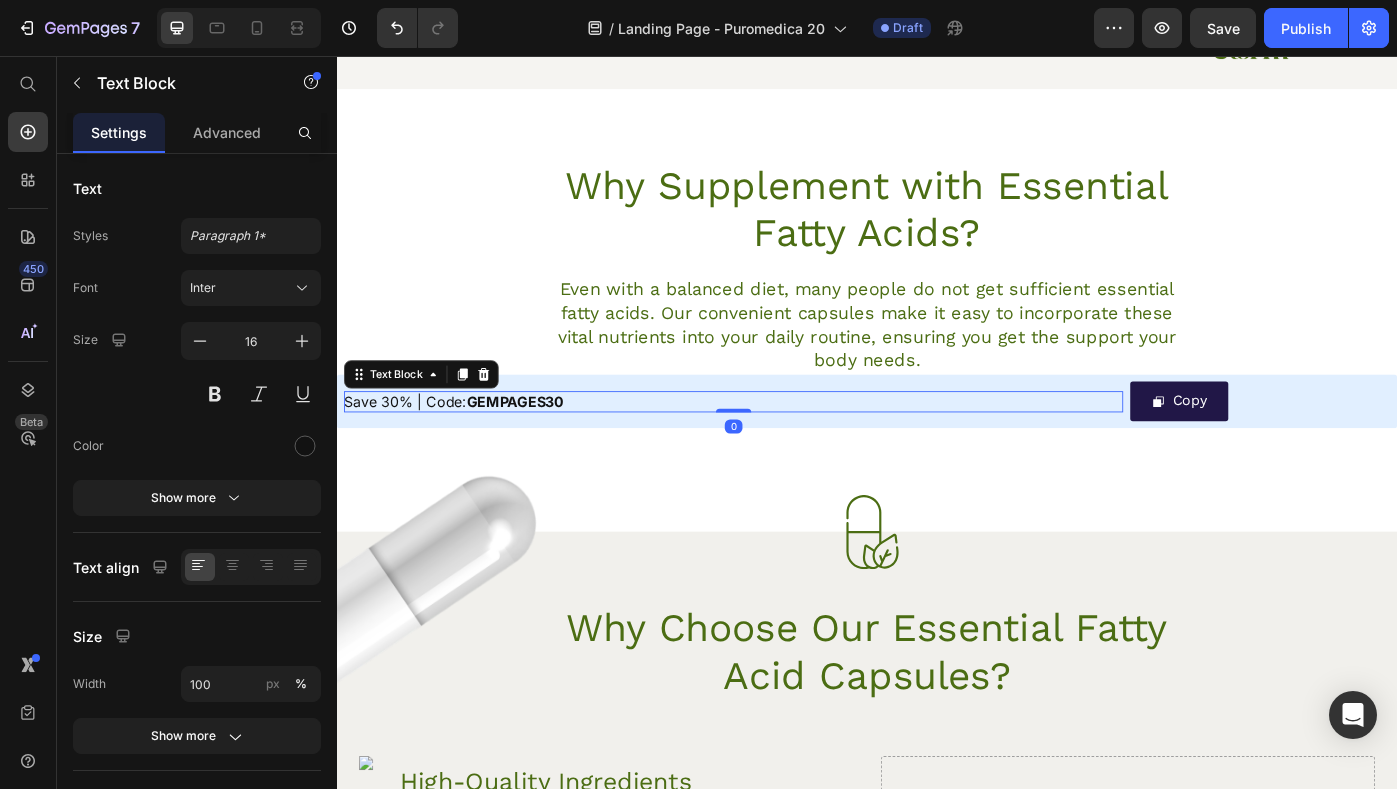 click on "Save 30% | Code:  GEMPAGES30" at bounding box center (786, 447) 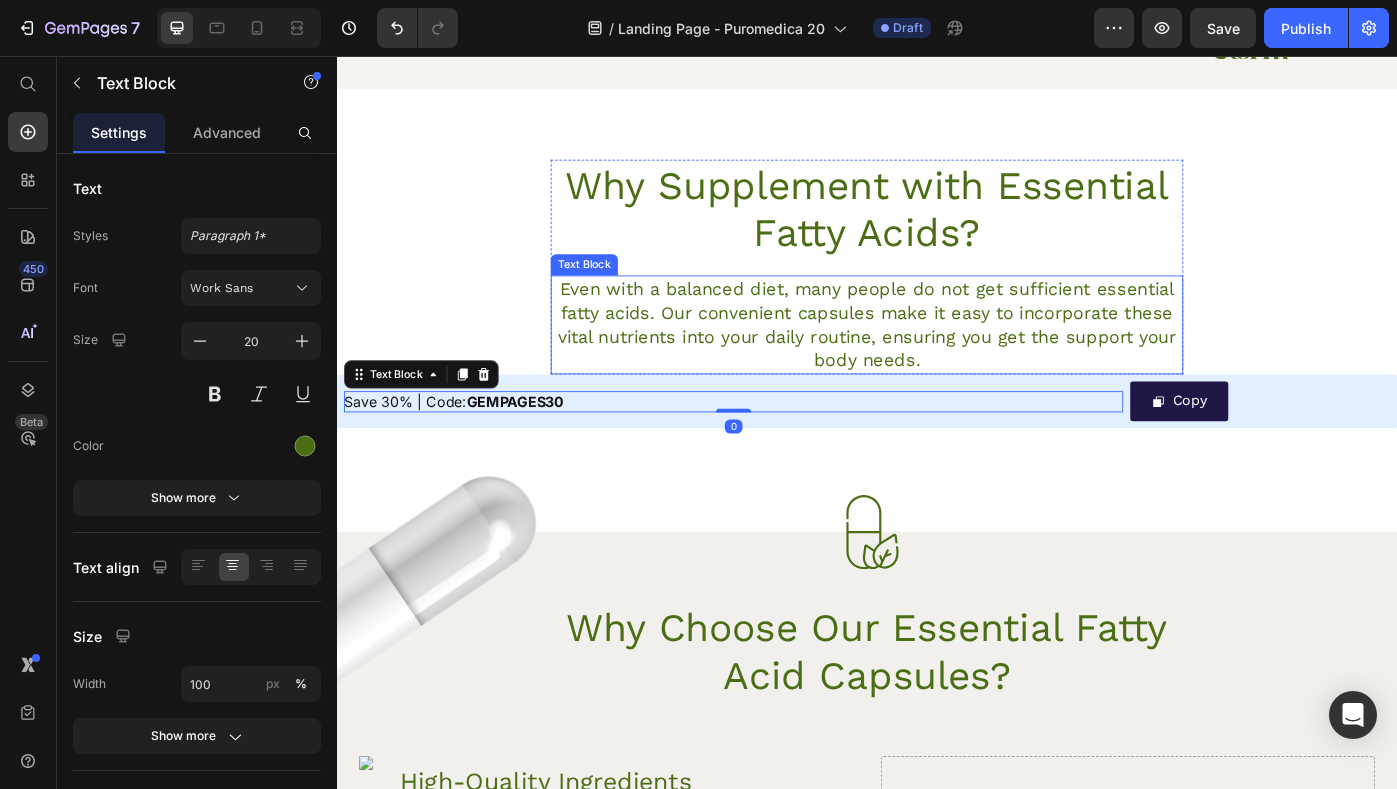 click on "Even with a balanced diet, many people do not get sufficient essential fatty acids. Our convenient capsules make it easy to incorporate these vital nutrients into your daily routine, ensuring you get the support your body needs." at bounding box center (937, 360) 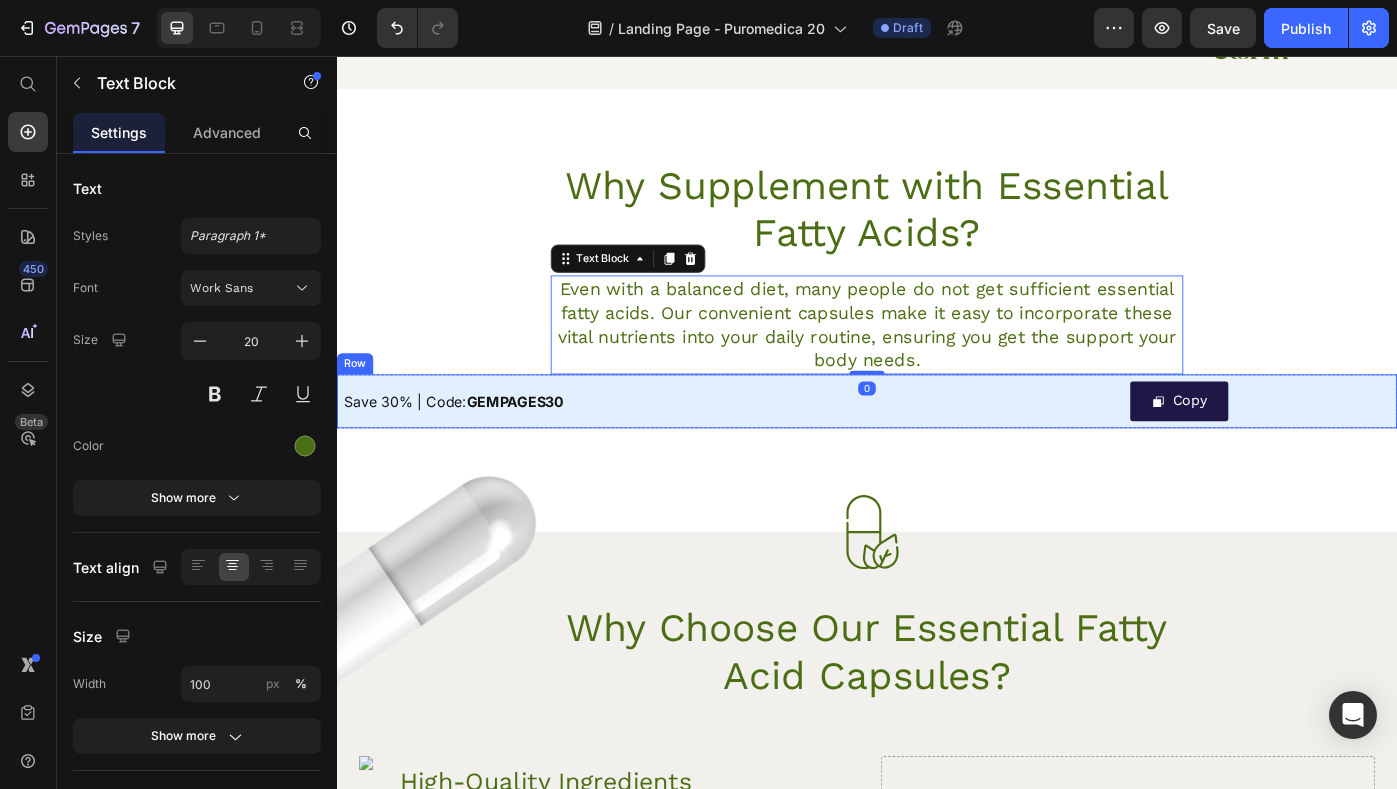 click on "Save 30% | Code:  GEMPAGES30 Text Block" at bounding box center (786, 446) 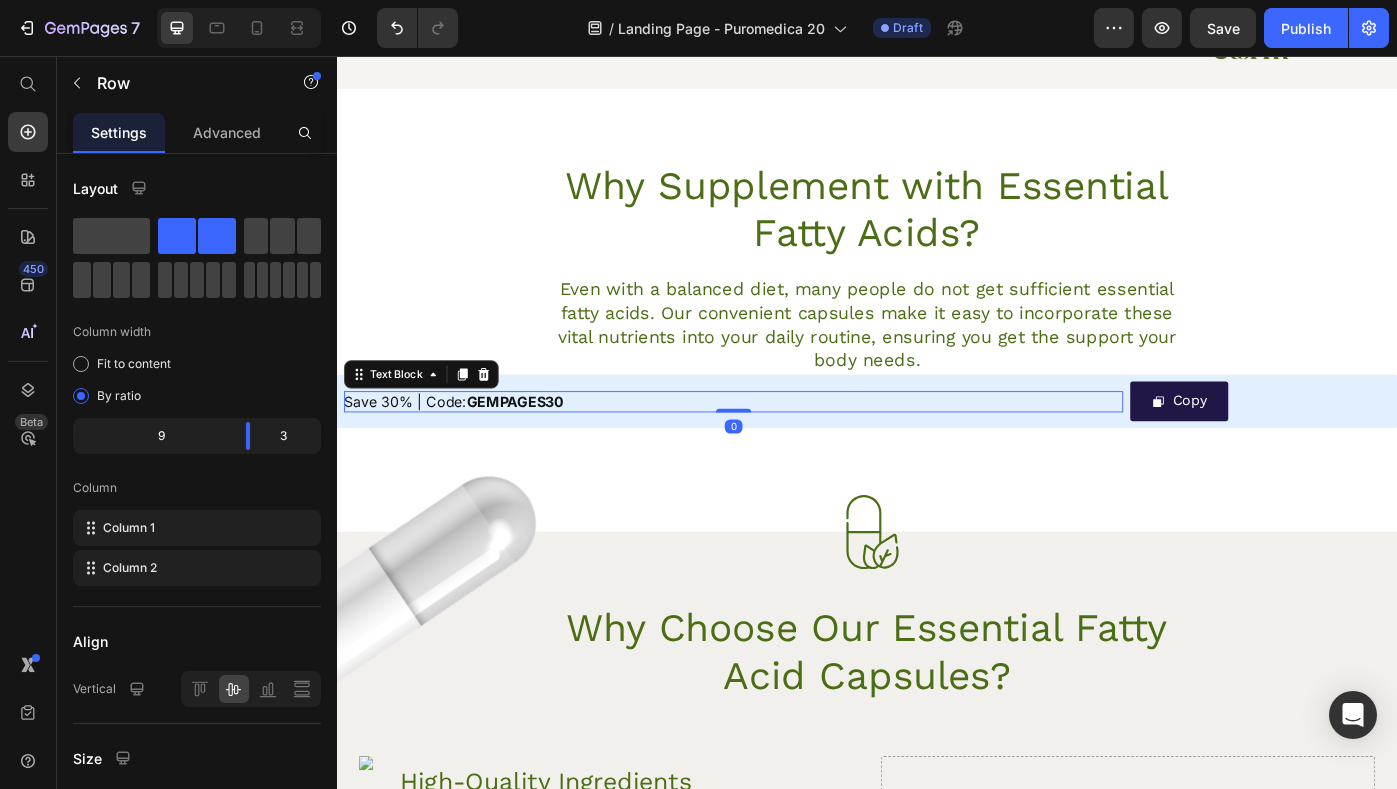 click on "GEMPAGES30" at bounding box center [539, 447] 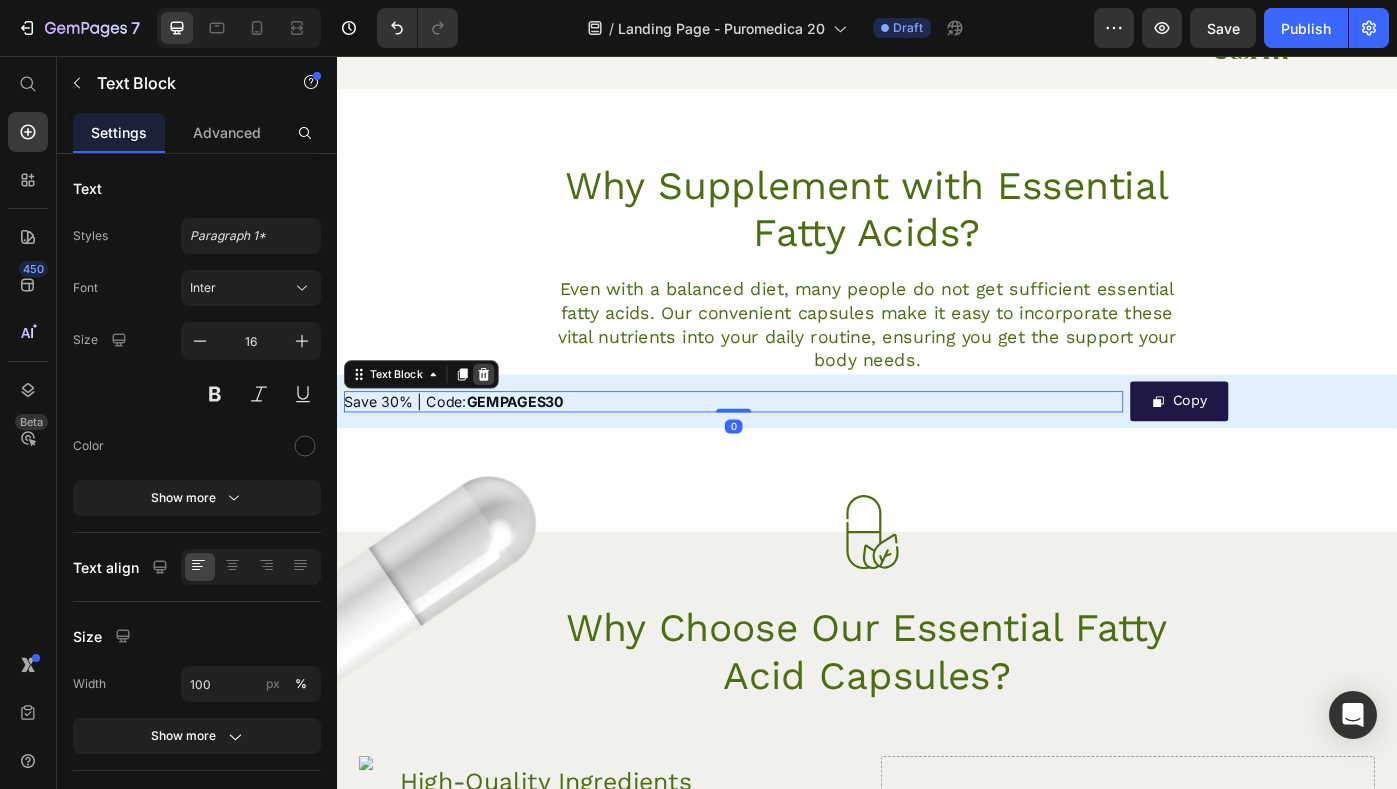 click 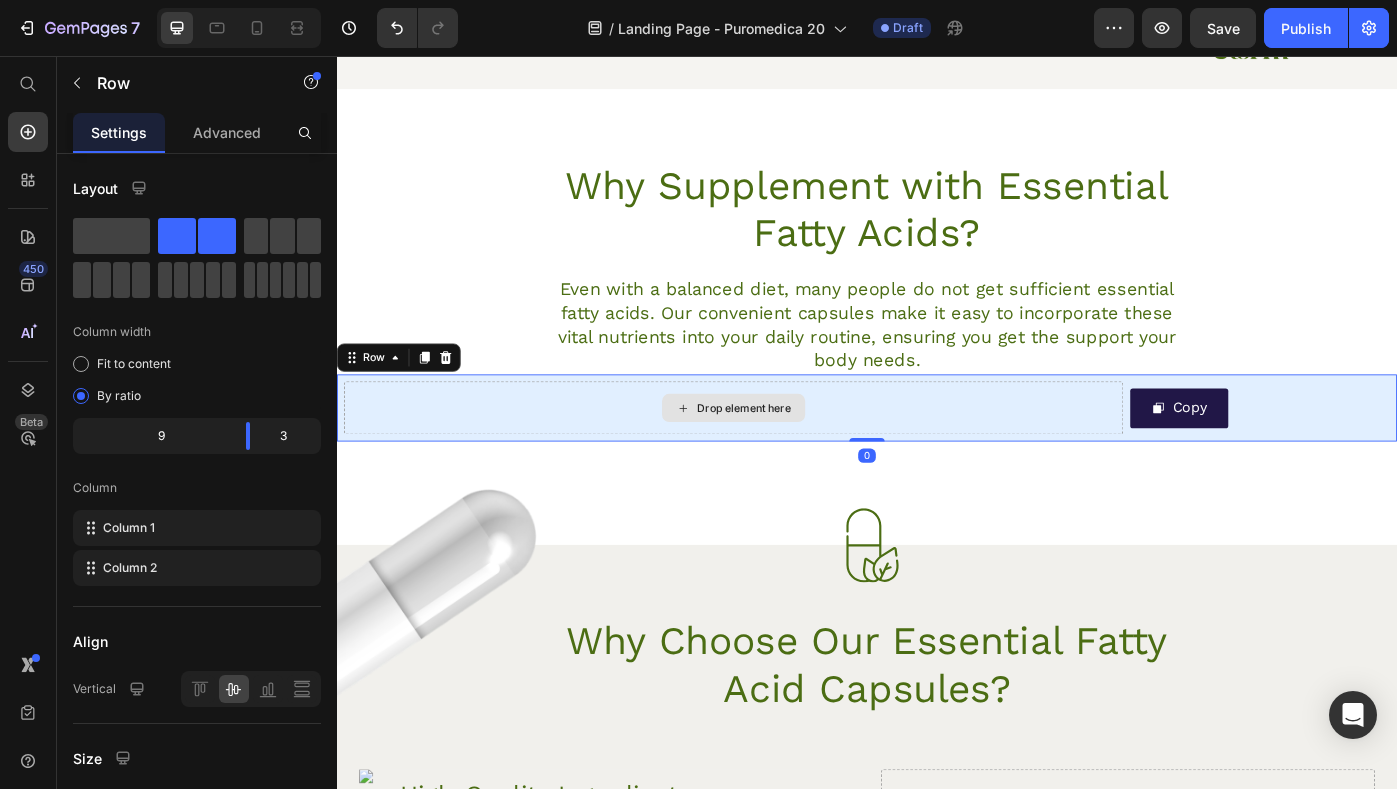 click on "Drop element here" at bounding box center [786, 454] 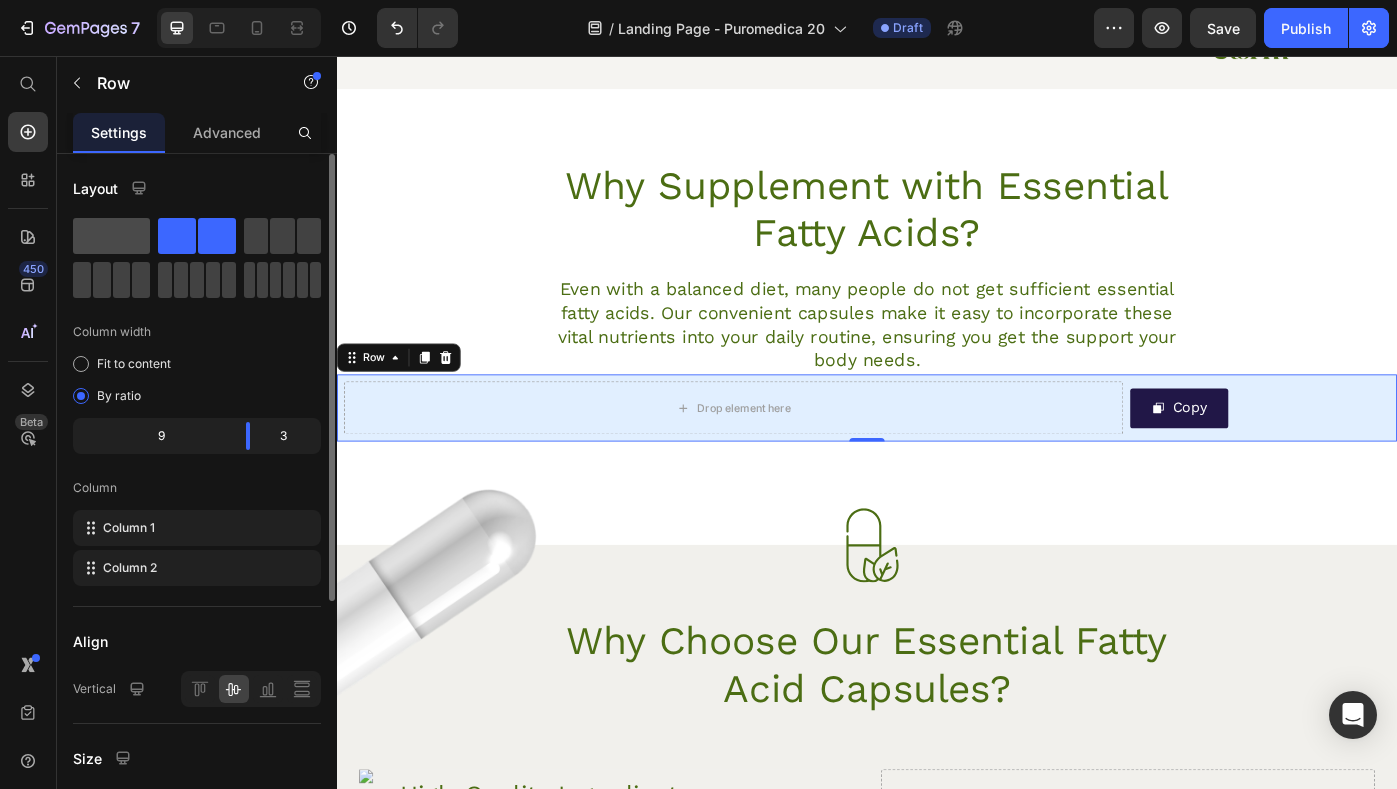 click 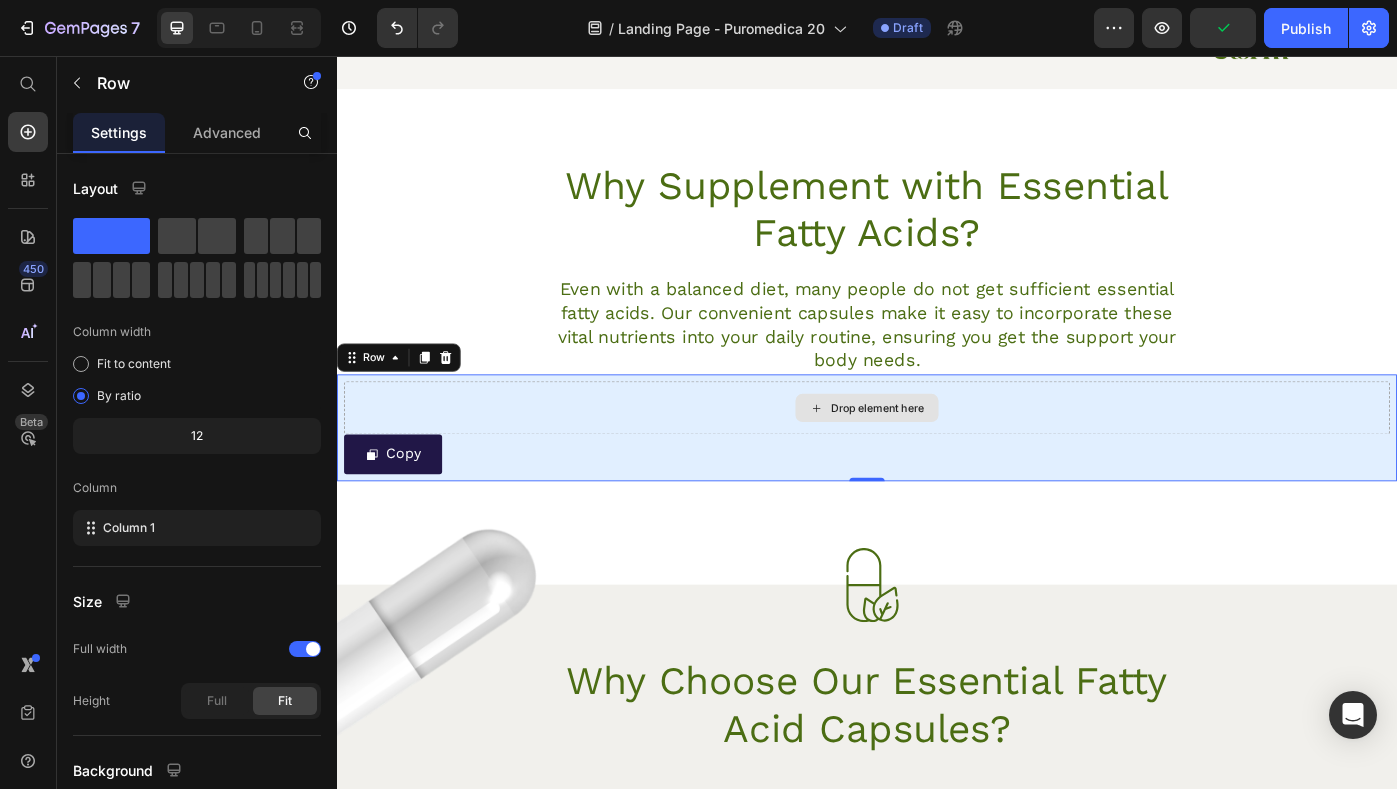 click on "Drop element here" at bounding box center [937, 454] 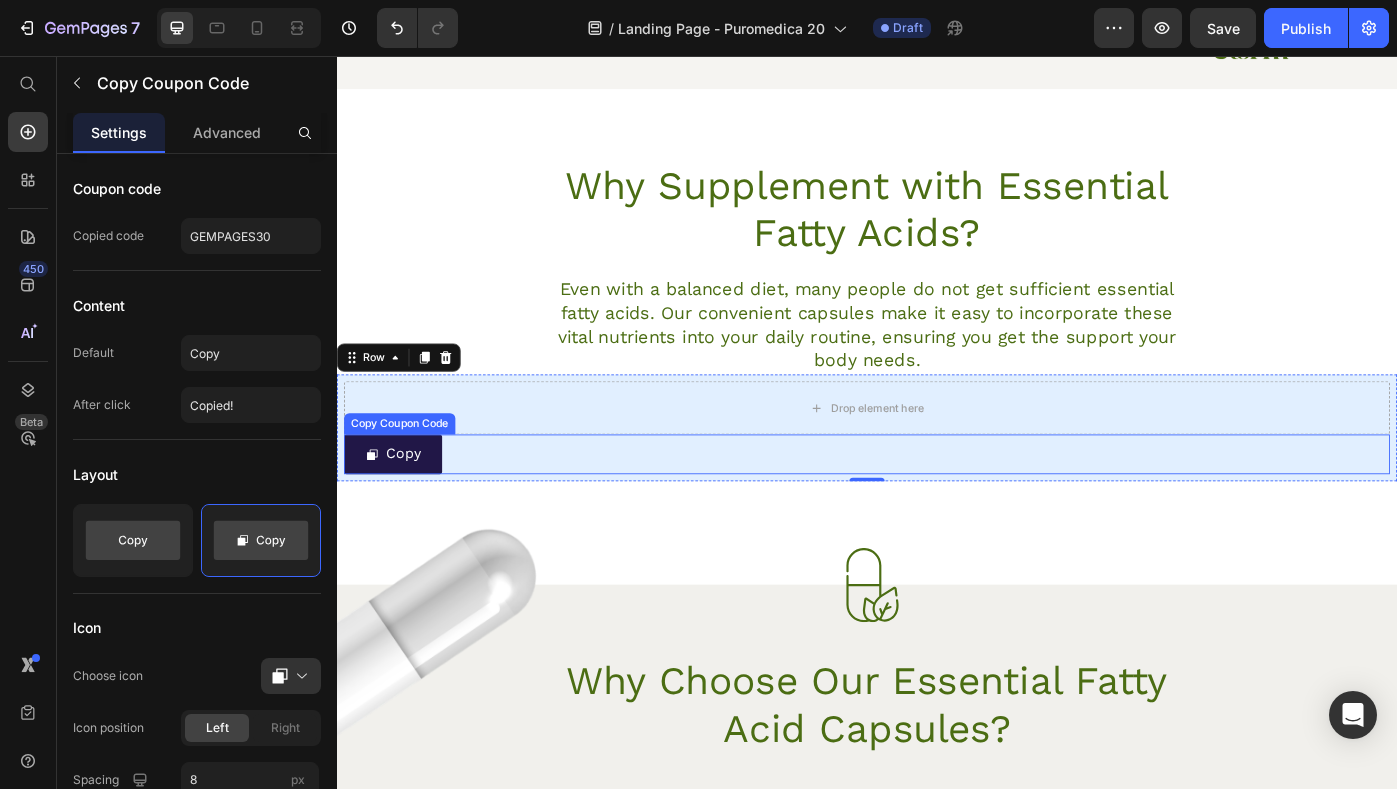 click on "Copy" at bounding box center (937, 506) 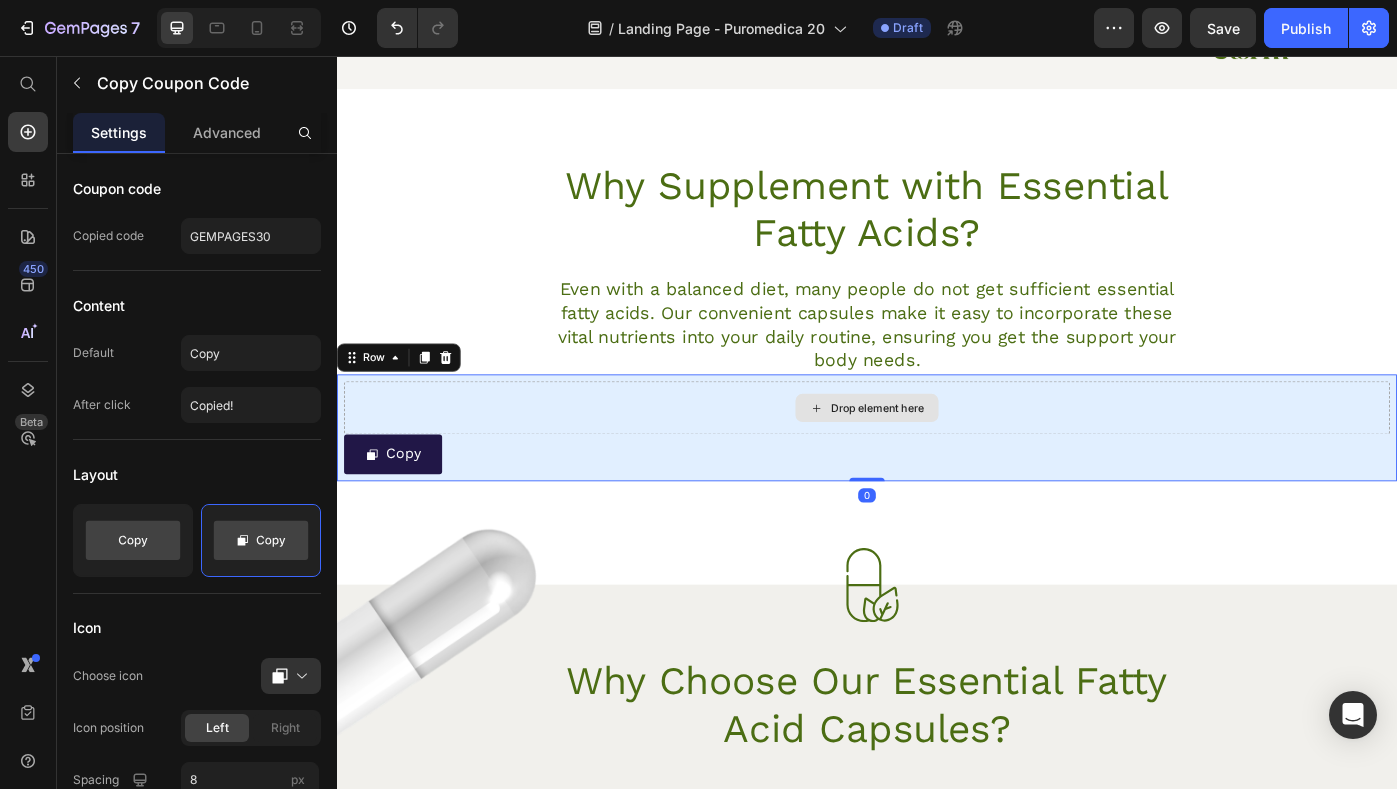 click on "Drop element here" at bounding box center [937, 454] 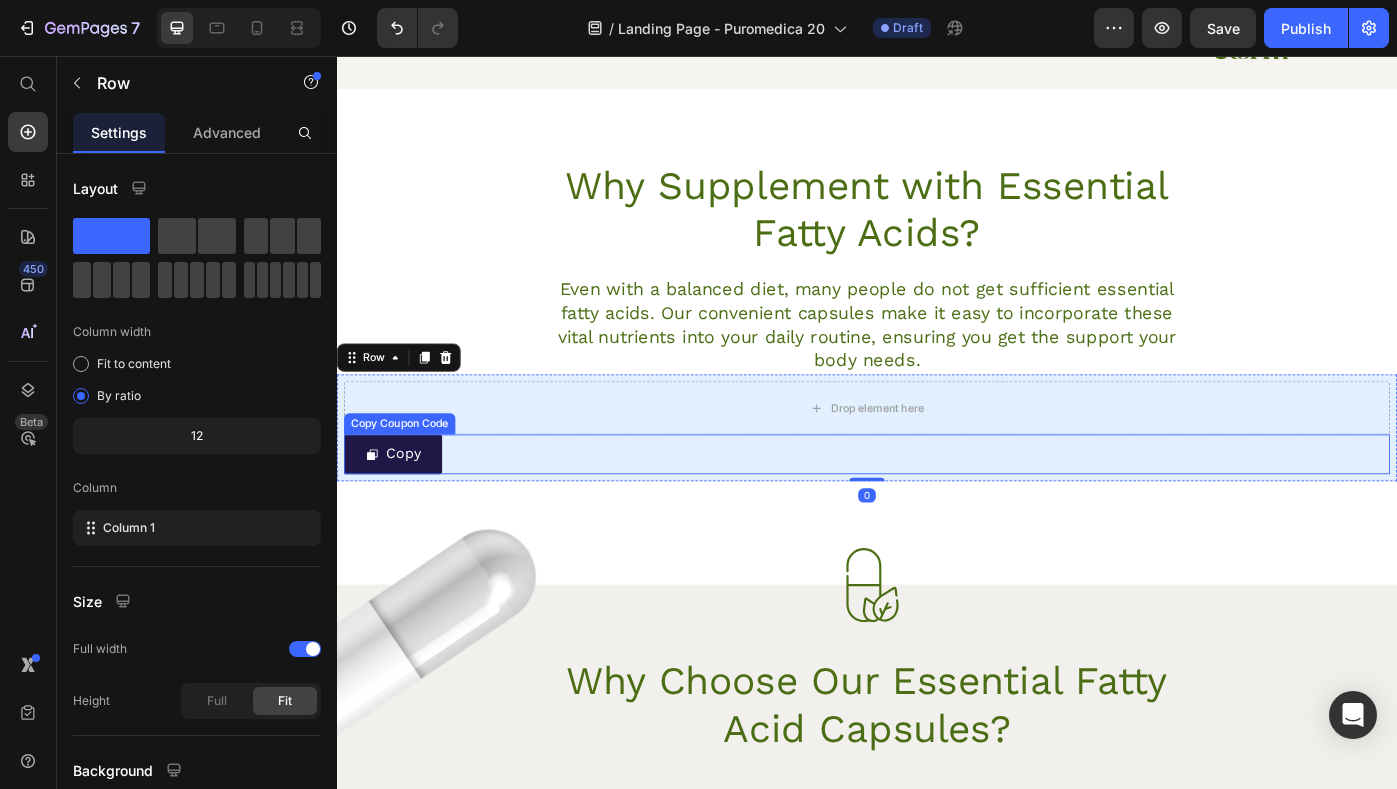 click on "Copy" at bounding box center (937, 506) 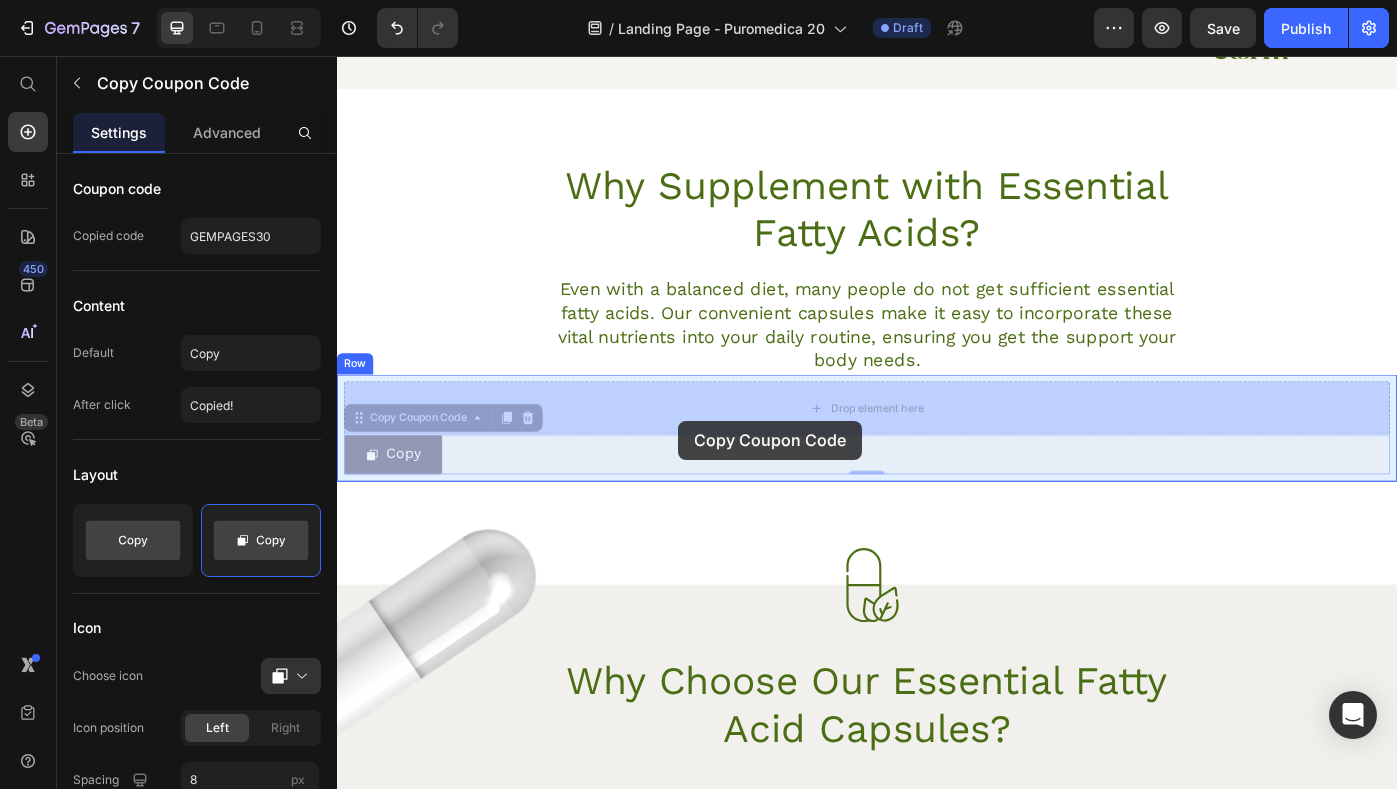 drag, startPoint x: 380, startPoint y: 469, endPoint x: 721, endPoint y: 468, distance: 341.00146 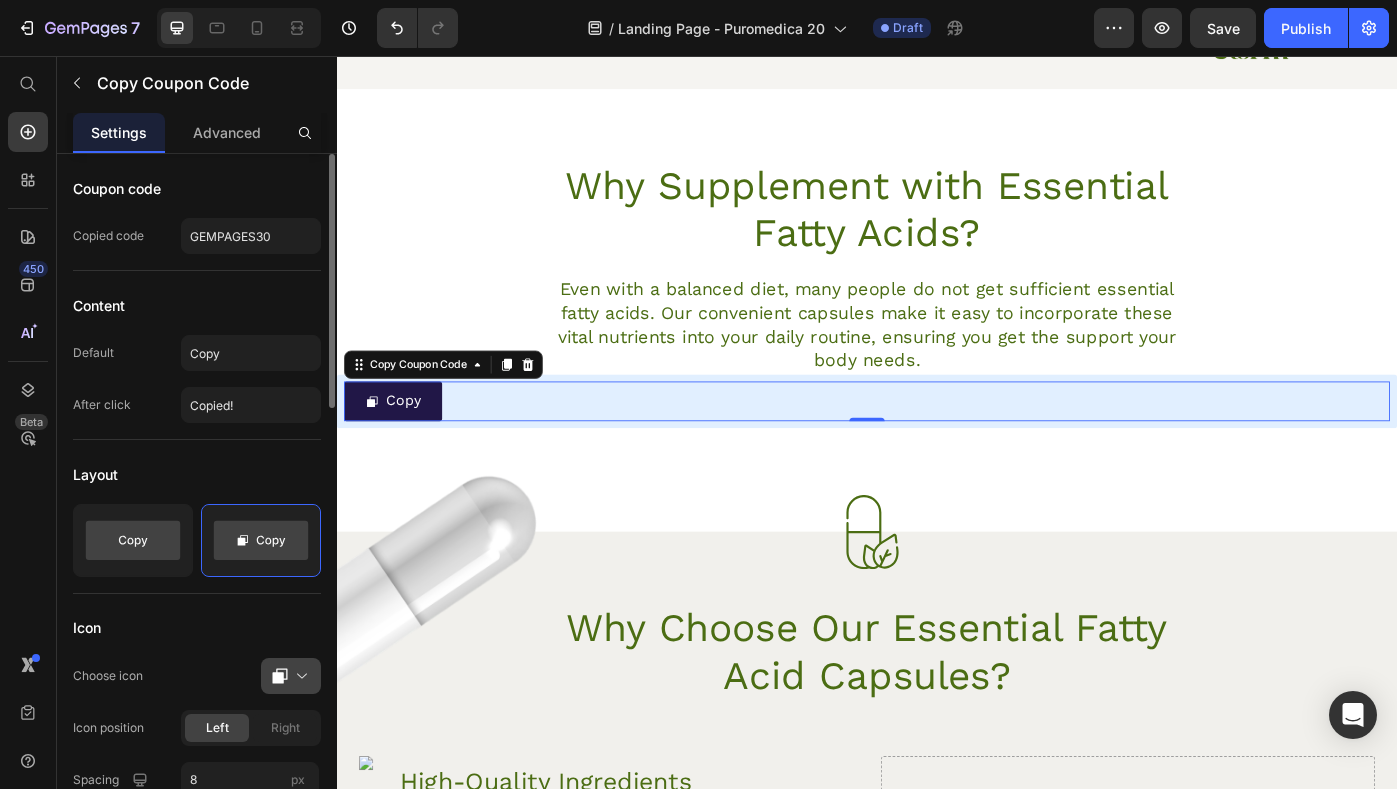click at bounding box center (299, 676) 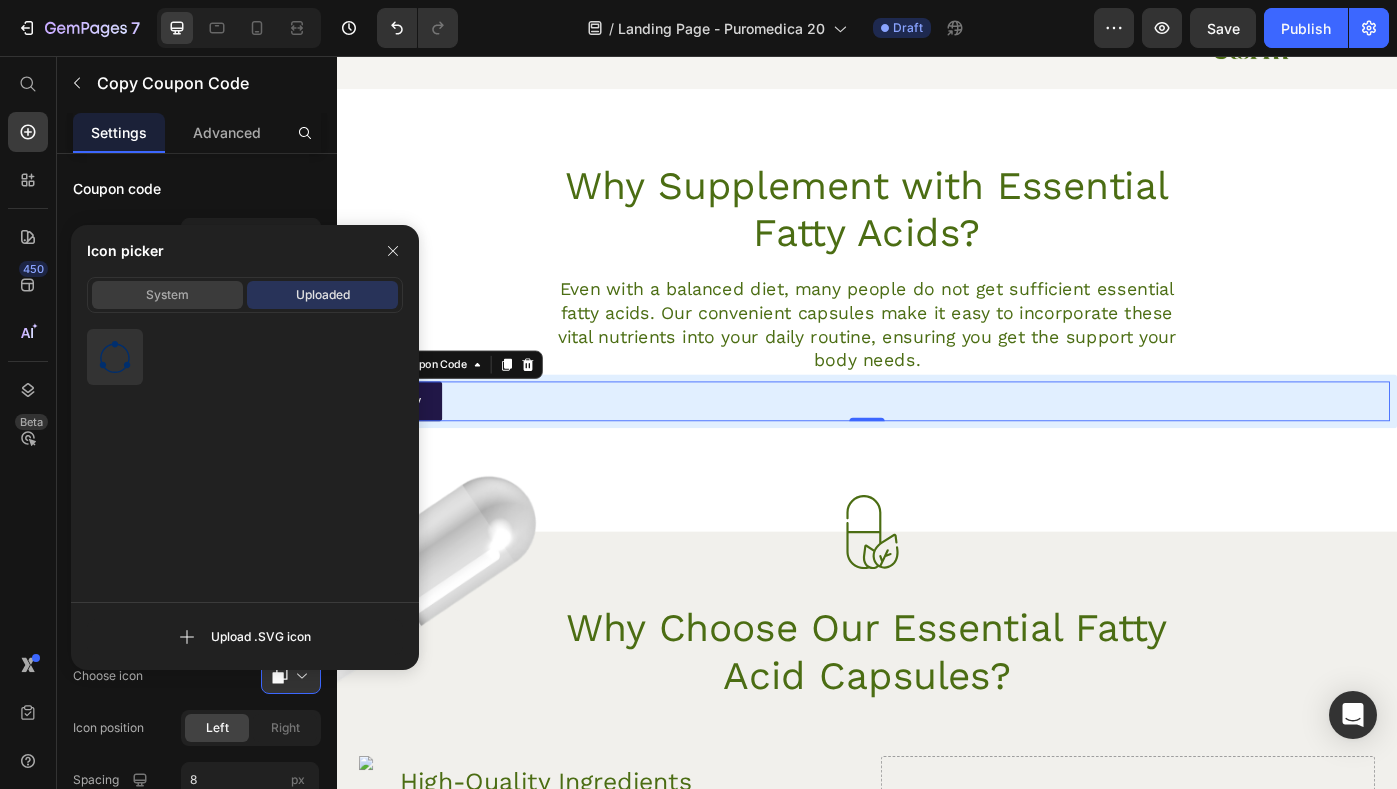 click on "System" at bounding box center [167, 295] 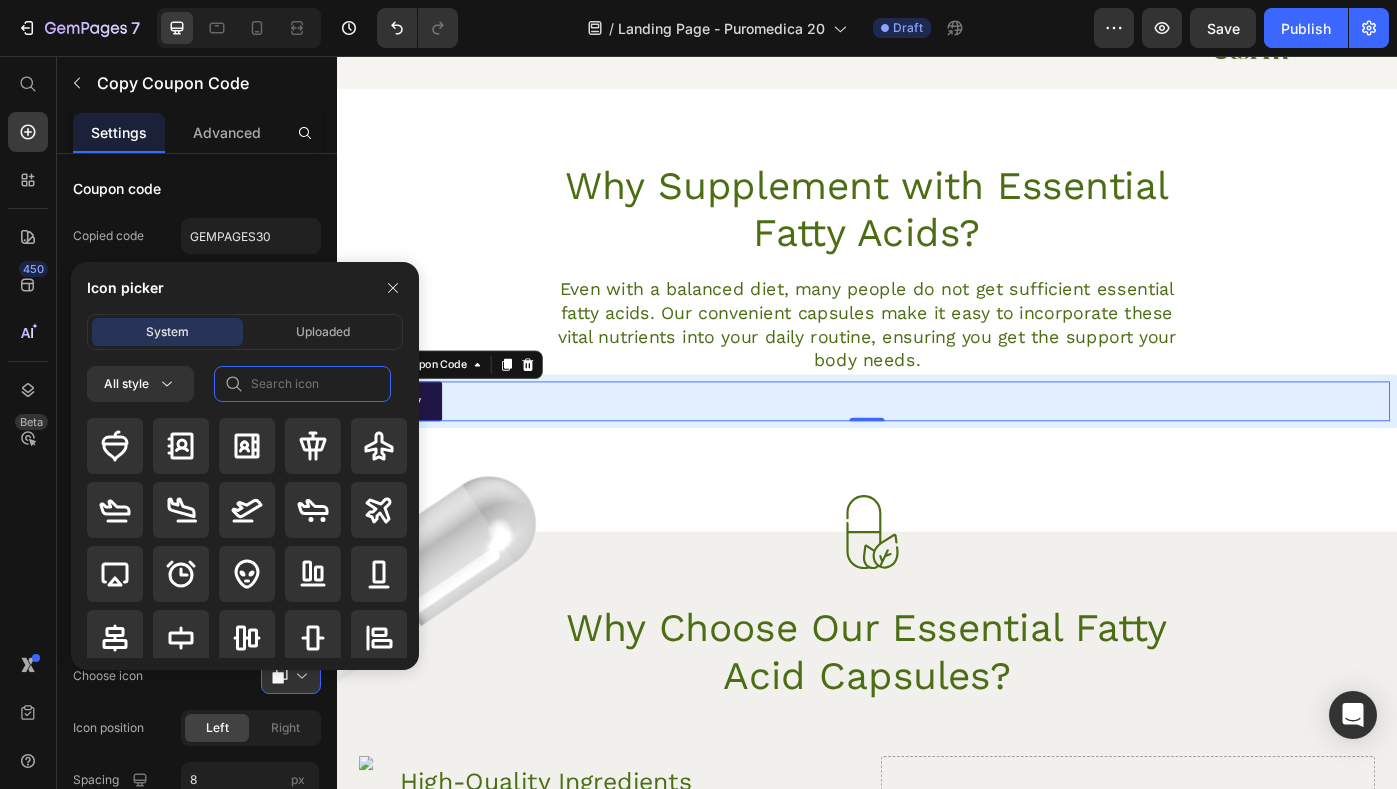 click 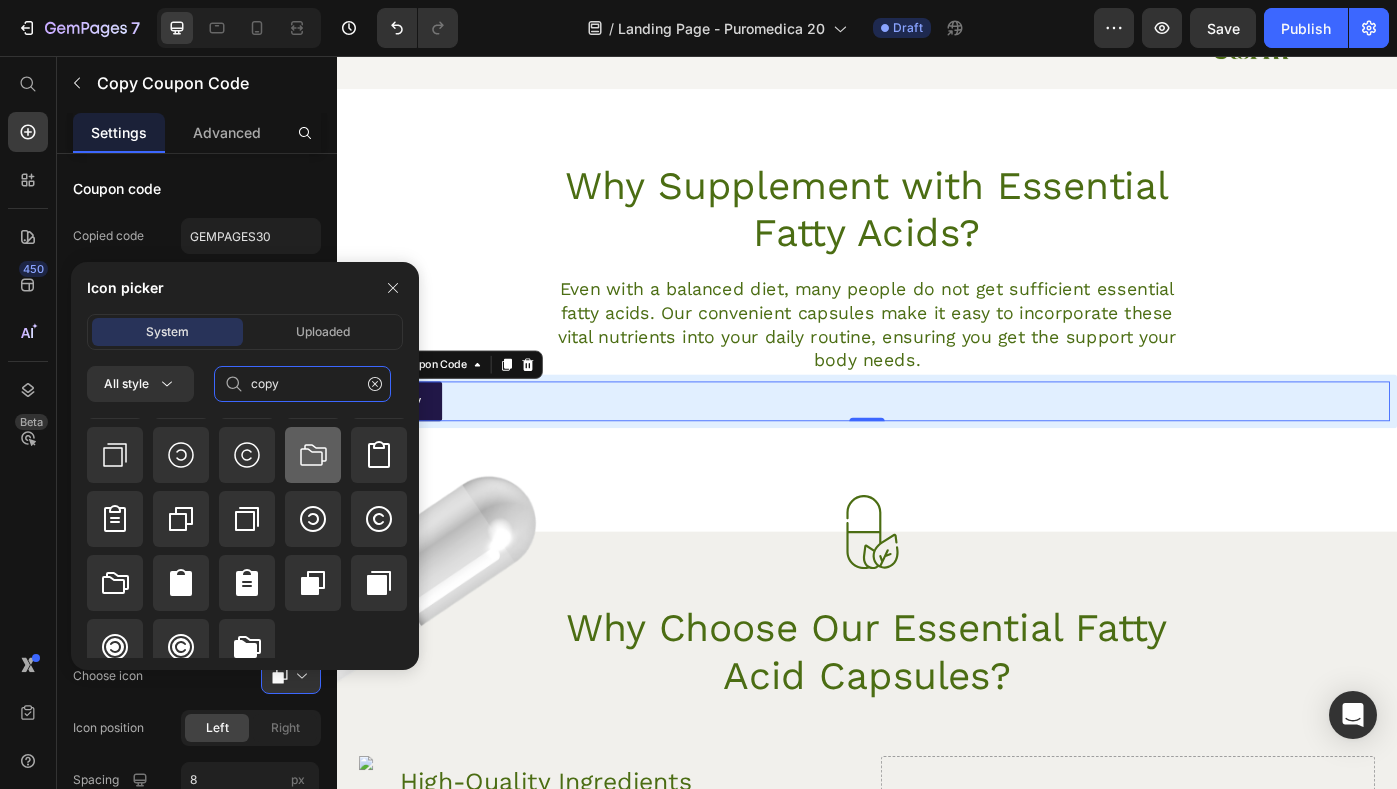 scroll, scrollTop: 136, scrollLeft: 0, axis: vertical 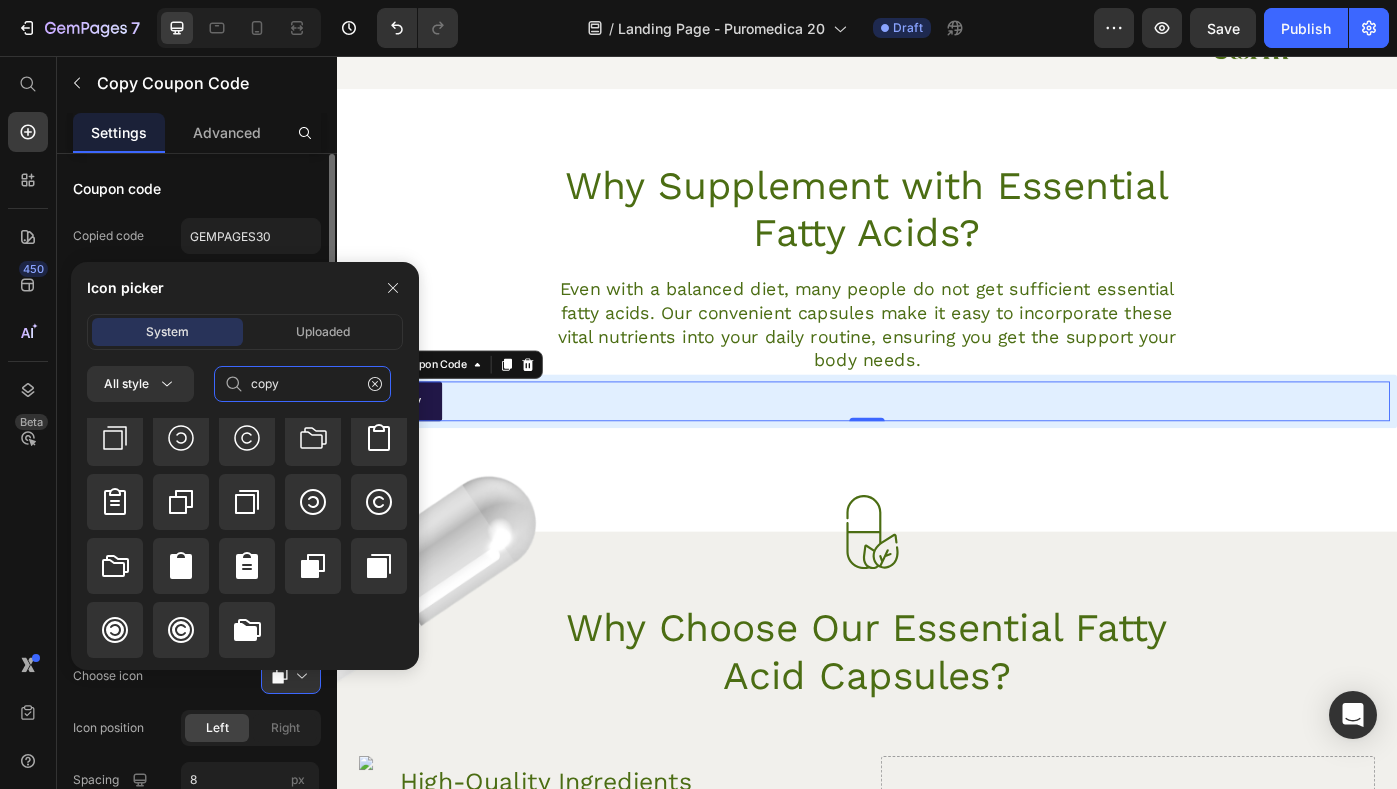 type on "copy" 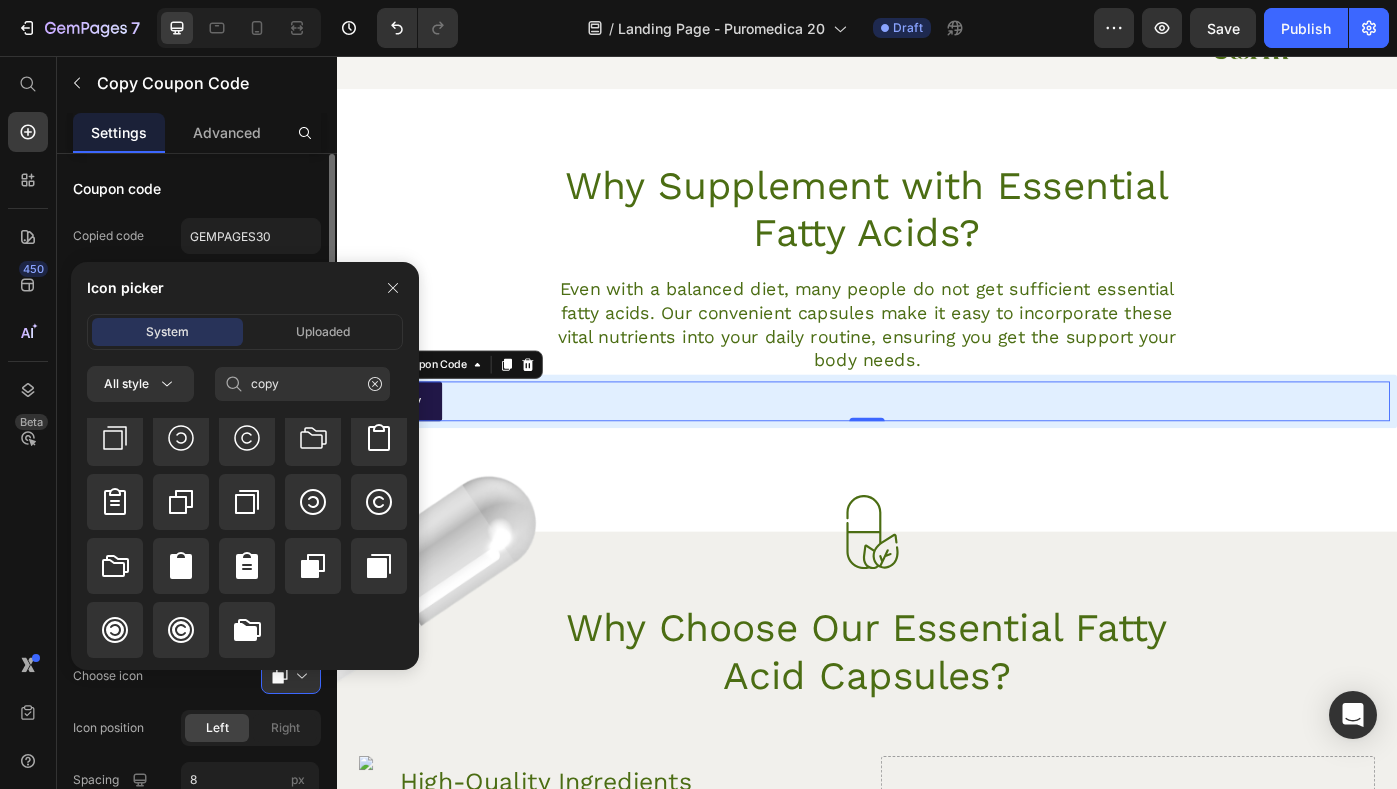 click on "Coupon code" at bounding box center [197, 188] 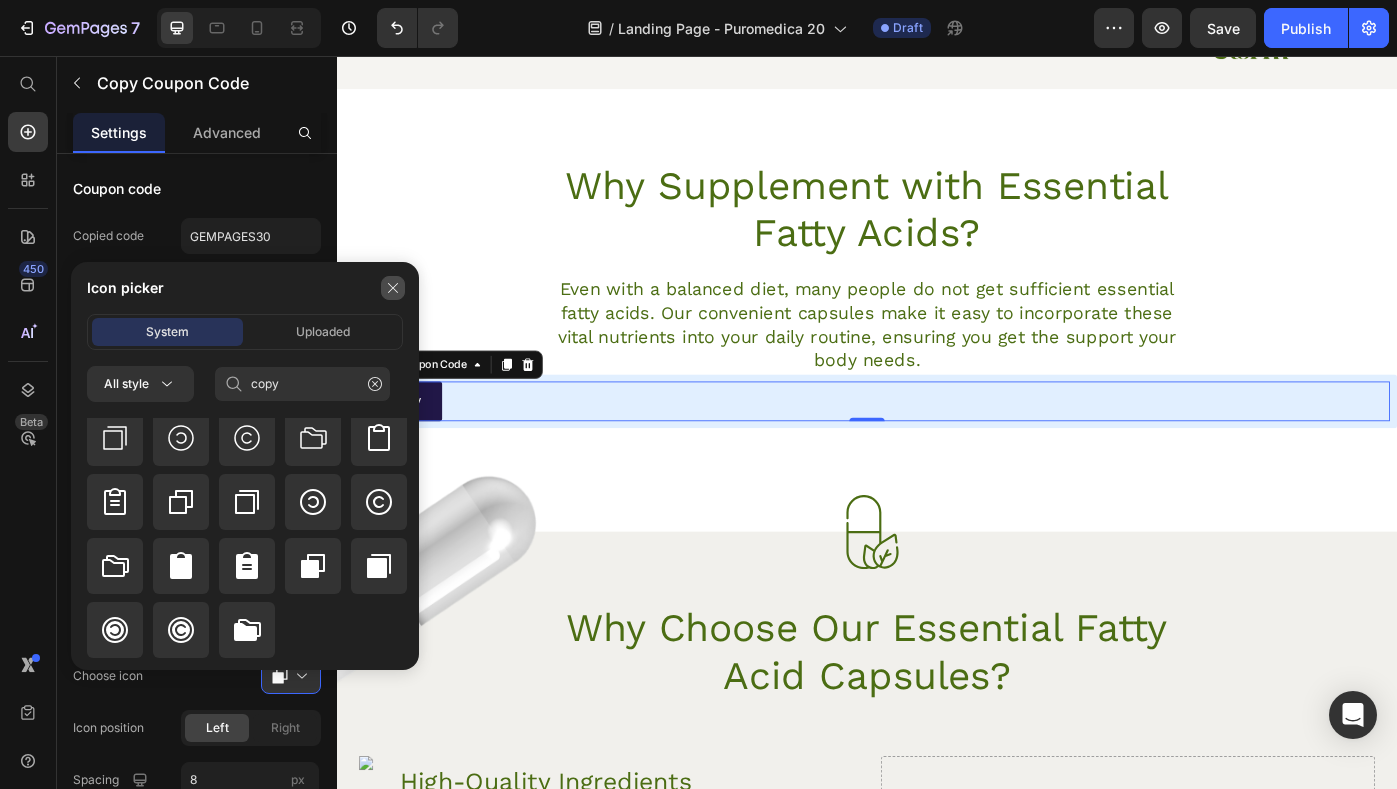 click 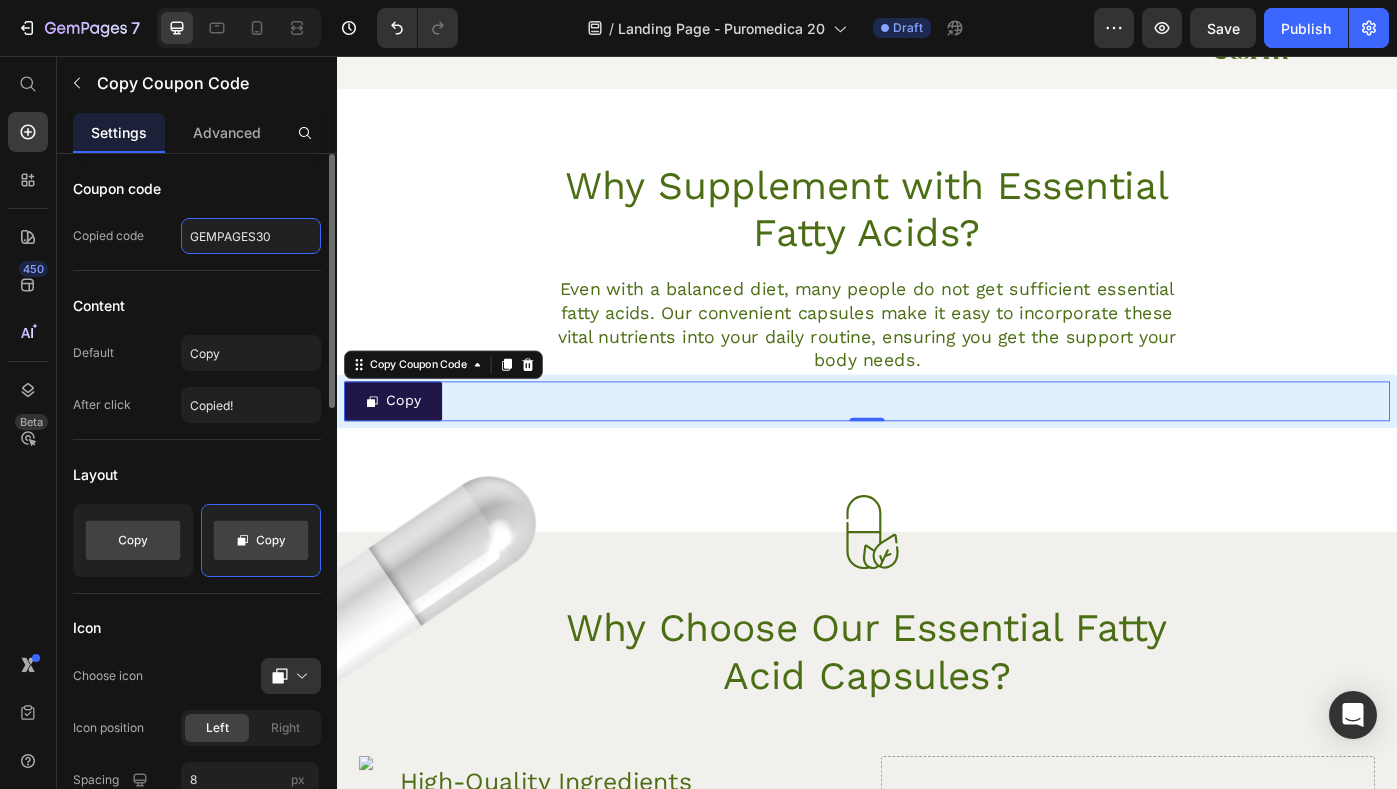 click on "GEMPAGES30" 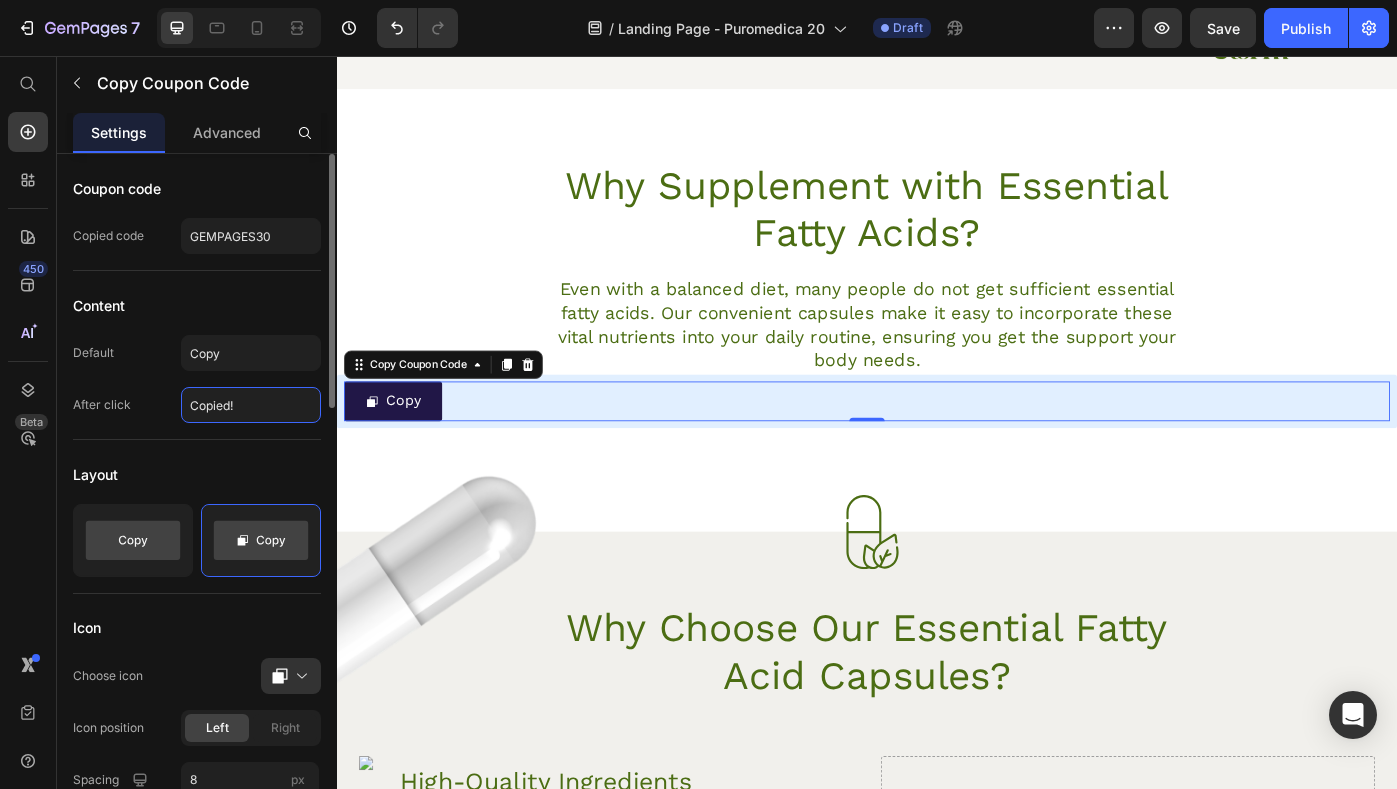 click on "Copied!" 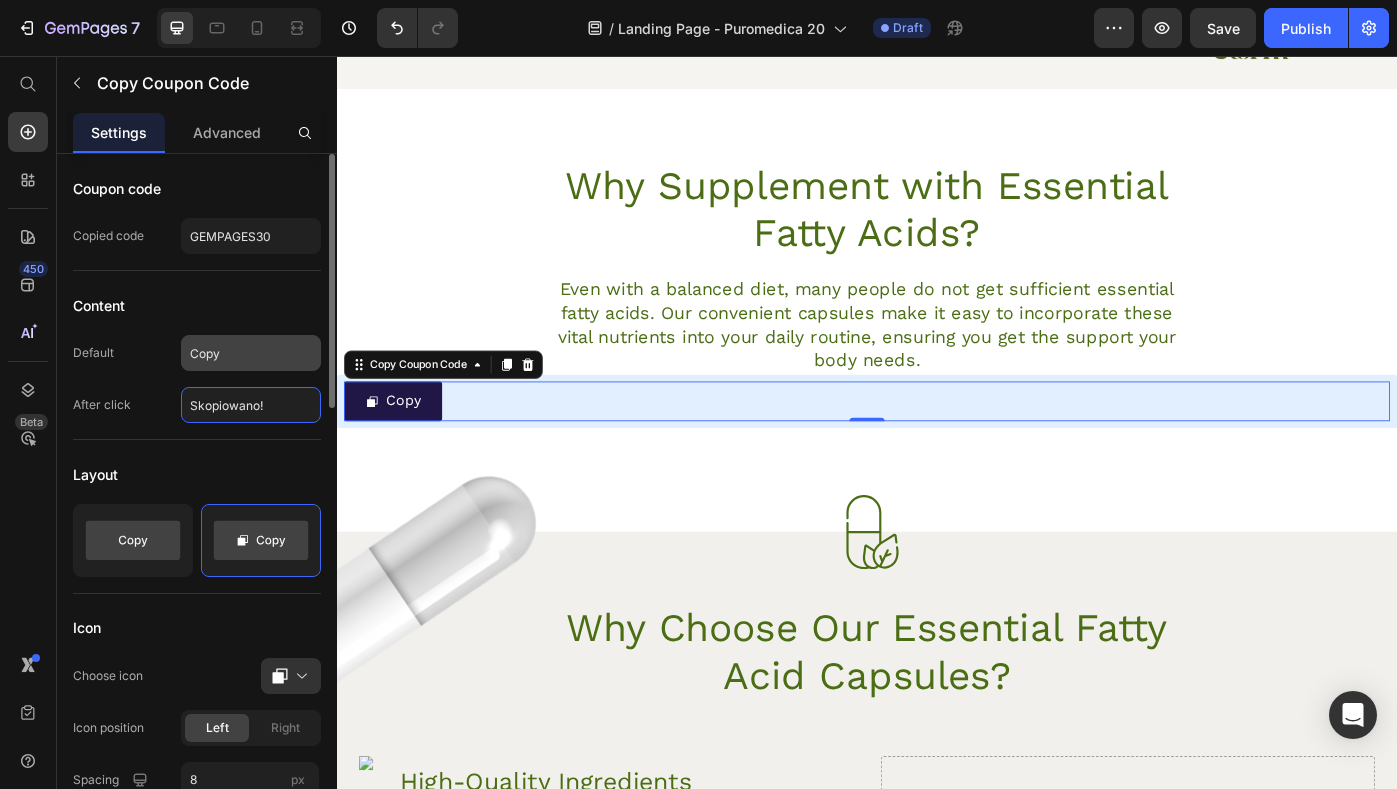 type on "Skopiowano!" 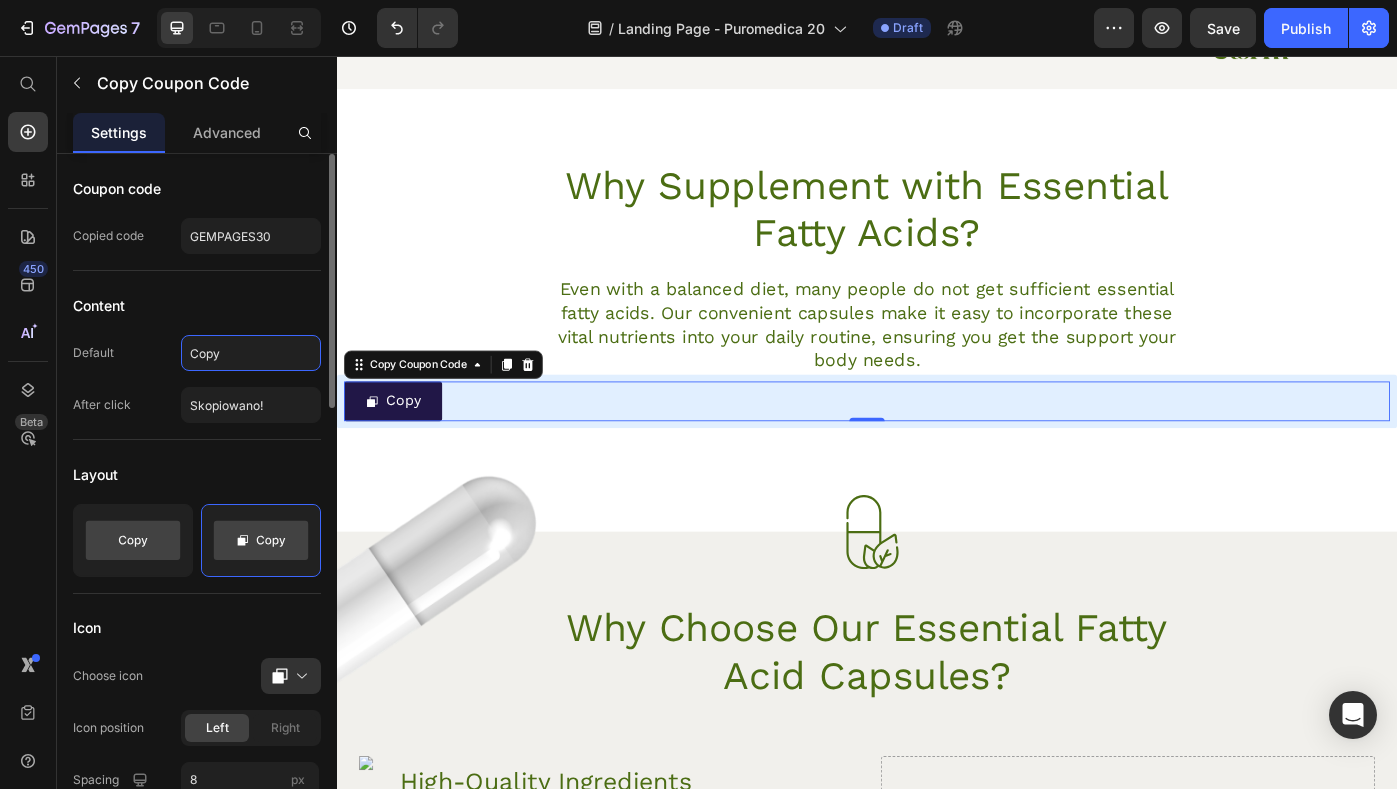 click on "Copy" 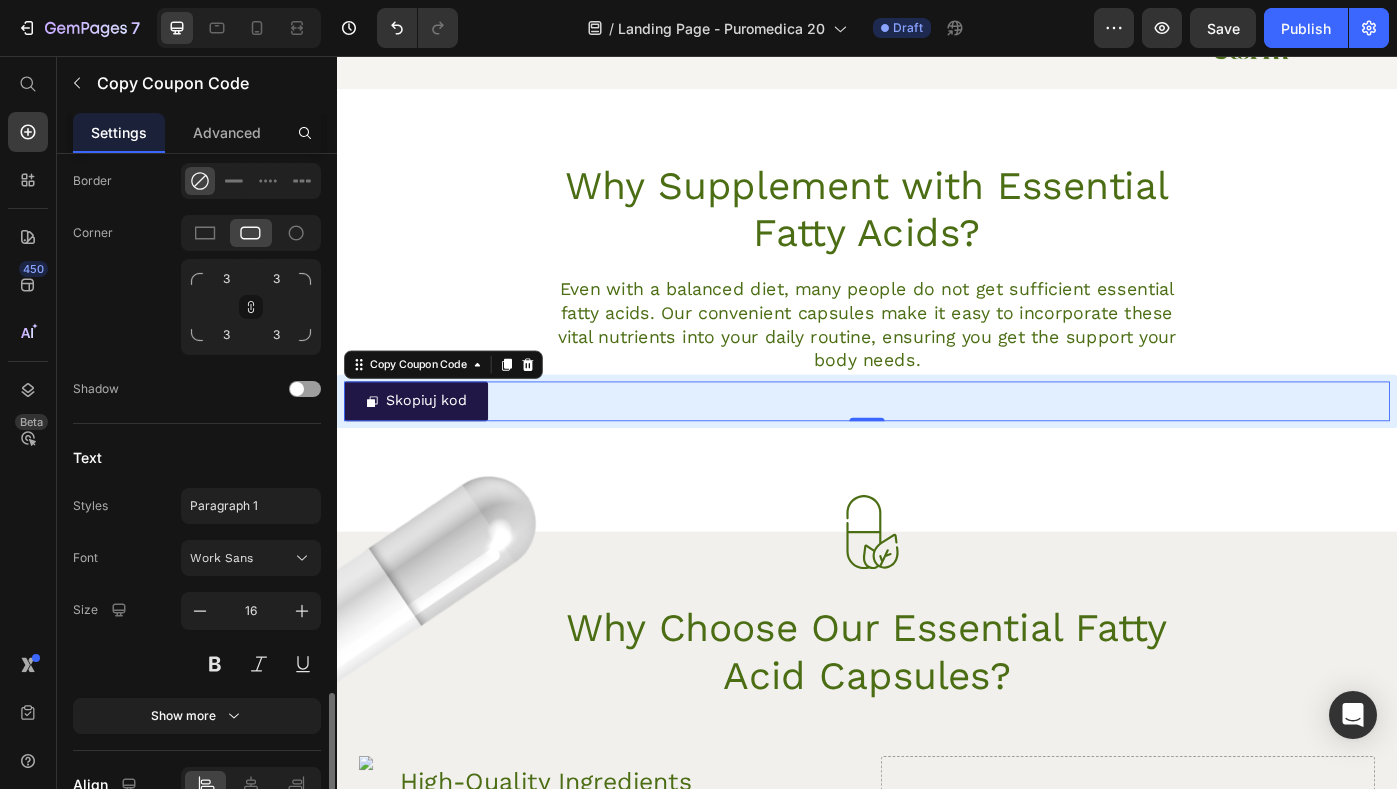 scroll, scrollTop: 1188, scrollLeft: 0, axis: vertical 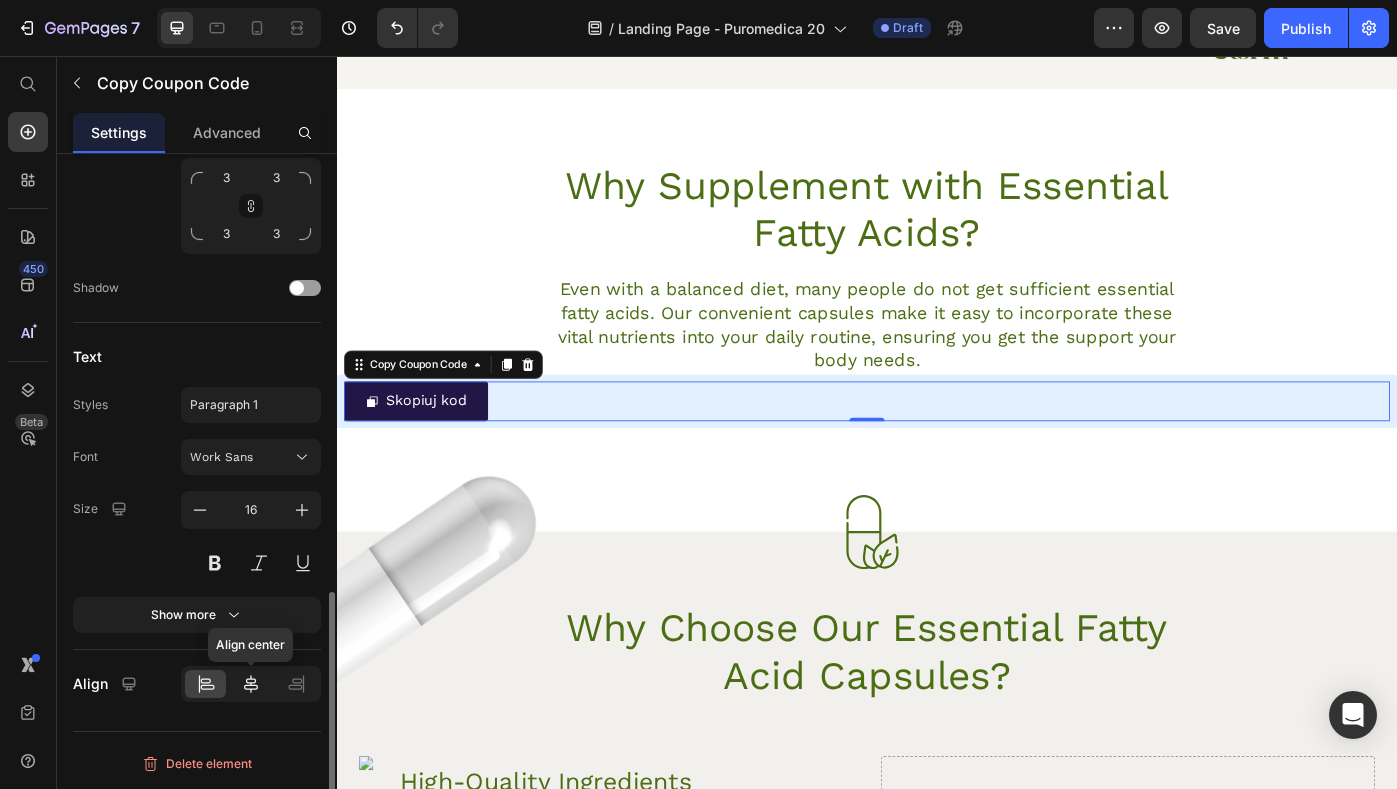 type on "Skopiuj kod" 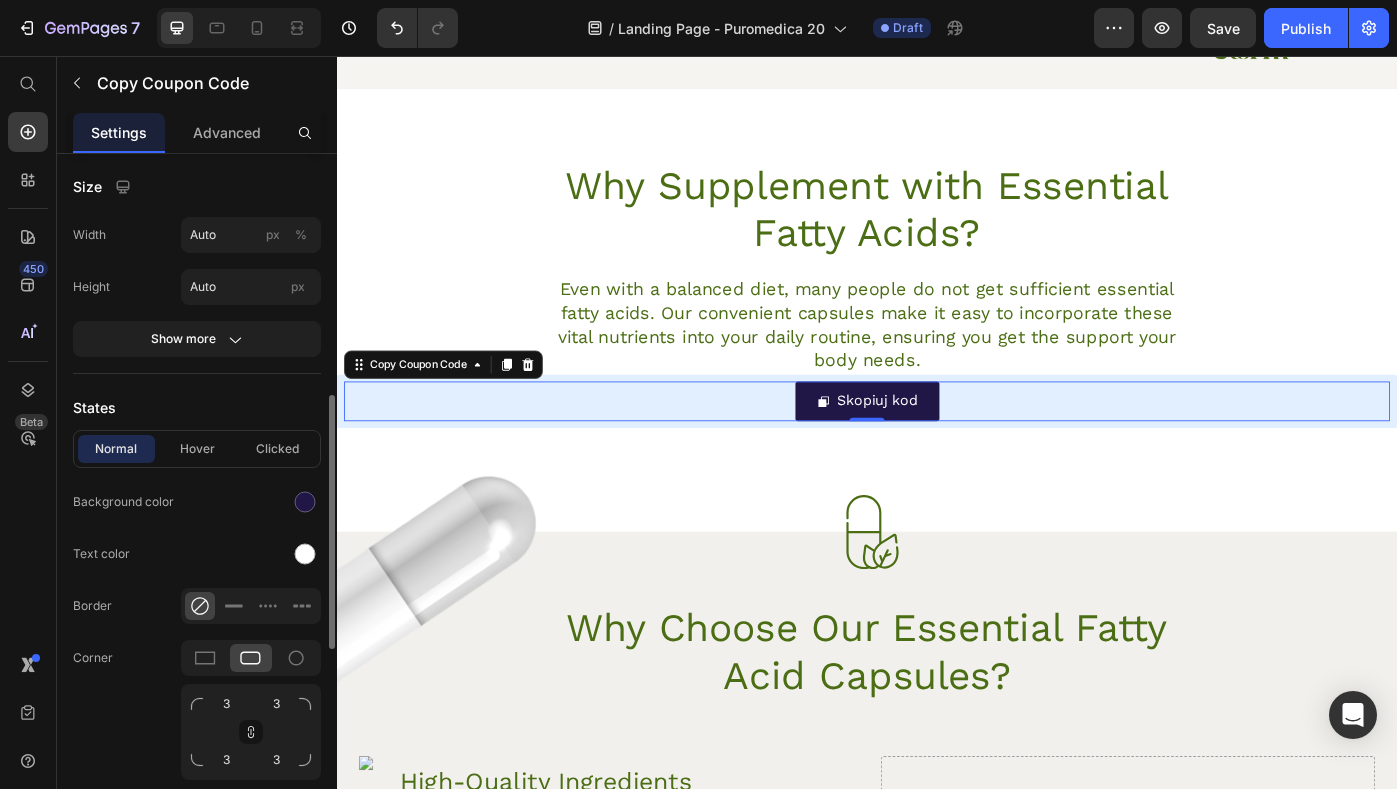 scroll, scrollTop: 659, scrollLeft: 0, axis: vertical 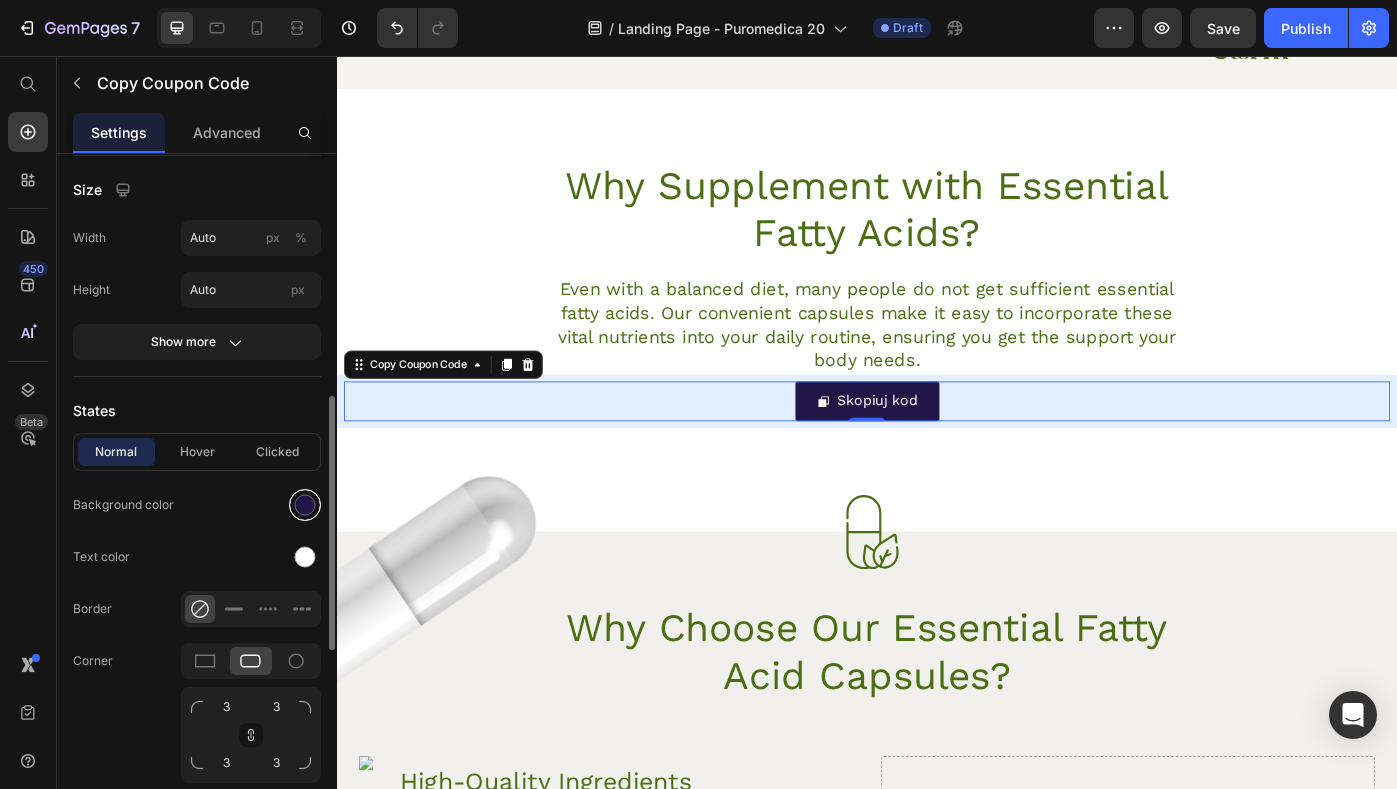 click at bounding box center [305, 504] 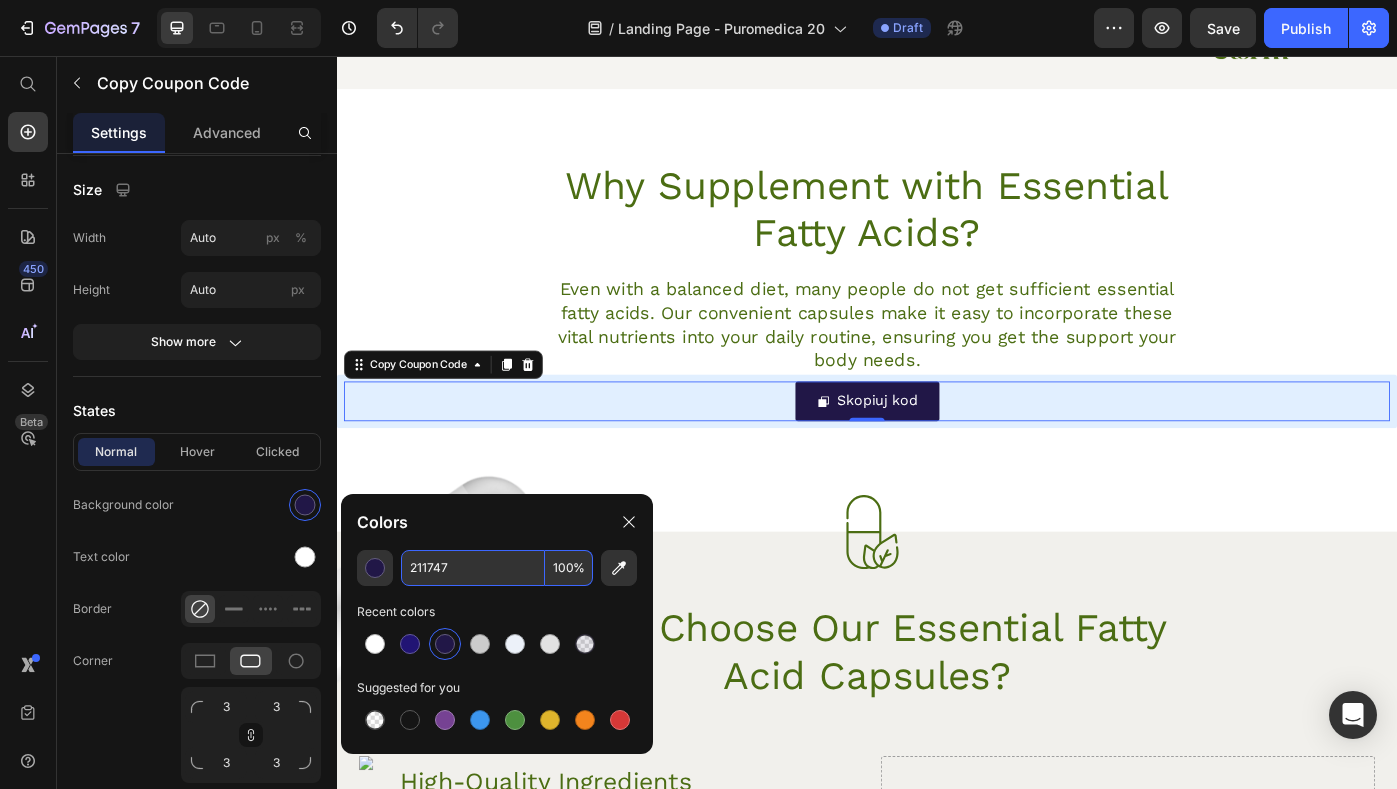 click on "211747" at bounding box center (473, 568) 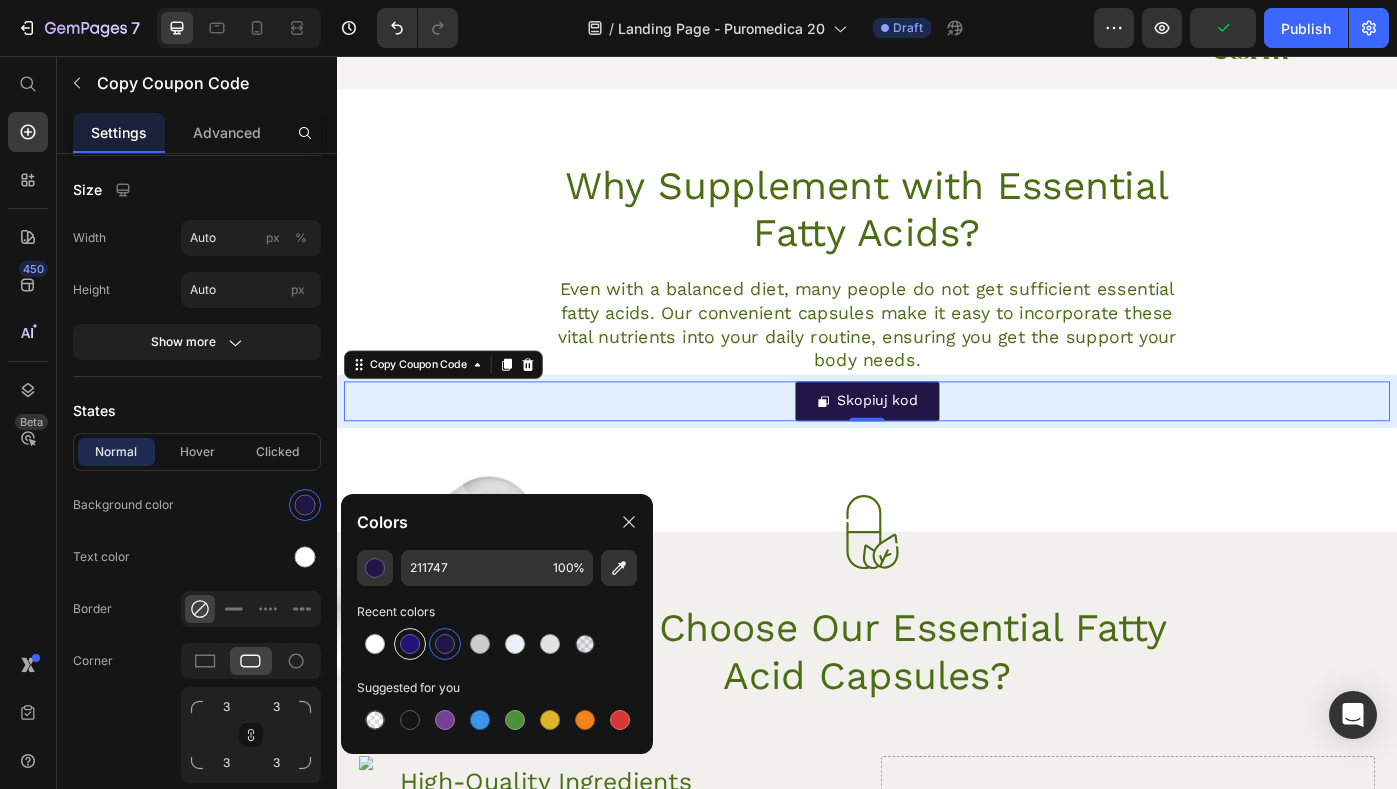 click at bounding box center (410, 644) 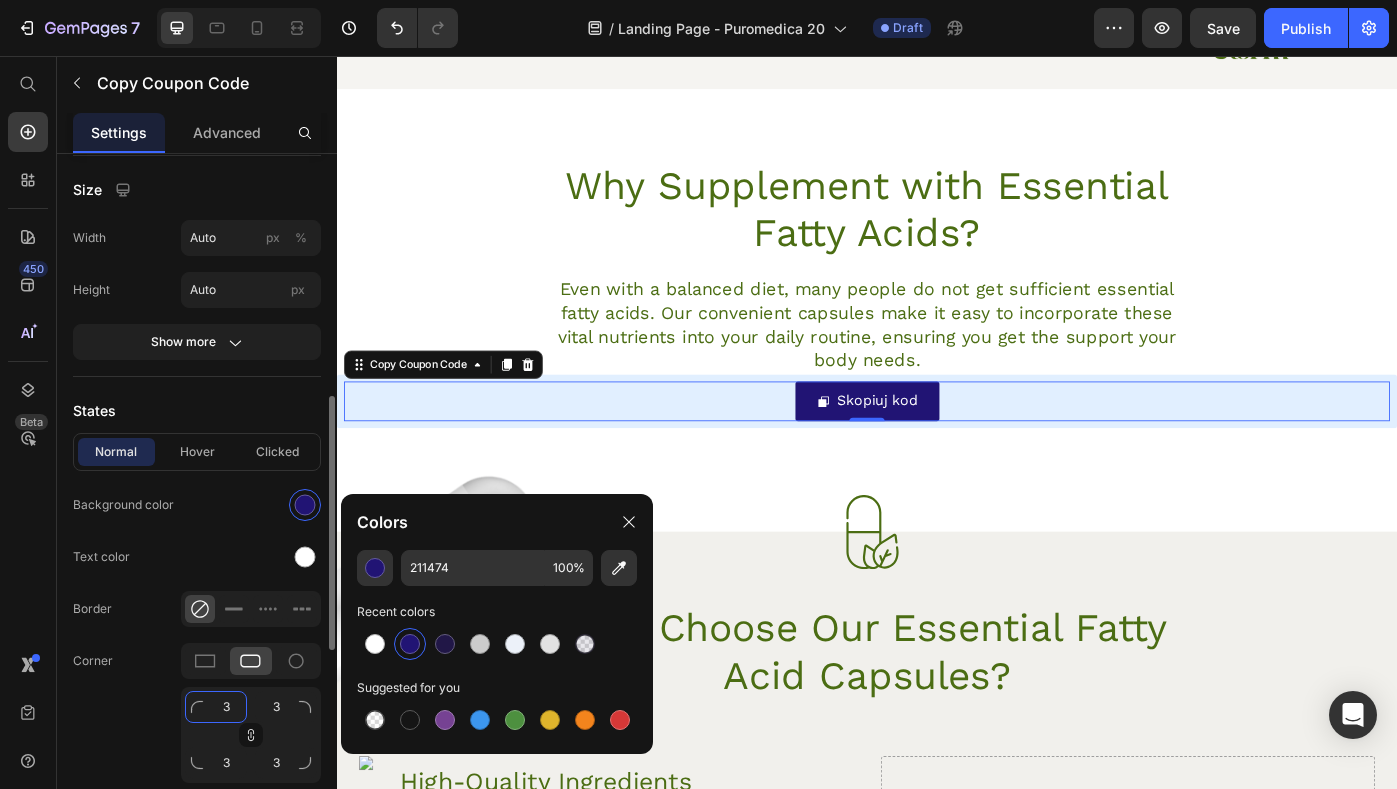 click on "3" 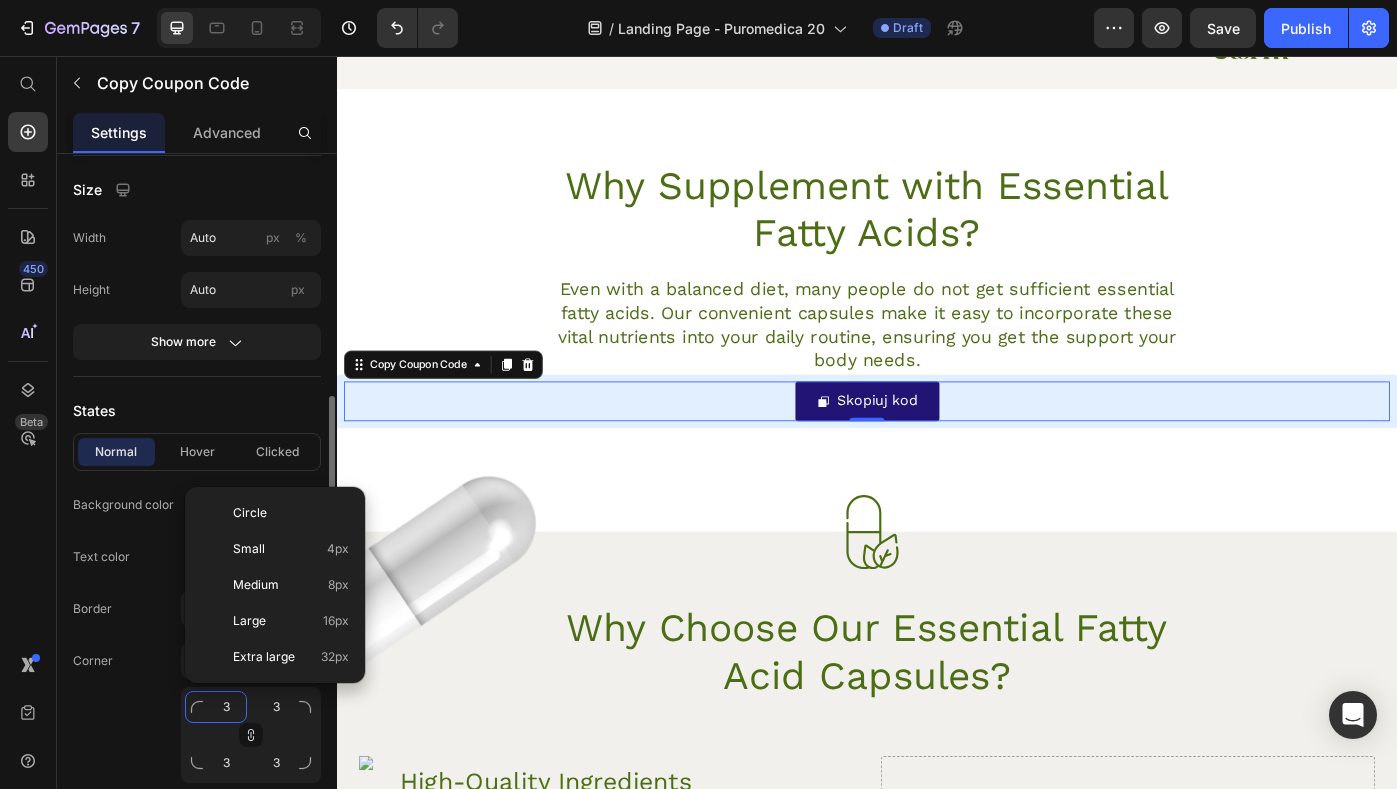 type on "8" 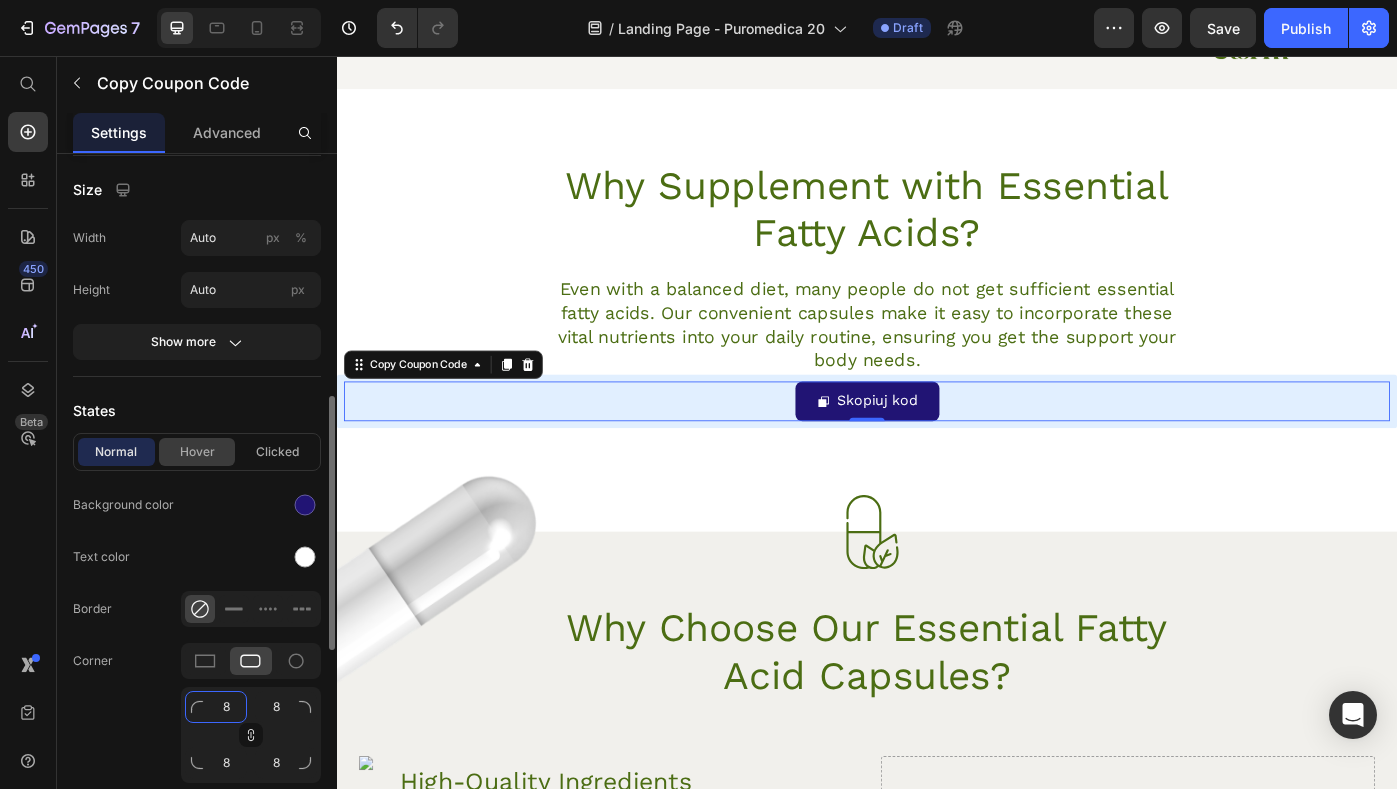 type on "8" 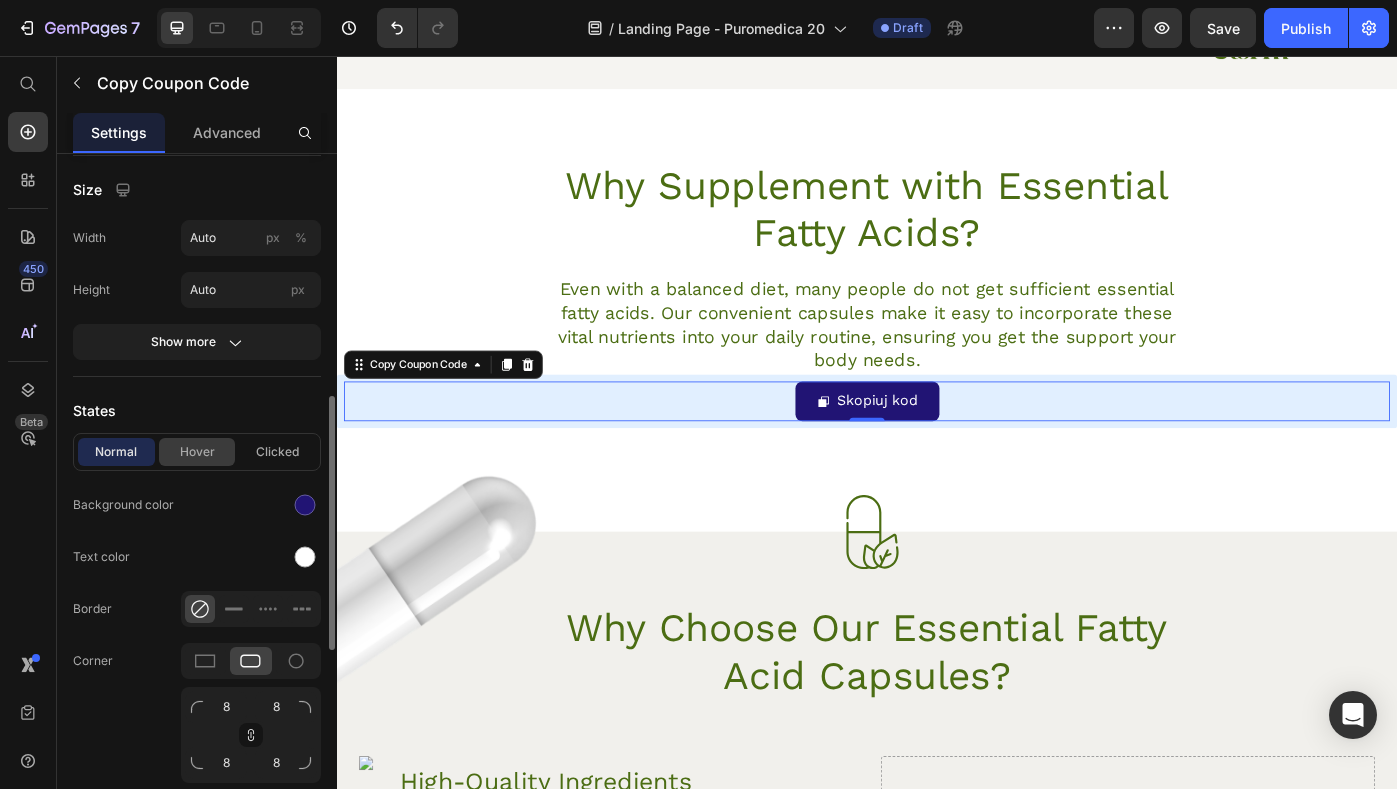 click on "Hover" at bounding box center [197, 452] 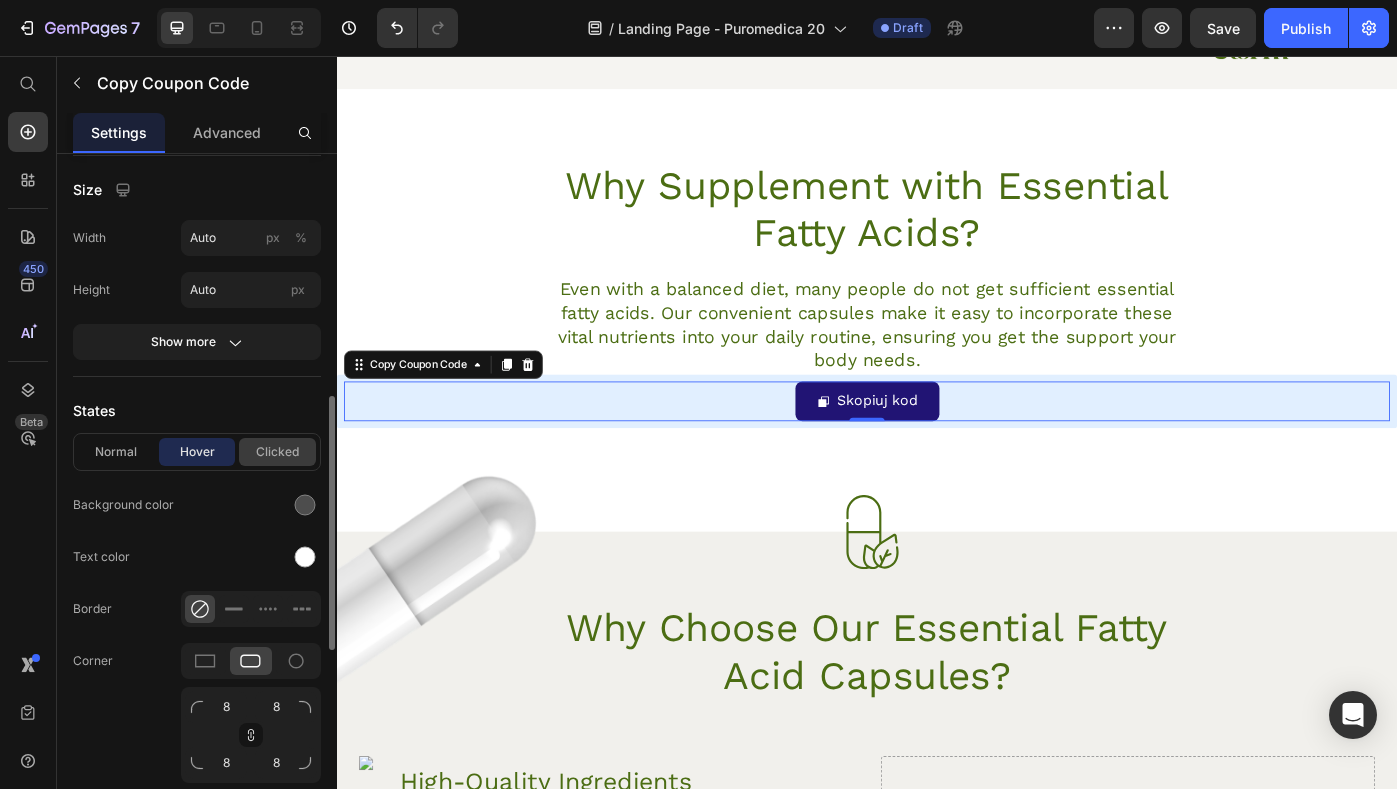 click on "Clicked" at bounding box center [277, 452] 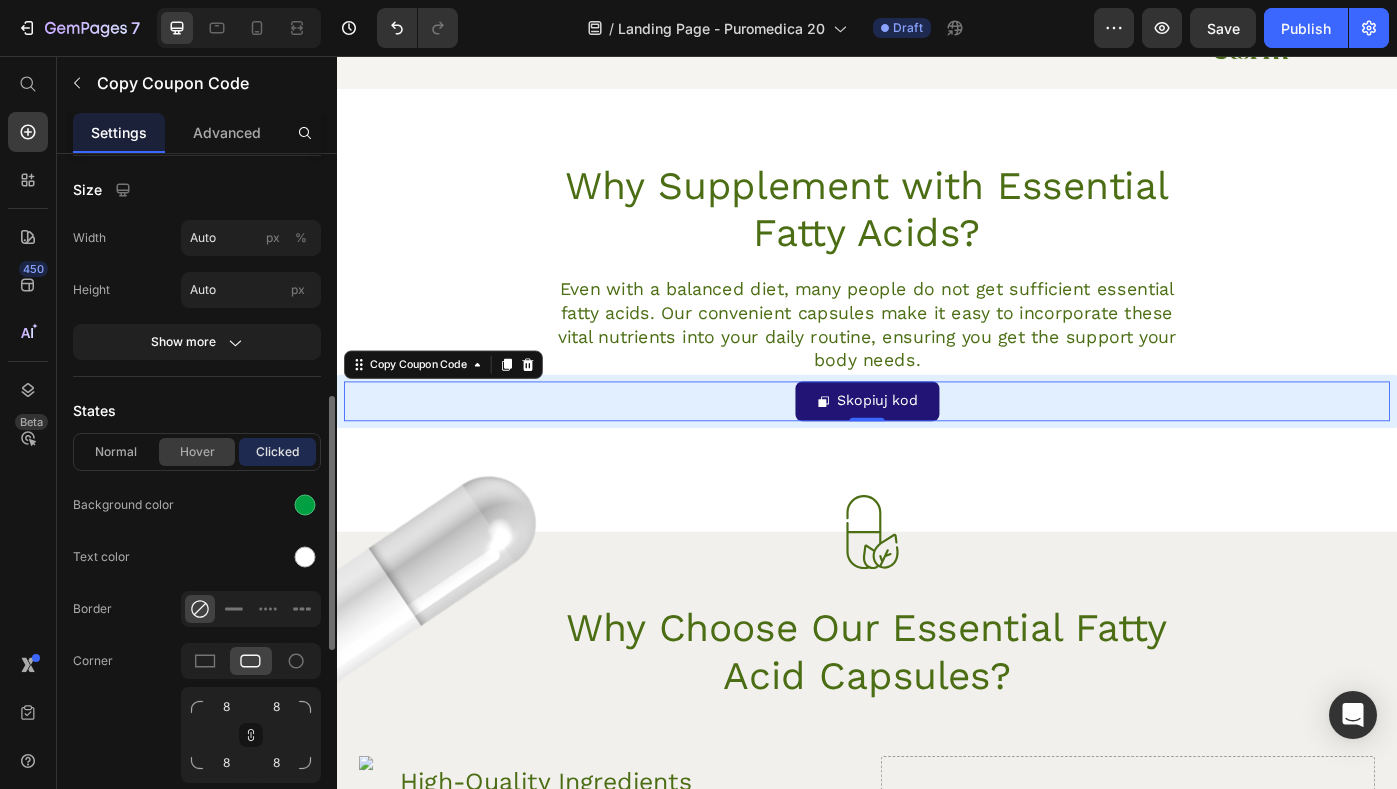 click on "Hover" at bounding box center (197, 452) 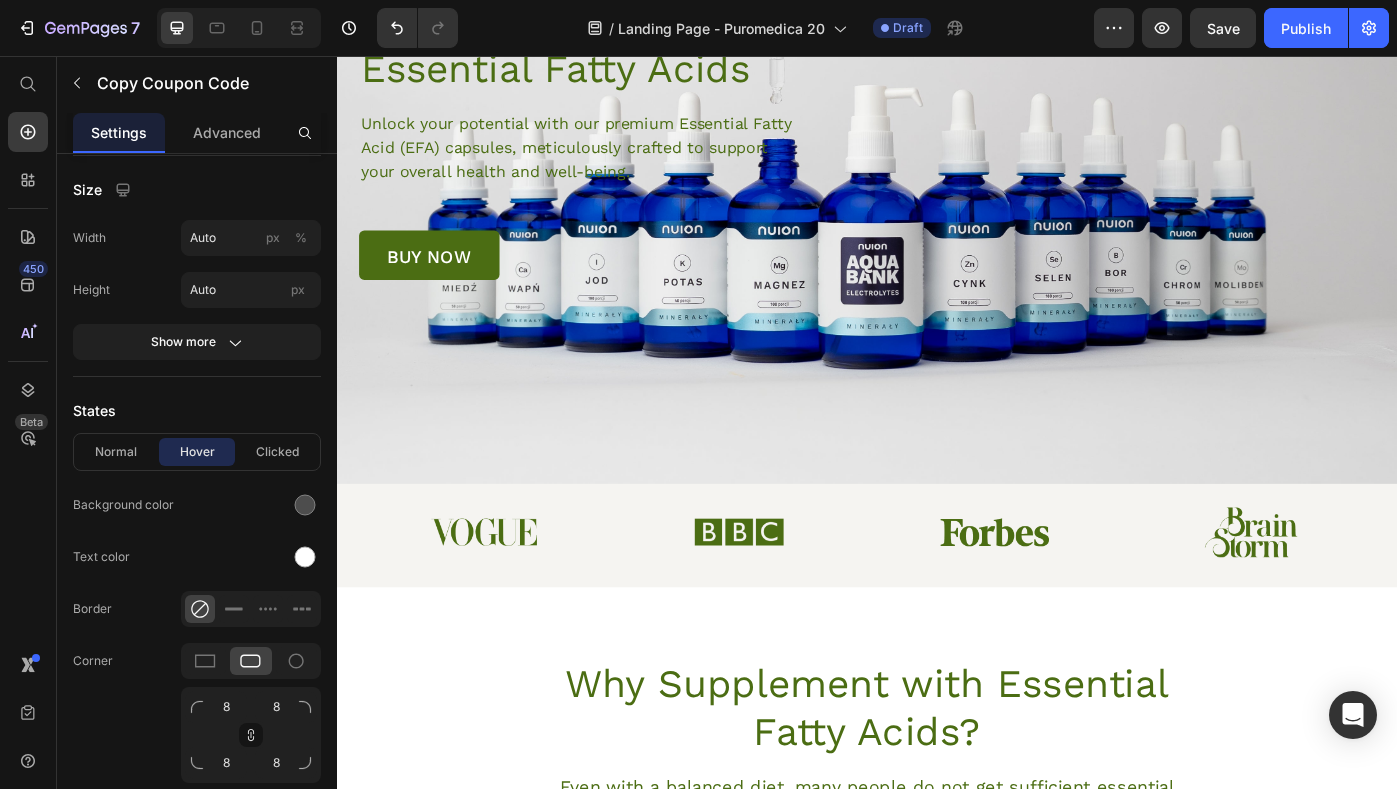 scroll, scrollTop: 325, scrollLeft: 0, axis: vertical 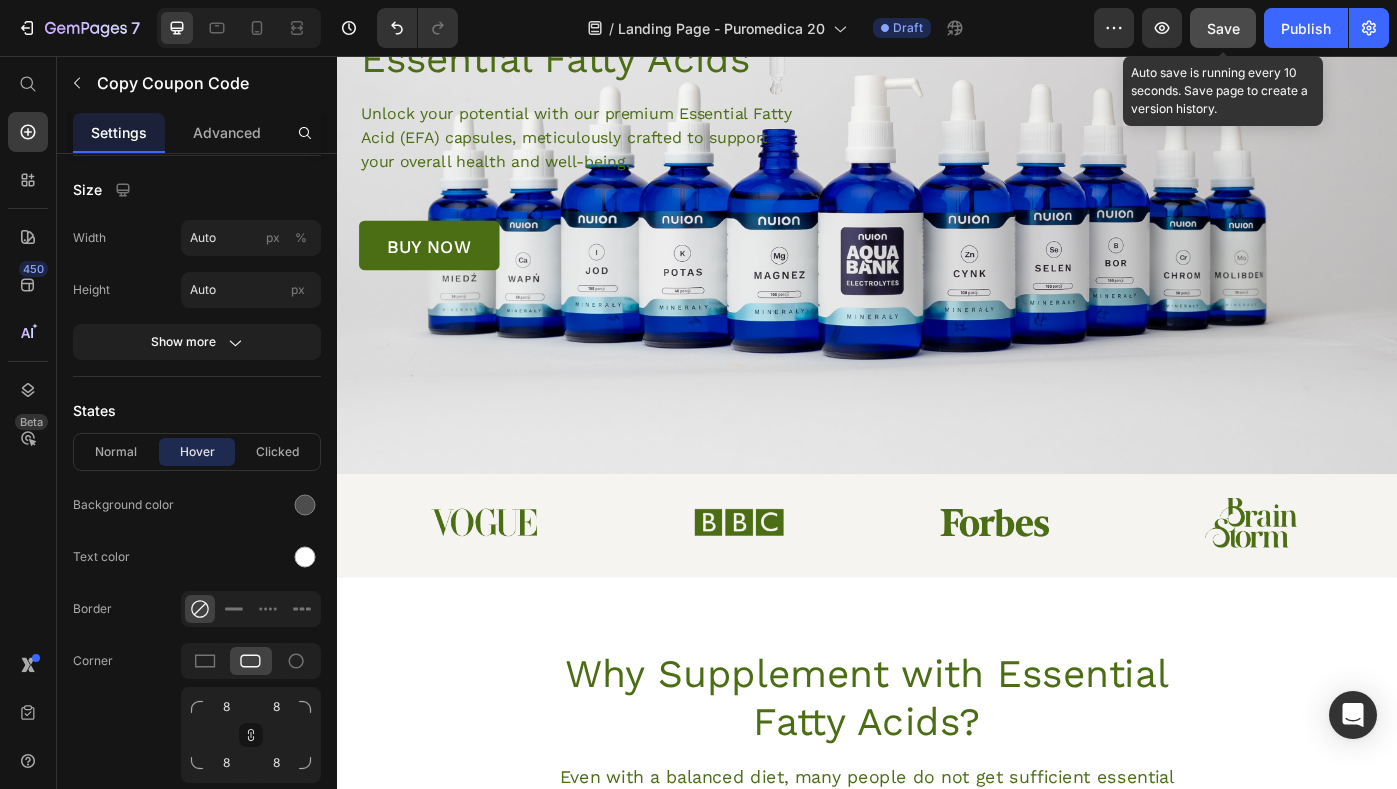 click on "Save" 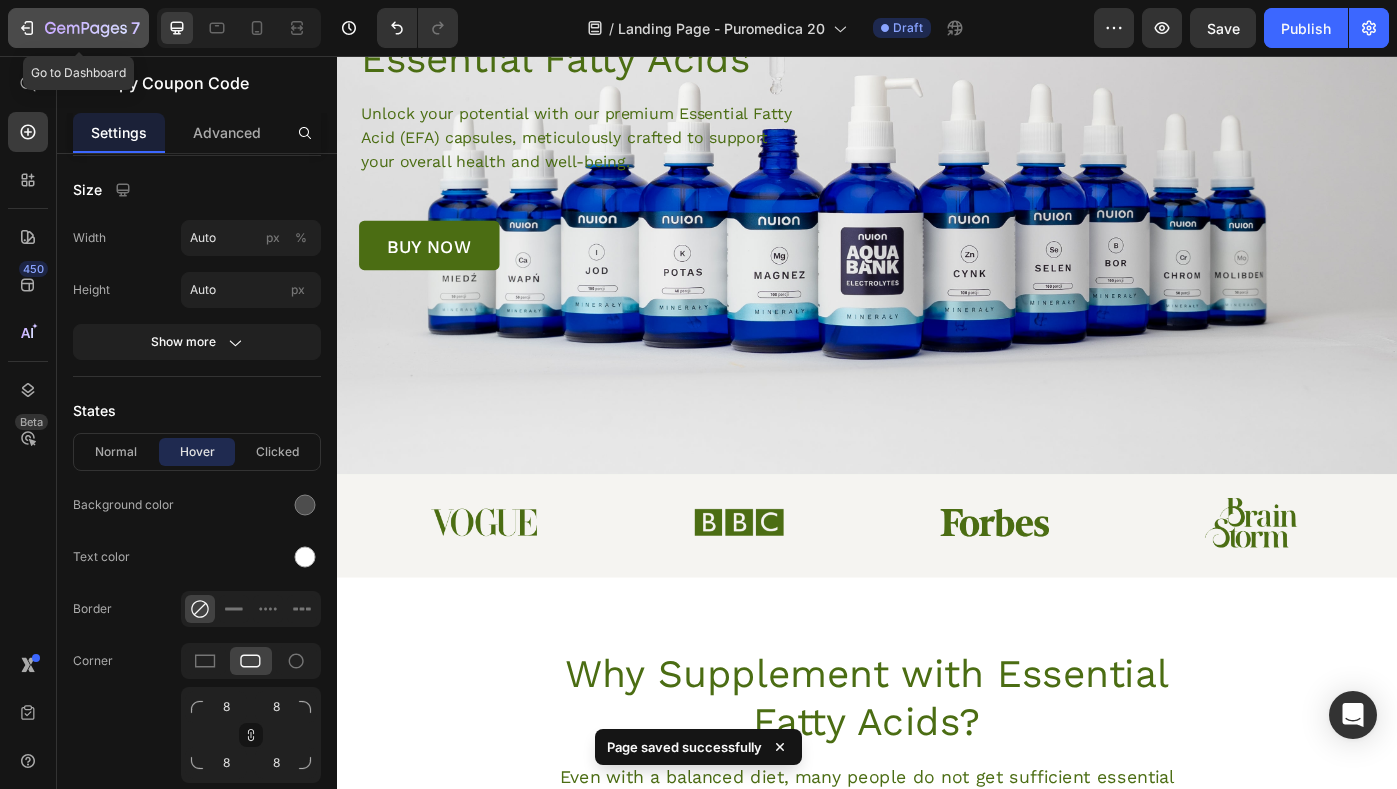 click 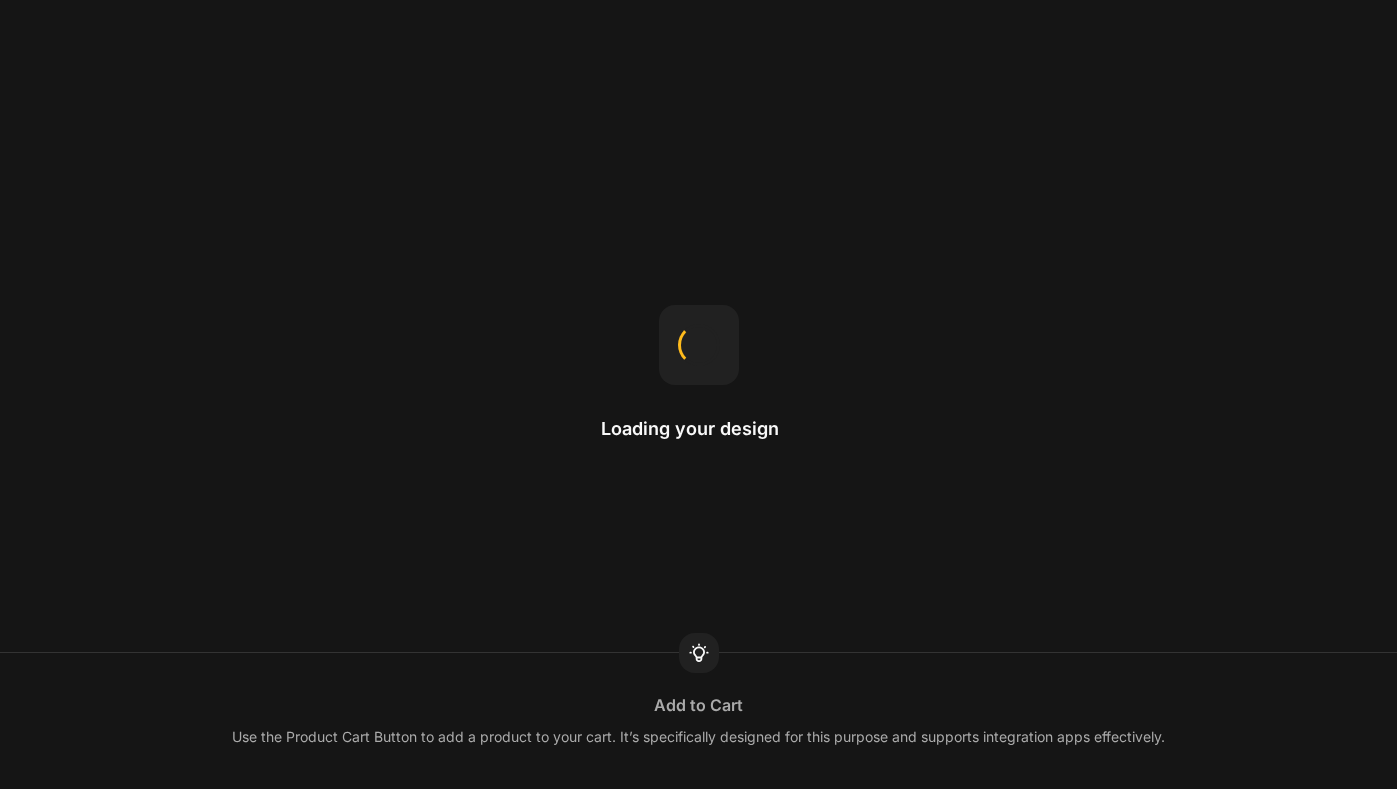 scroll, scrollTop: 0, scrollLeft: 0, axis: both 